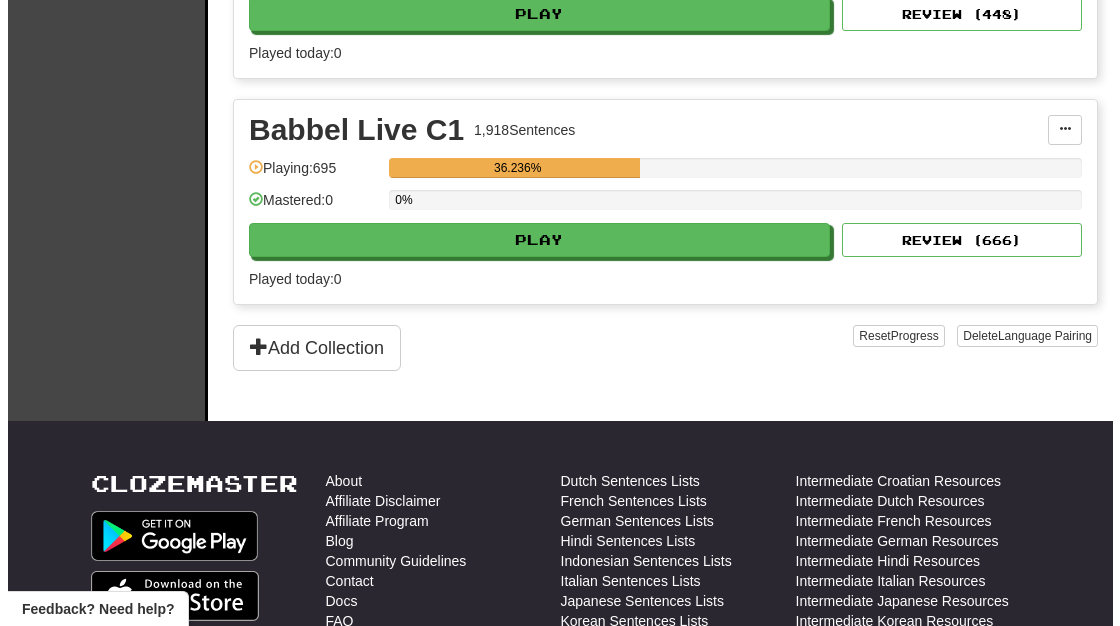 scroll, scrollTop: 1077, scrollLeft: 0, axis: vertical 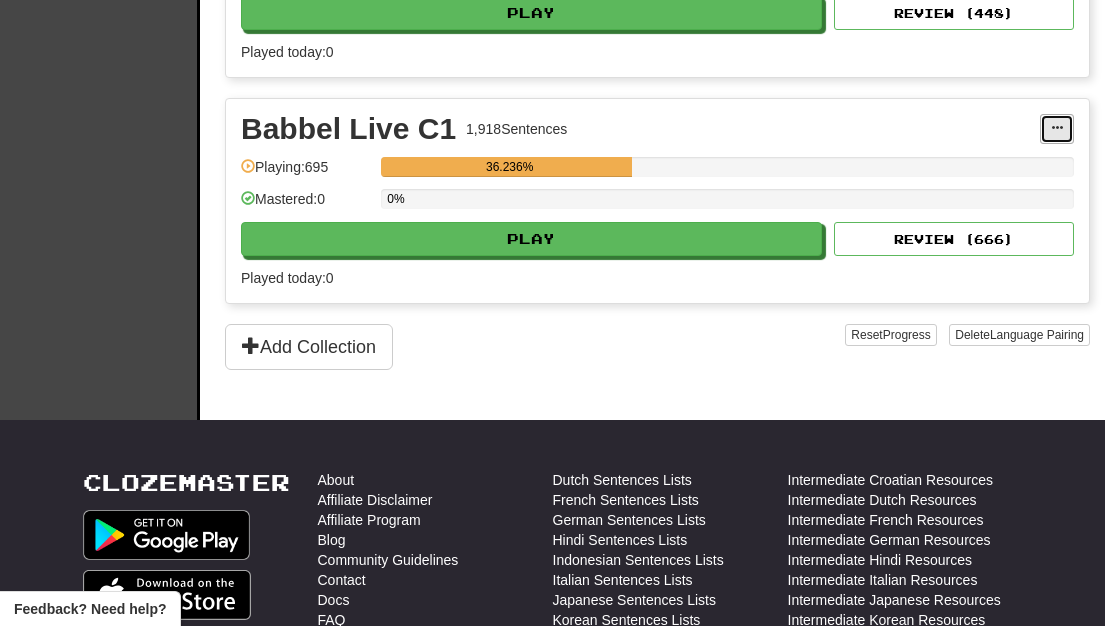 click at bounding box center (1057, 128) 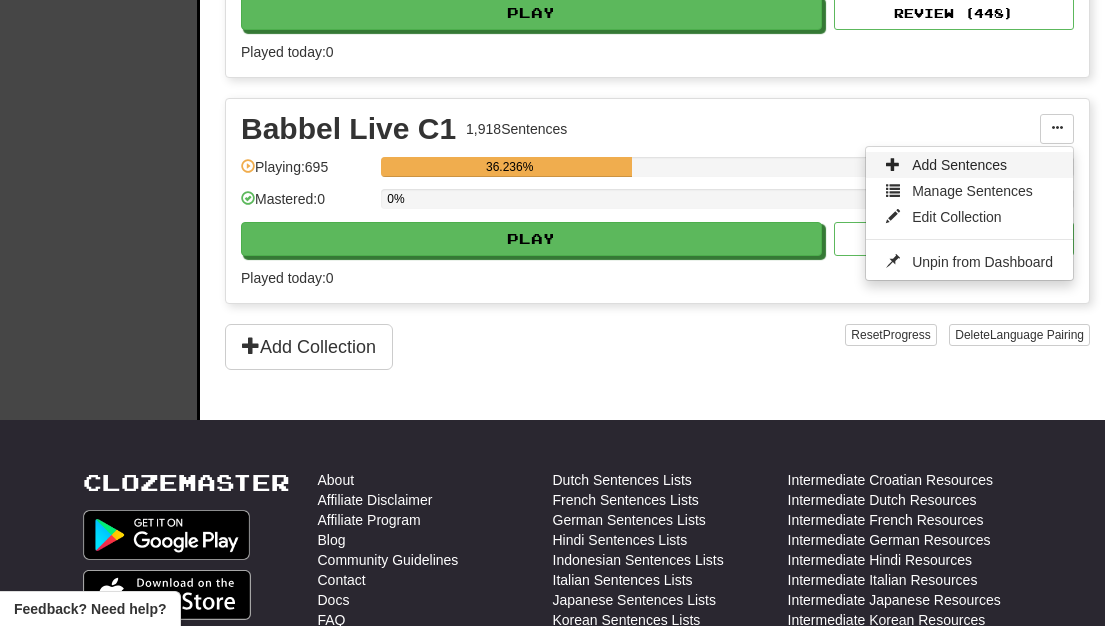 click on "Add Sentences" at bounding box center (969, 165) 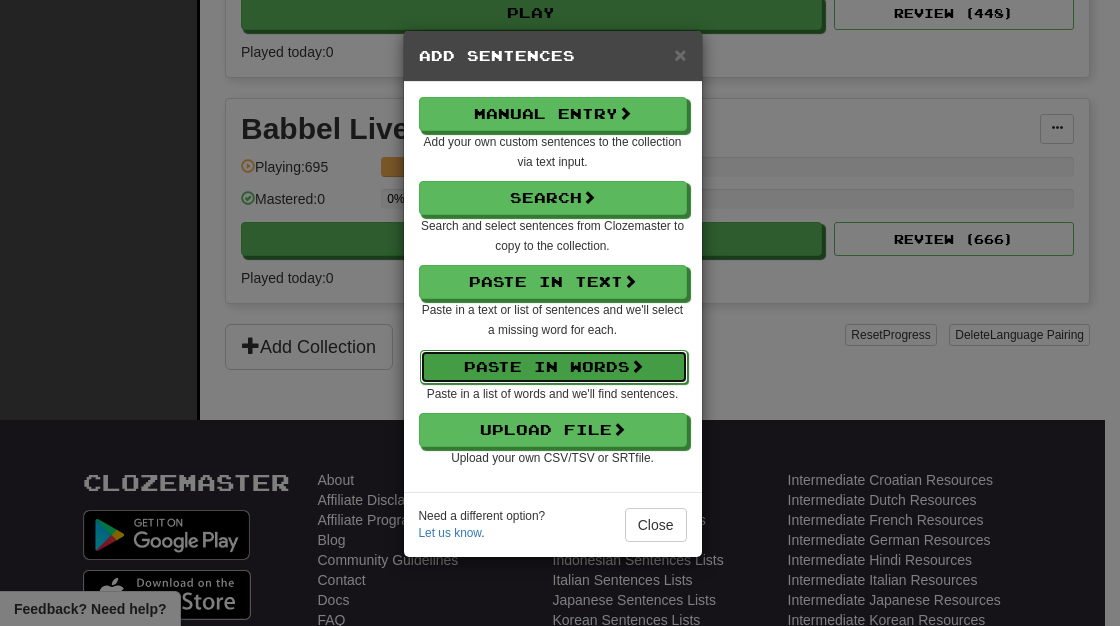 click on "Paste in Words" at bounding box center [554, 367] 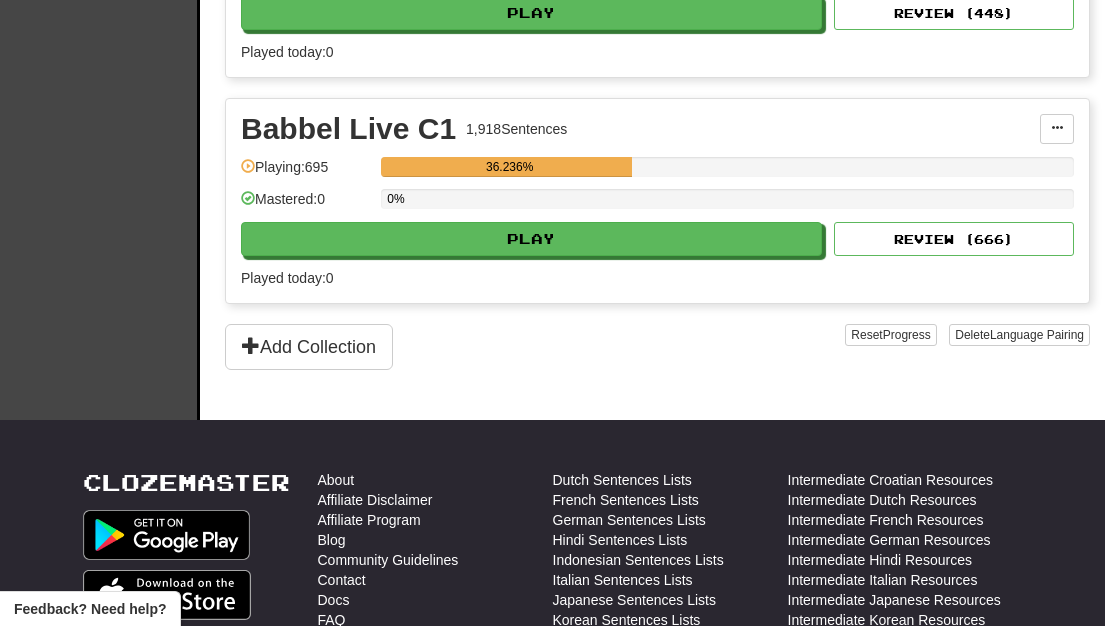 select on "*" 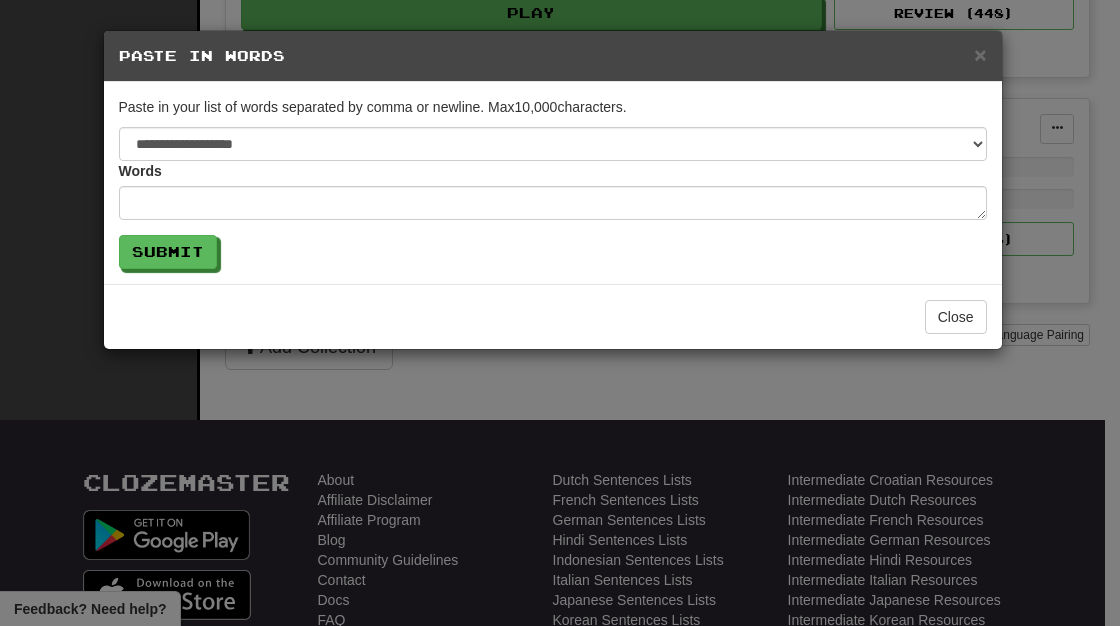 drag, startPoint x: 618, startPoint y: 358, endPoint x: 381, endPoint y: 213, distance: 277.83807 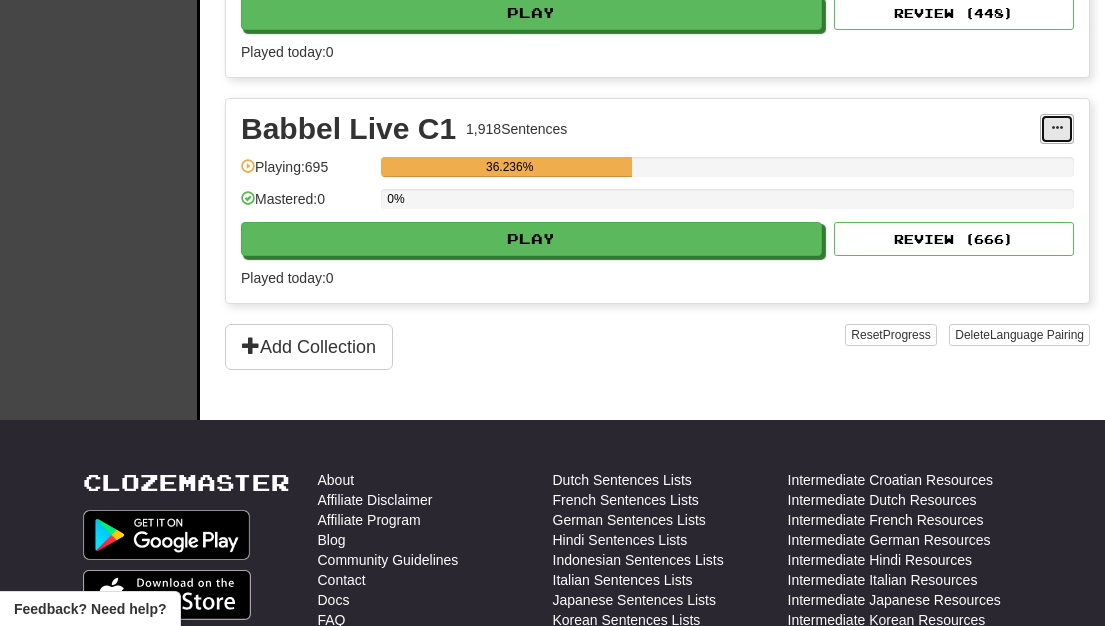 click at bounding box center [1057, 129] 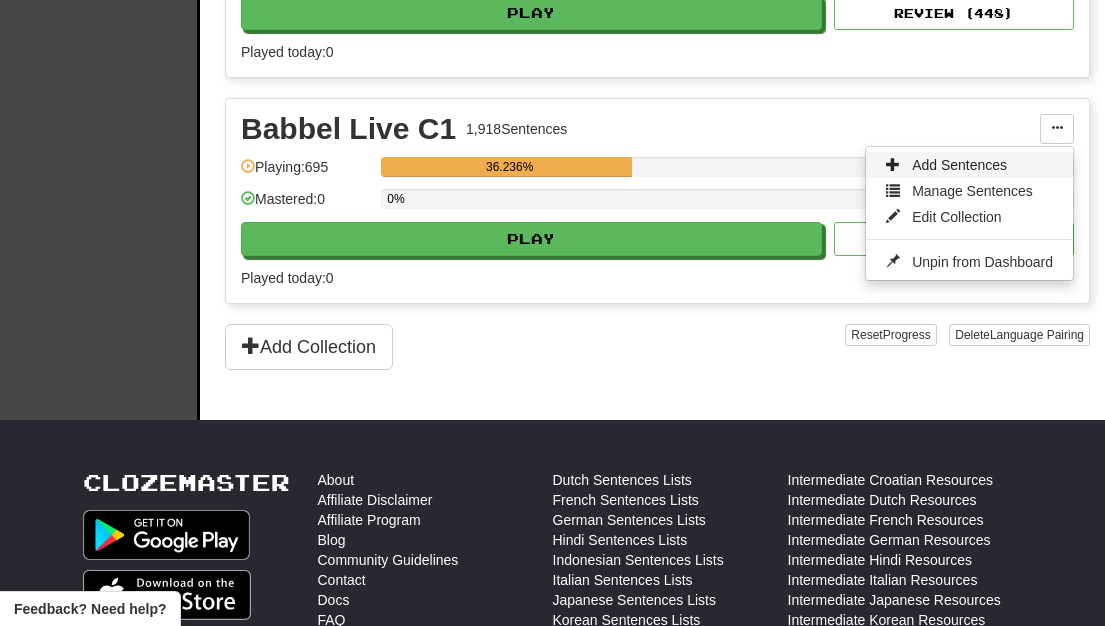 click on "Add Sentences" at bounding box center [969, 165] 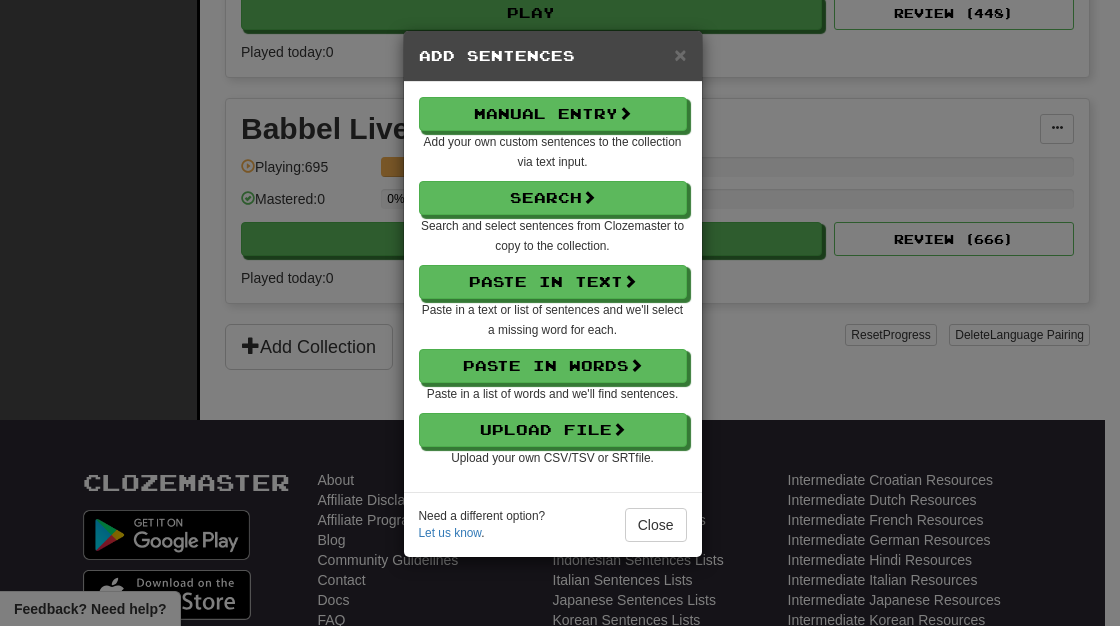 click on "Paste in a list of words and we'll find sentences." at bounding box center (552, 394) 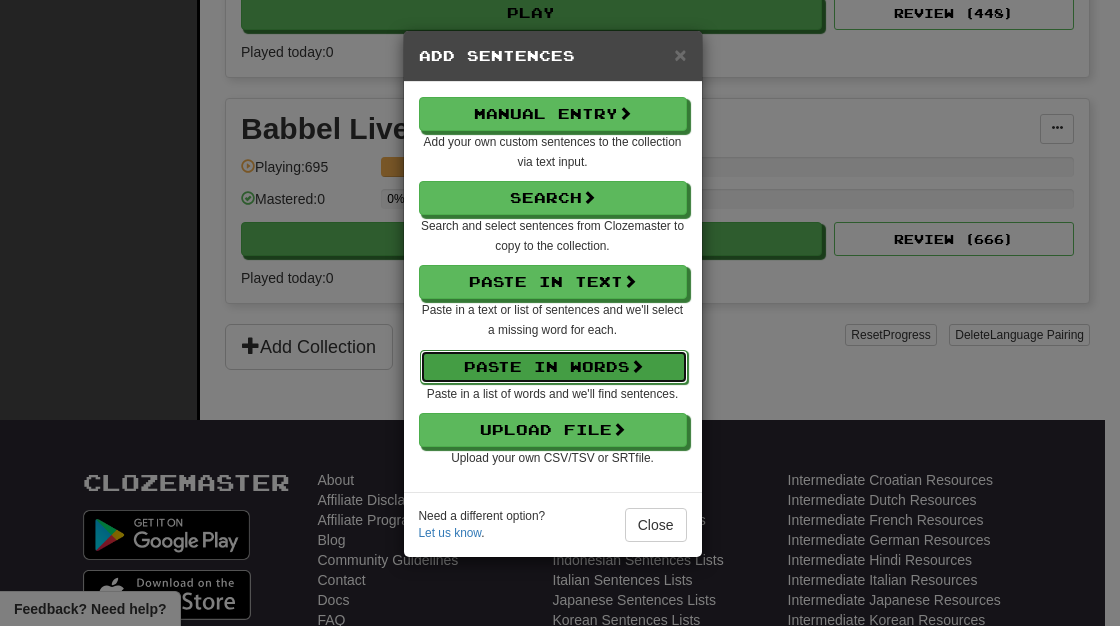 click on "Paste in Words" at bounding box center (554, 367) 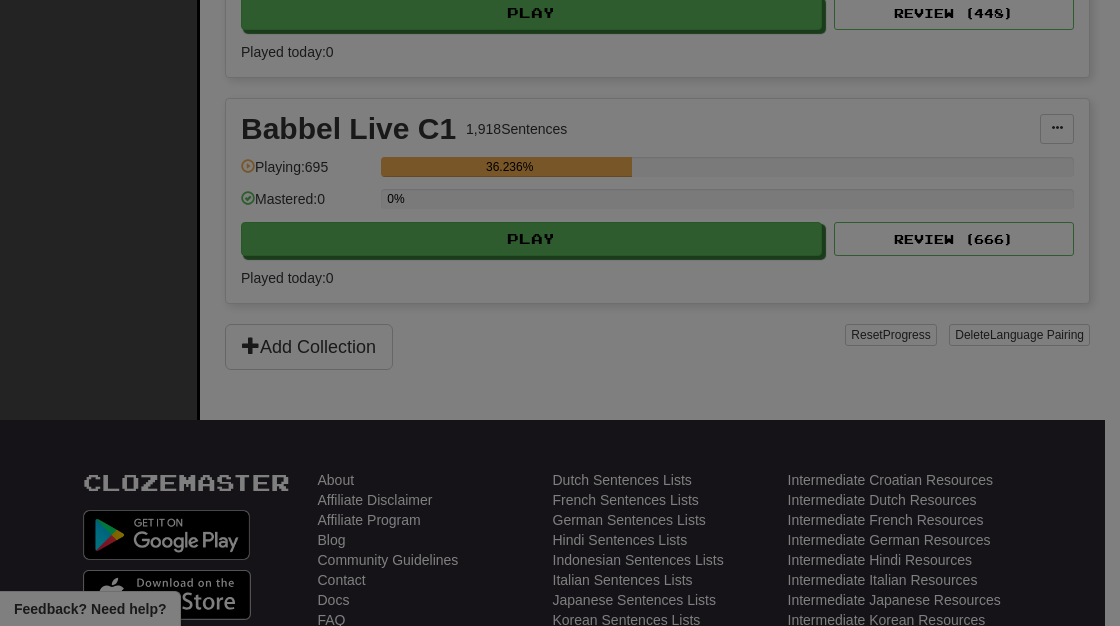 select on "*" 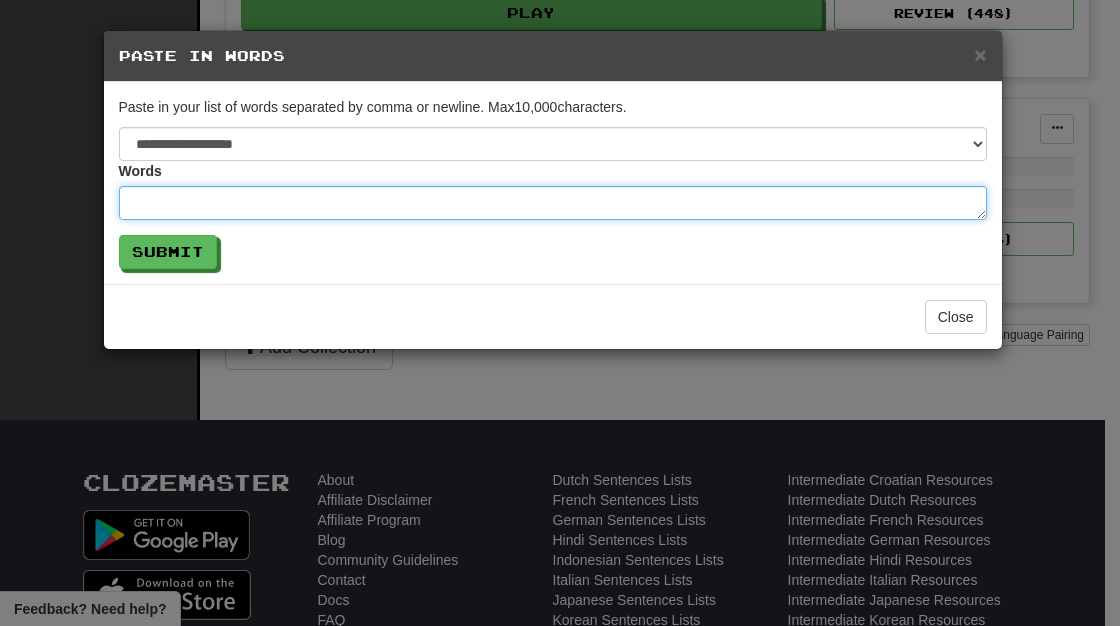 click at bounding box center (553, 203) 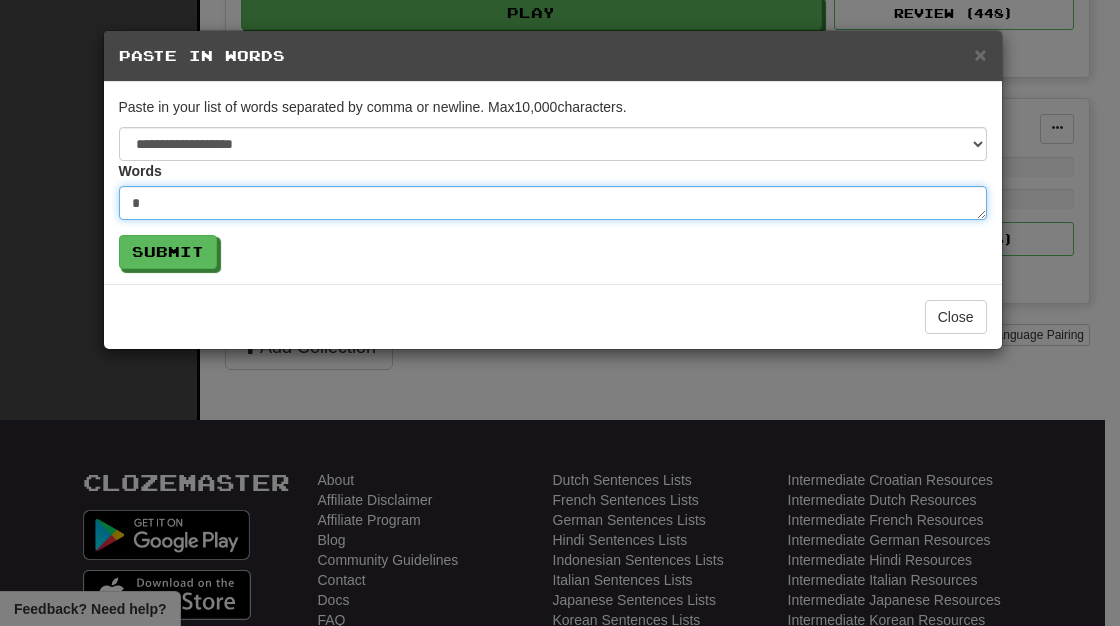 type on "*" 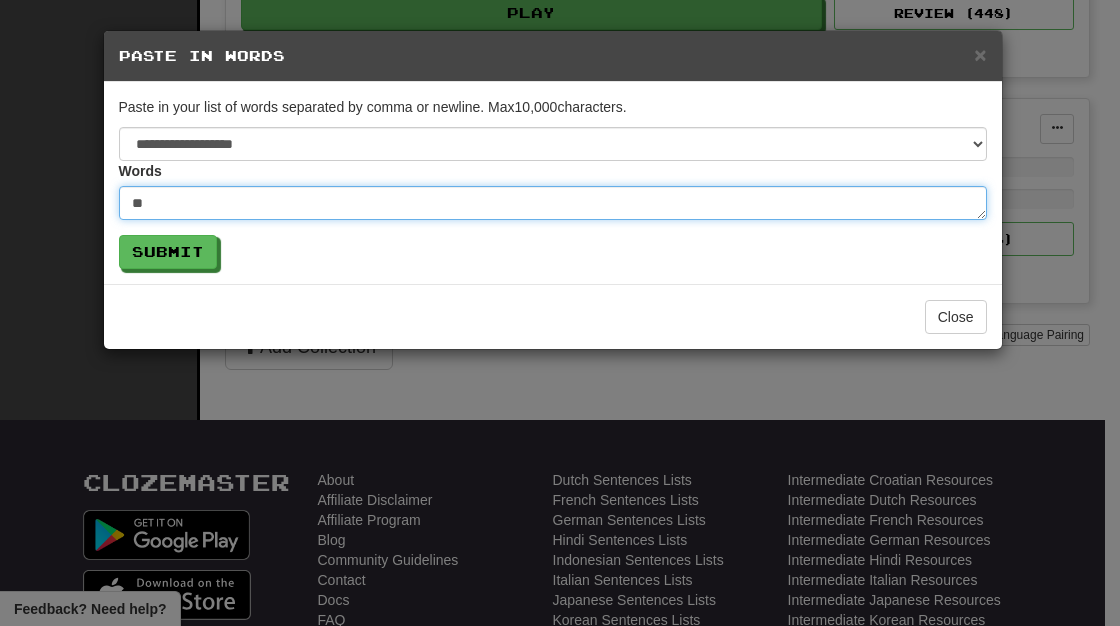 type on "*" 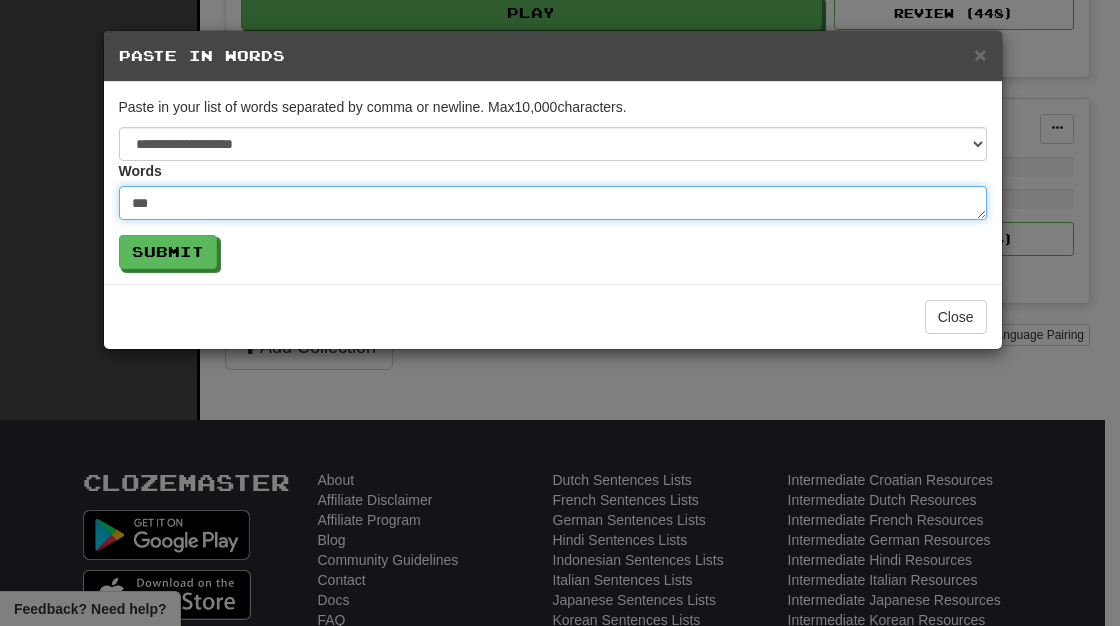 type on "*" 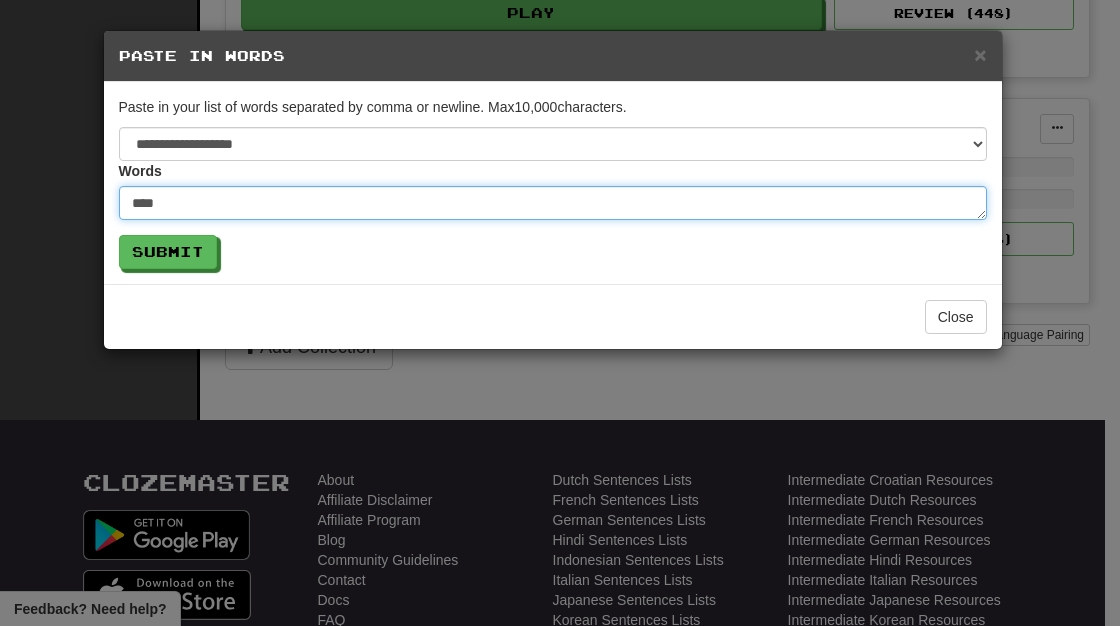 type on "*" 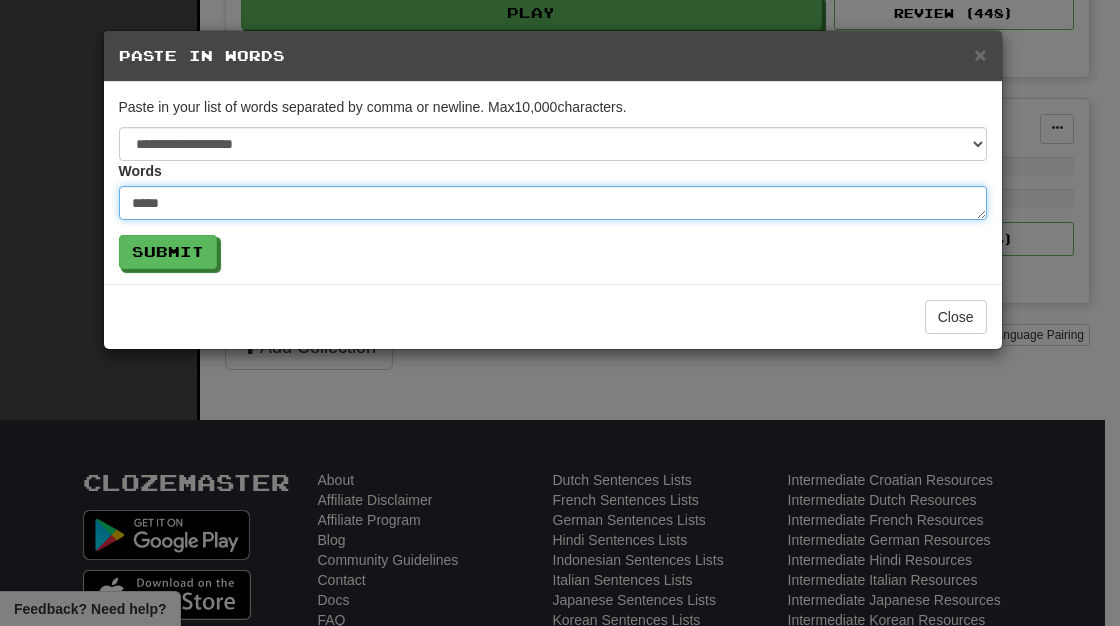 type on "*" 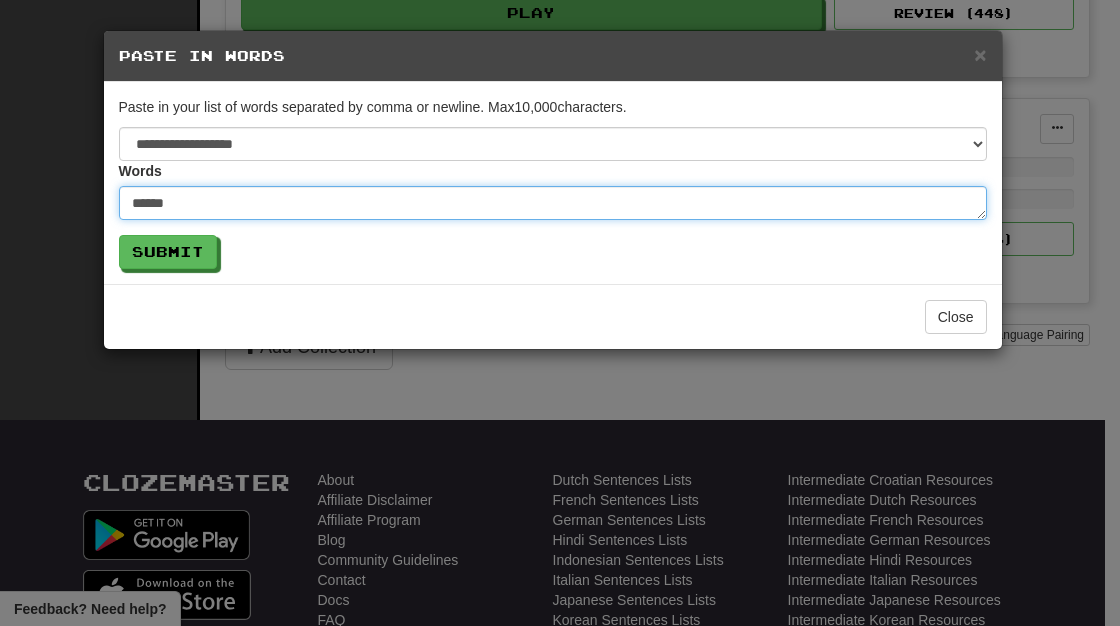 type on "*" 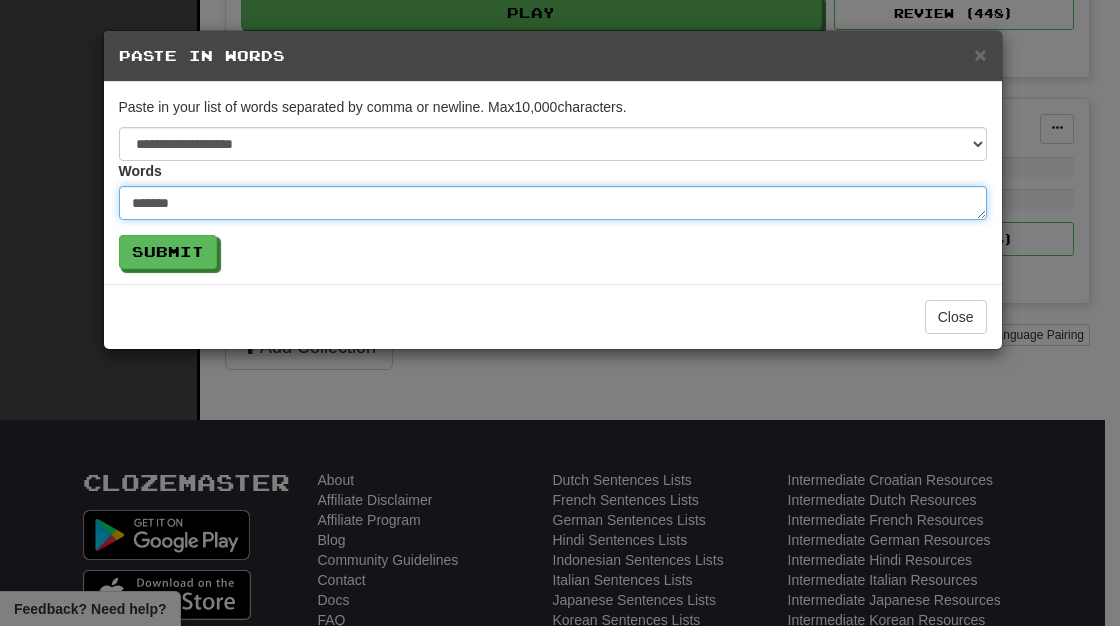 type on "*" 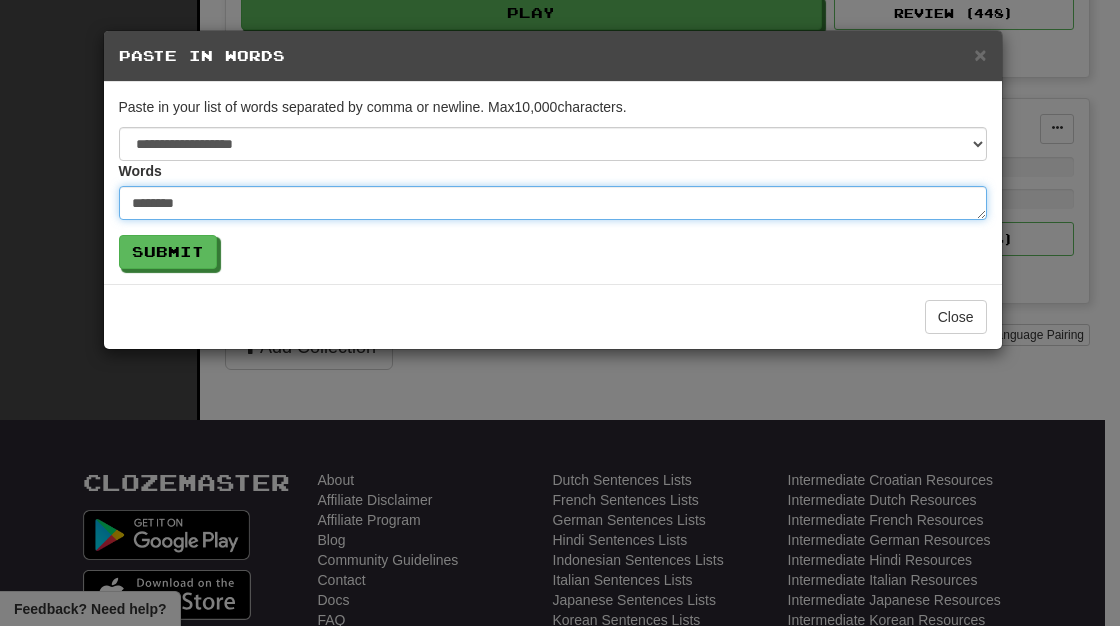 type on "*" 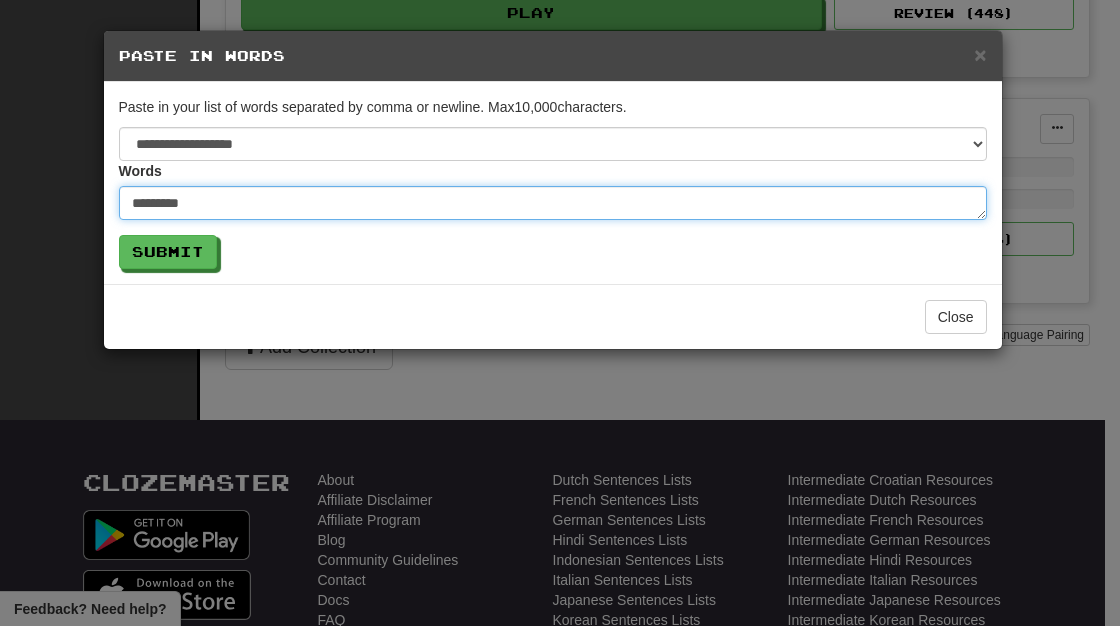 type on "*" 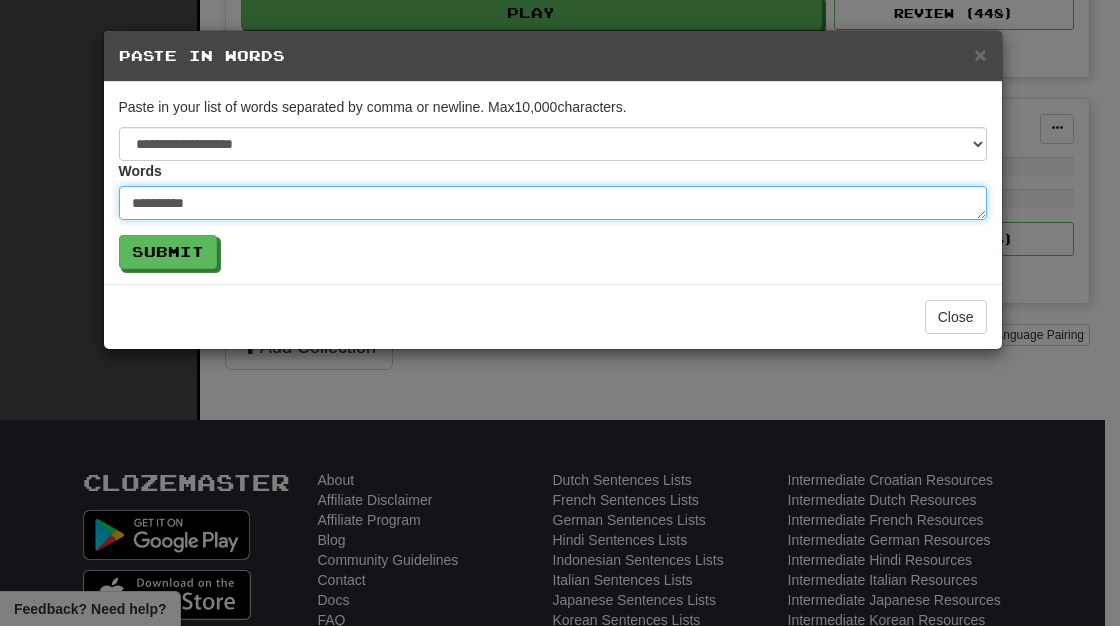 type on "*" 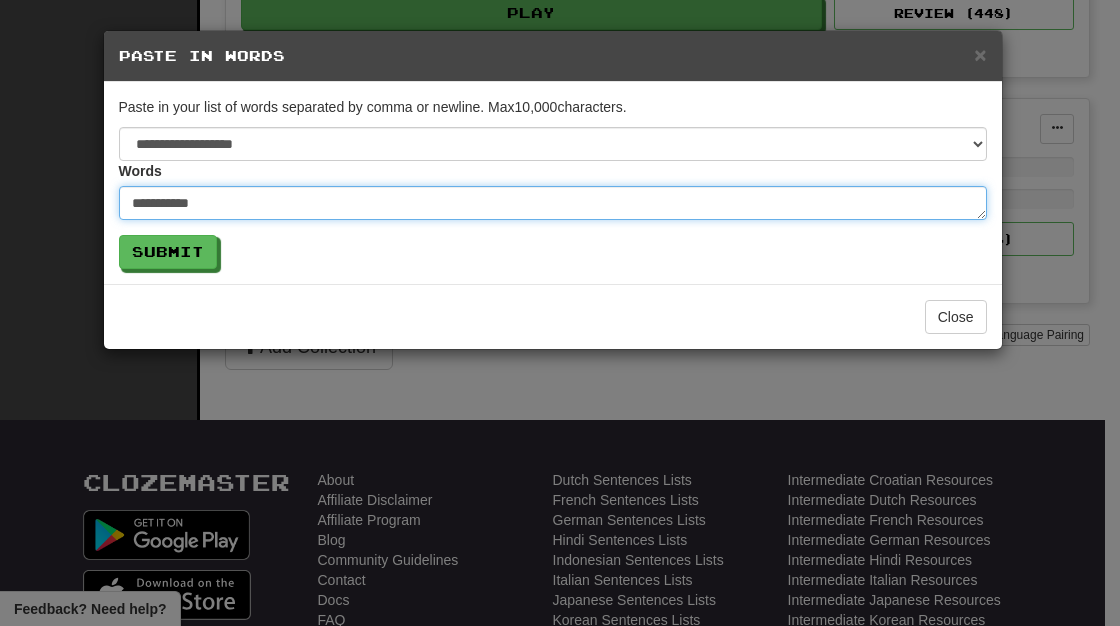 type on "*" 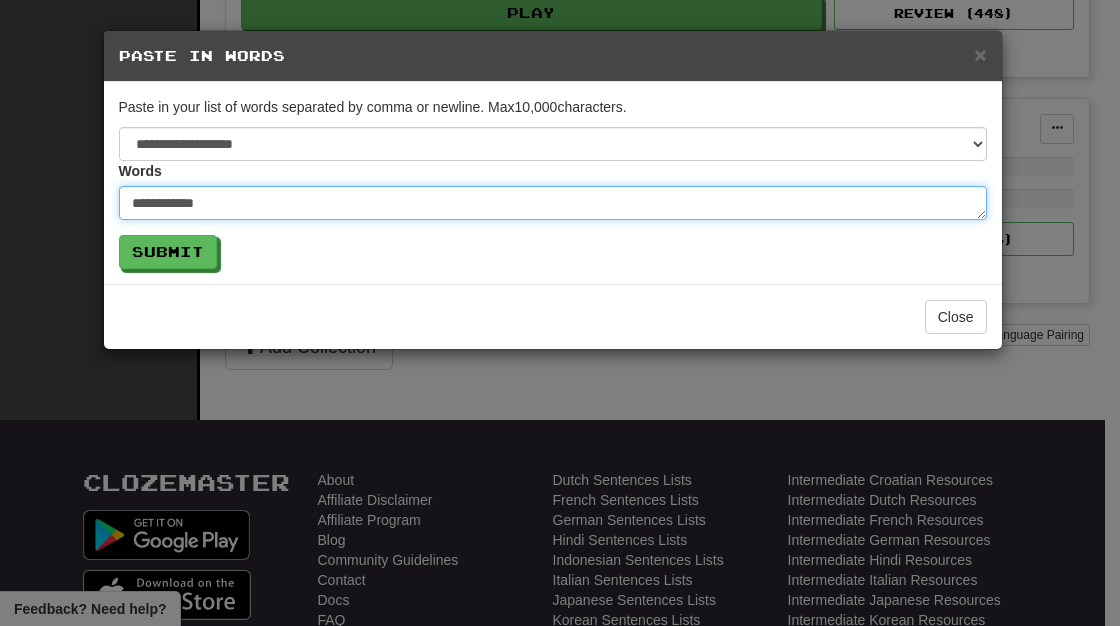 type on "*" 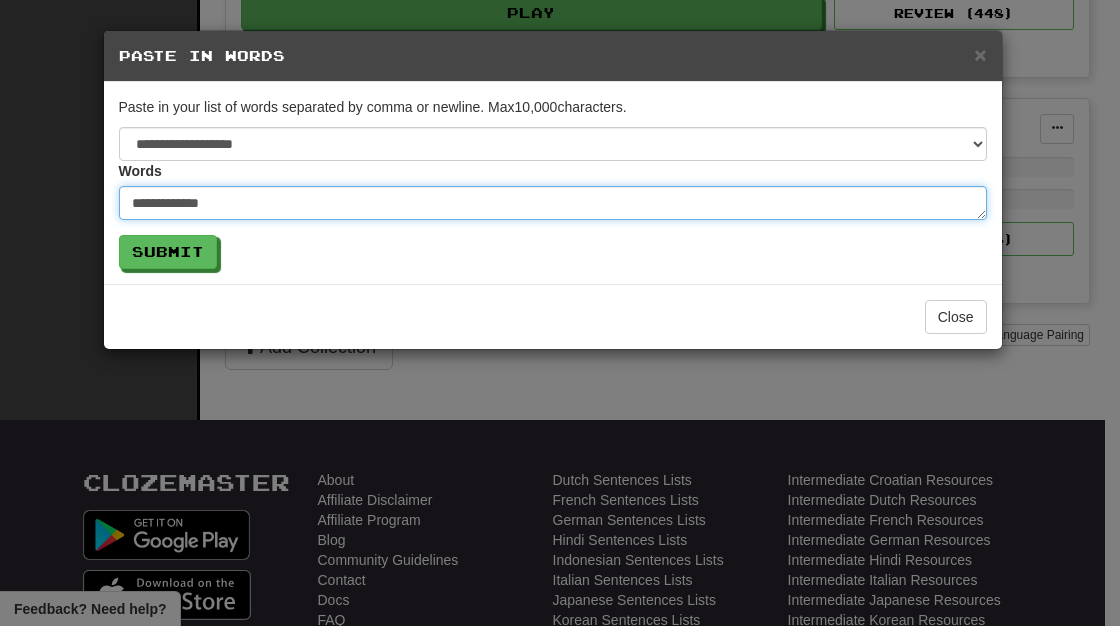 type on "*" 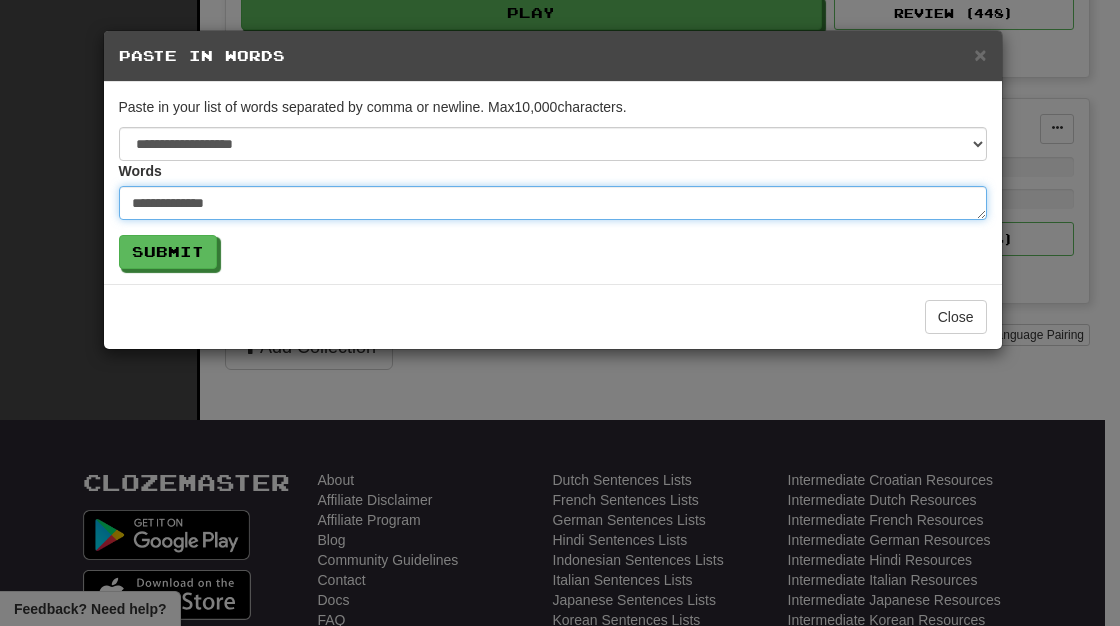 type on "*" 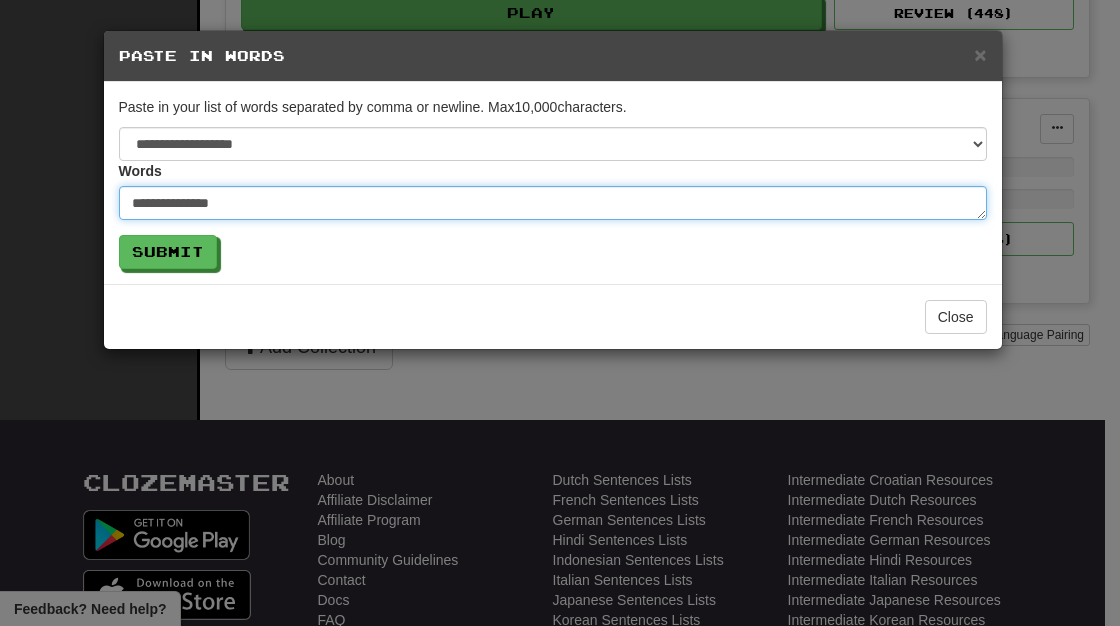 type on "*" 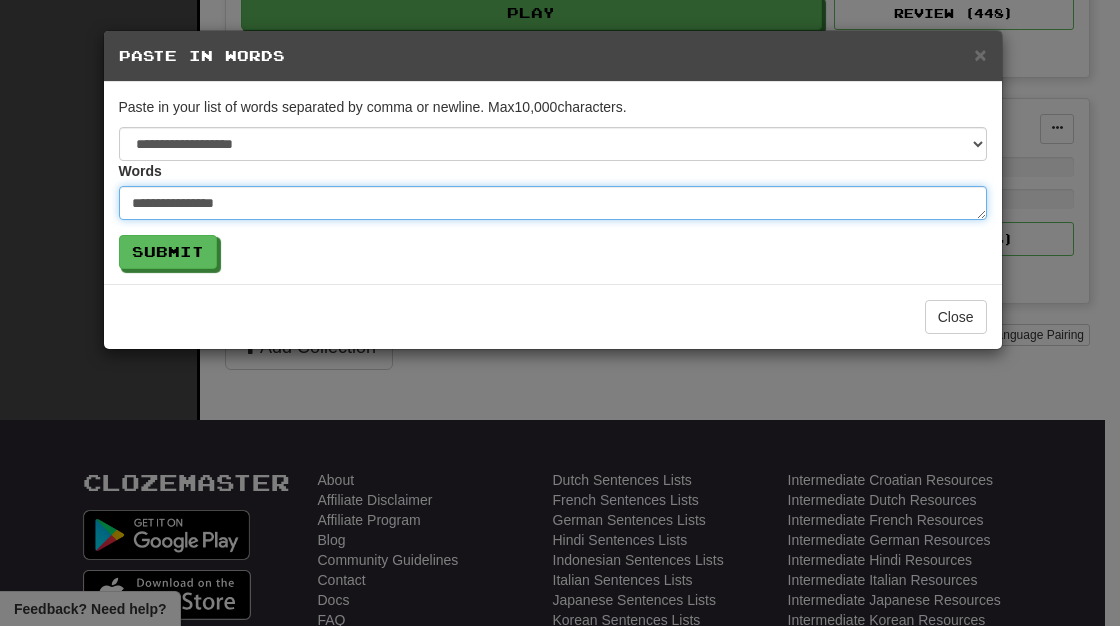 type on "*" 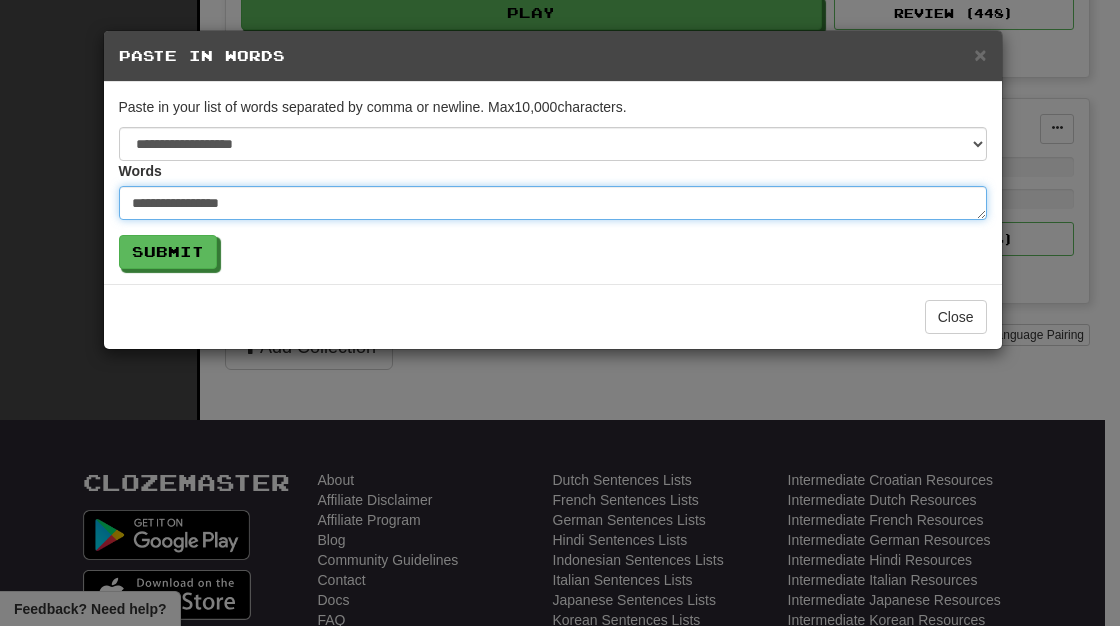 type on "*" 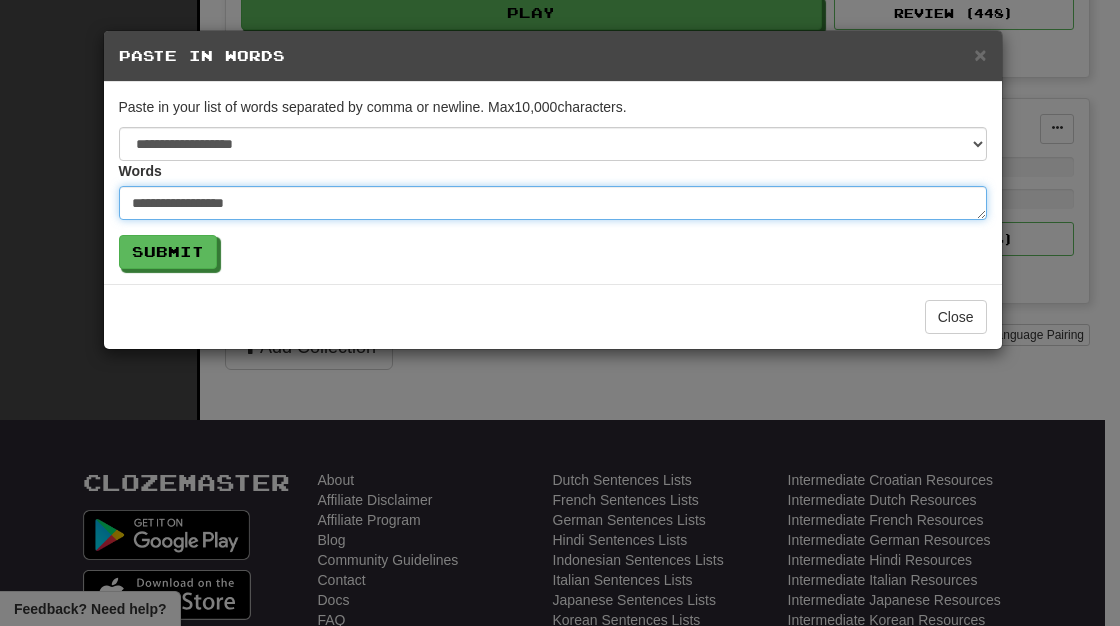 type on "*" 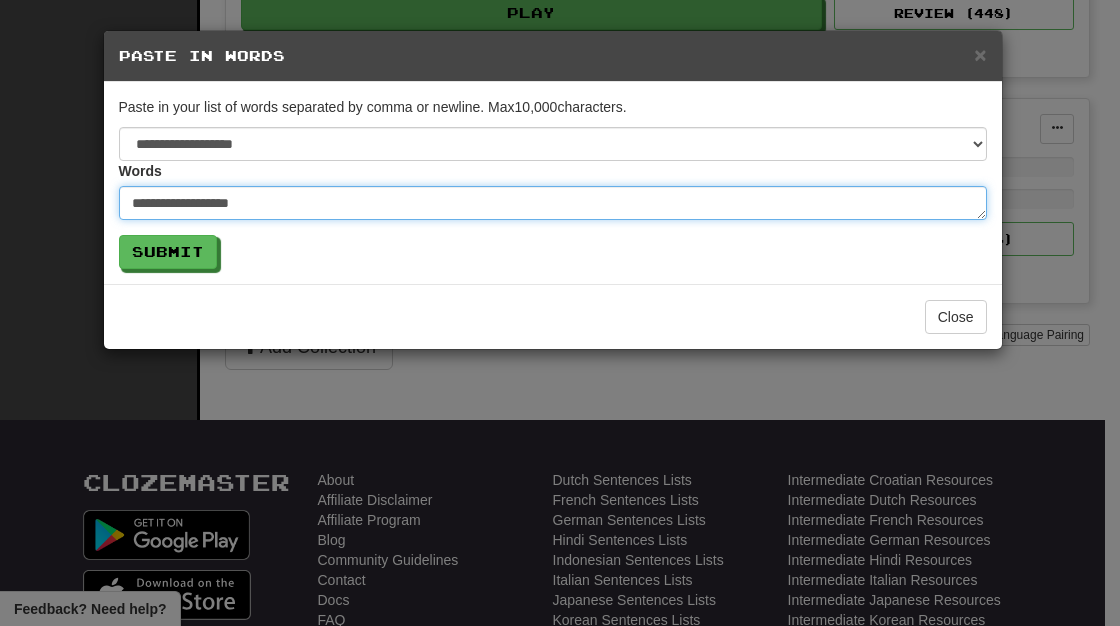 type on "*" 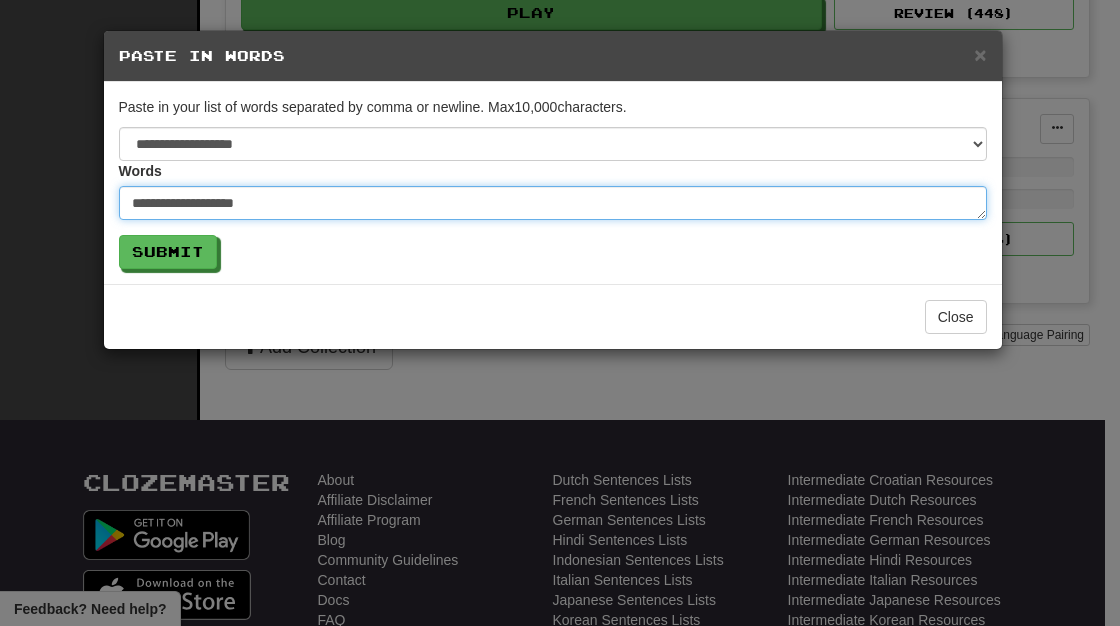 type on "*" 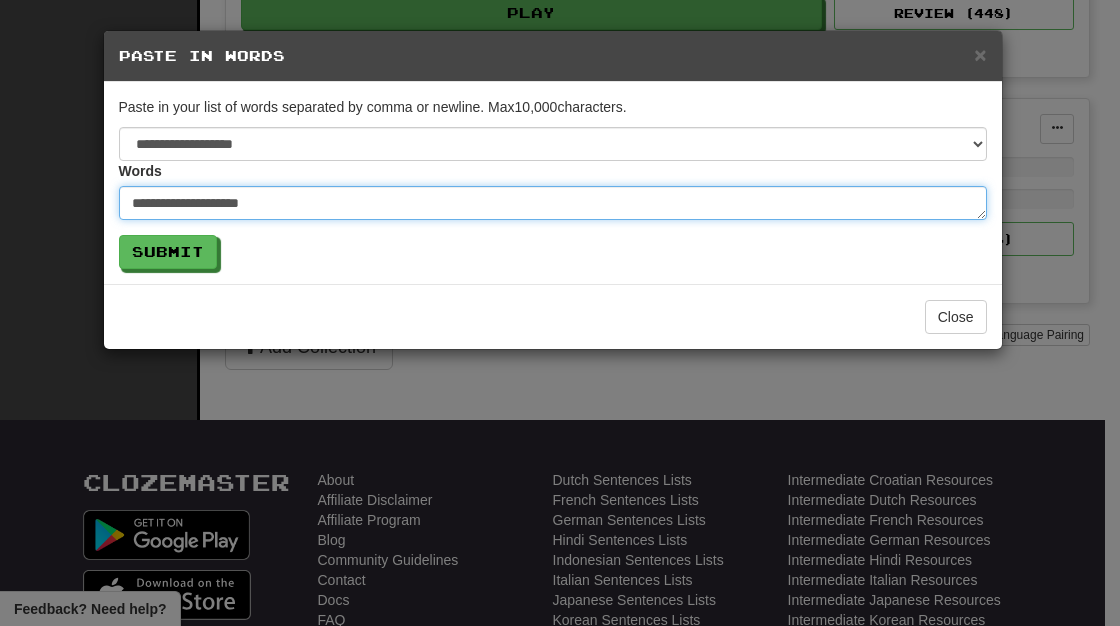 type on "*" 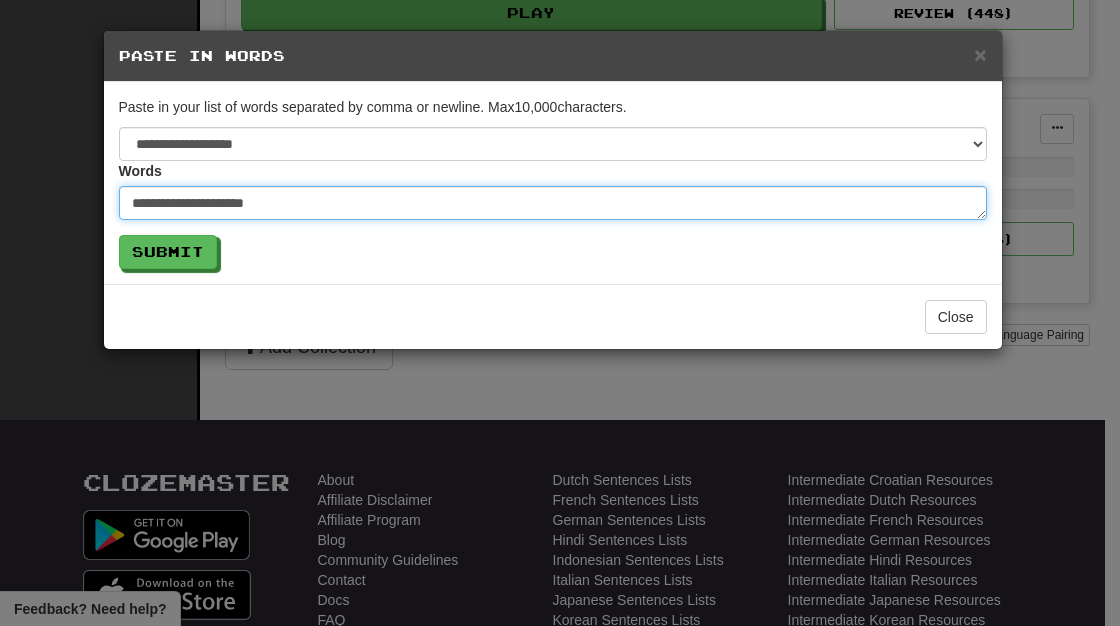 type on "*" 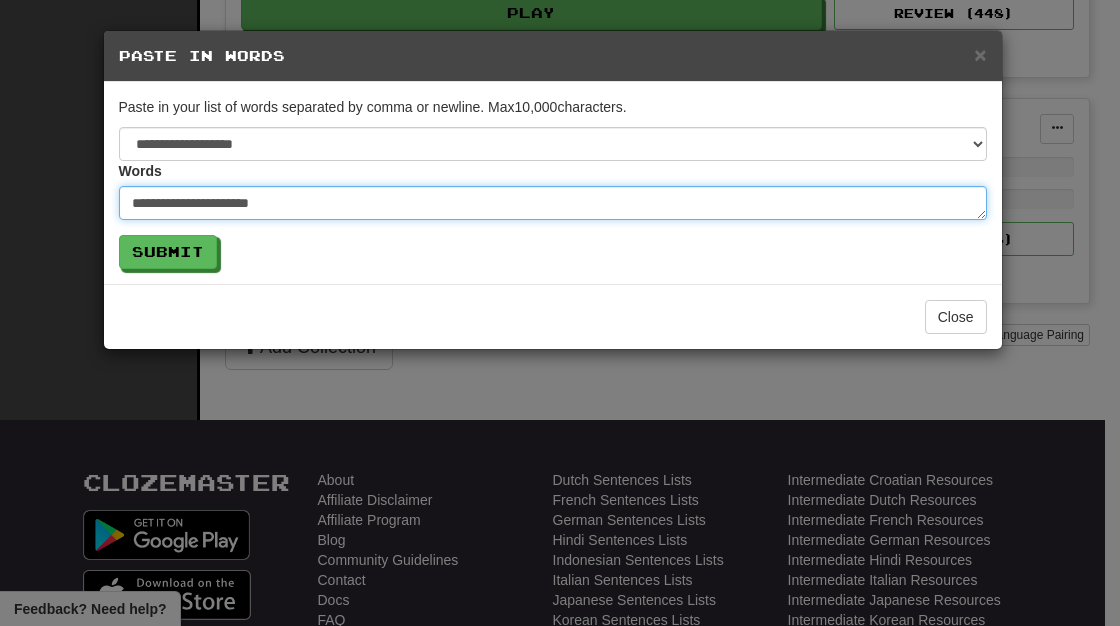 type on "*" 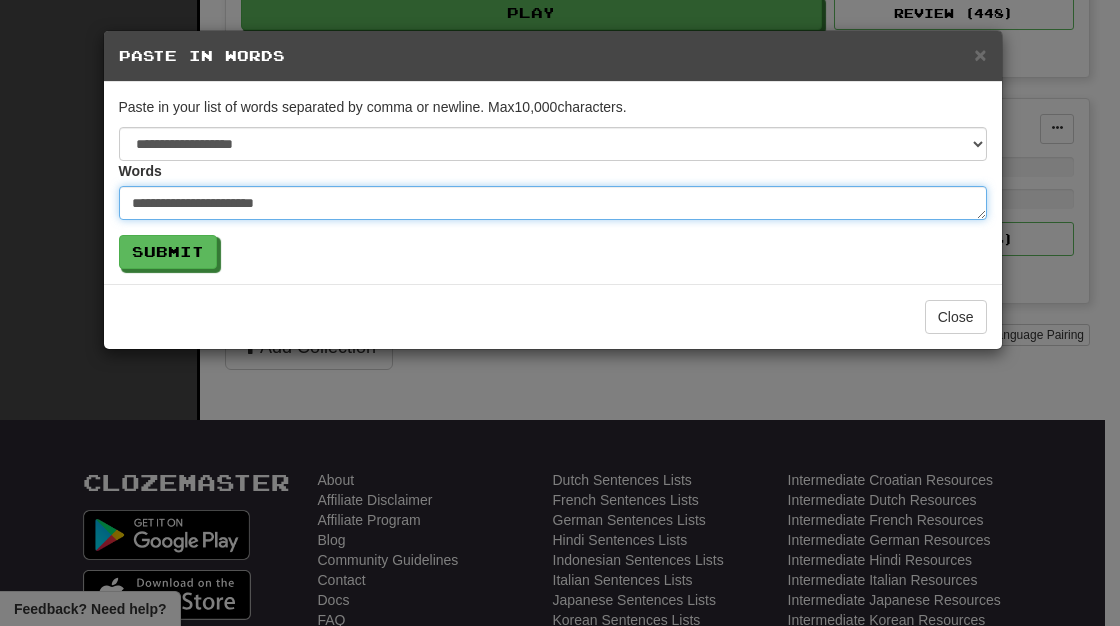 type on "*" 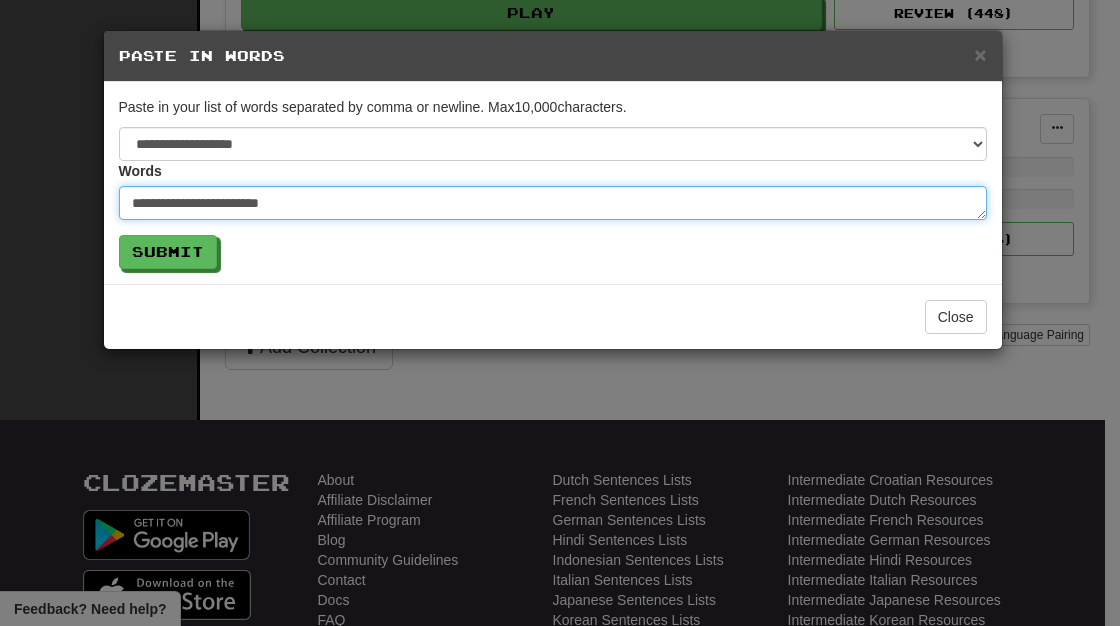 type on "*" 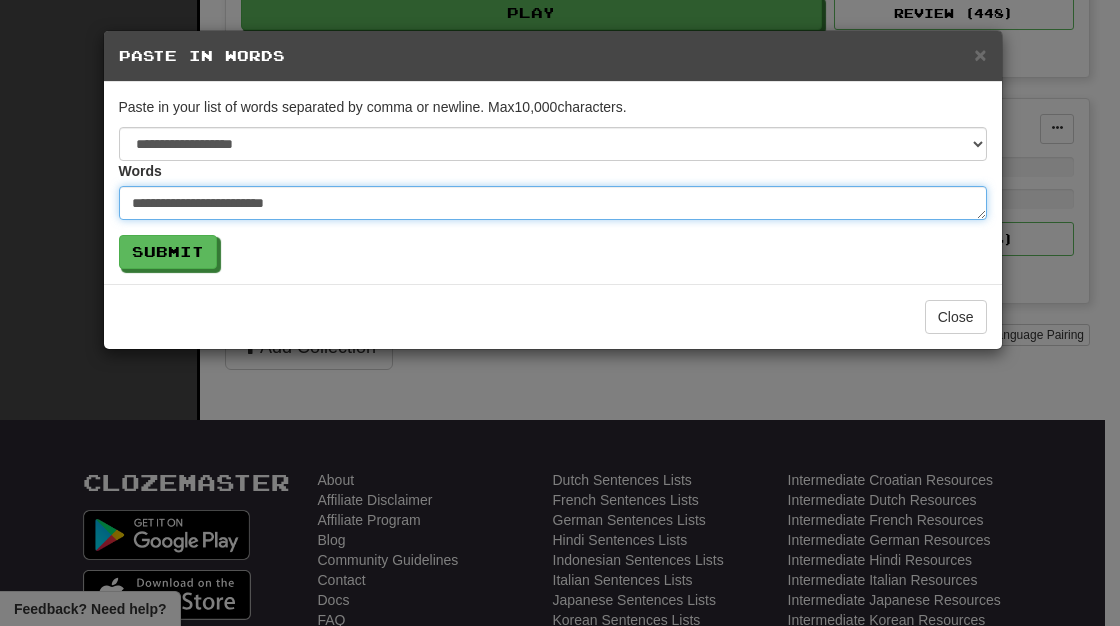 type on "*" 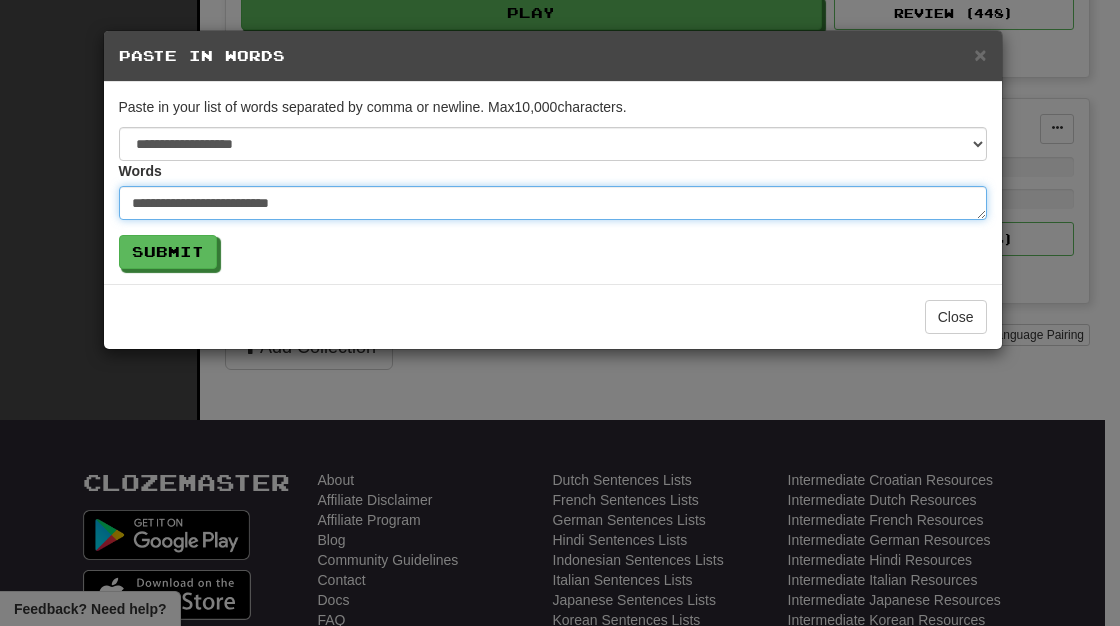 type on "*" 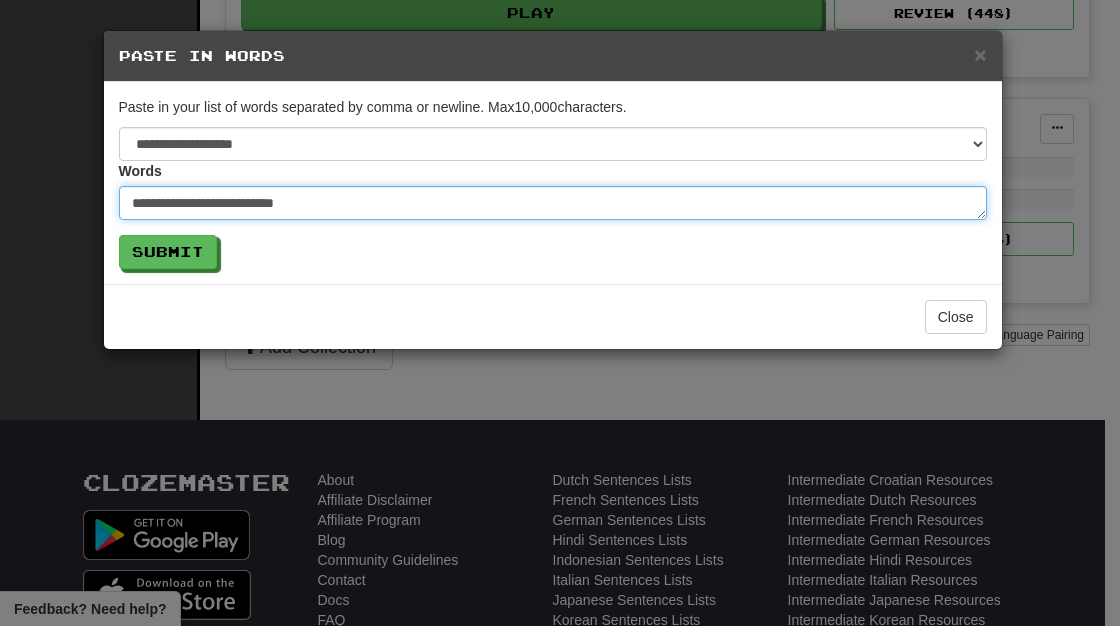 type on "*" 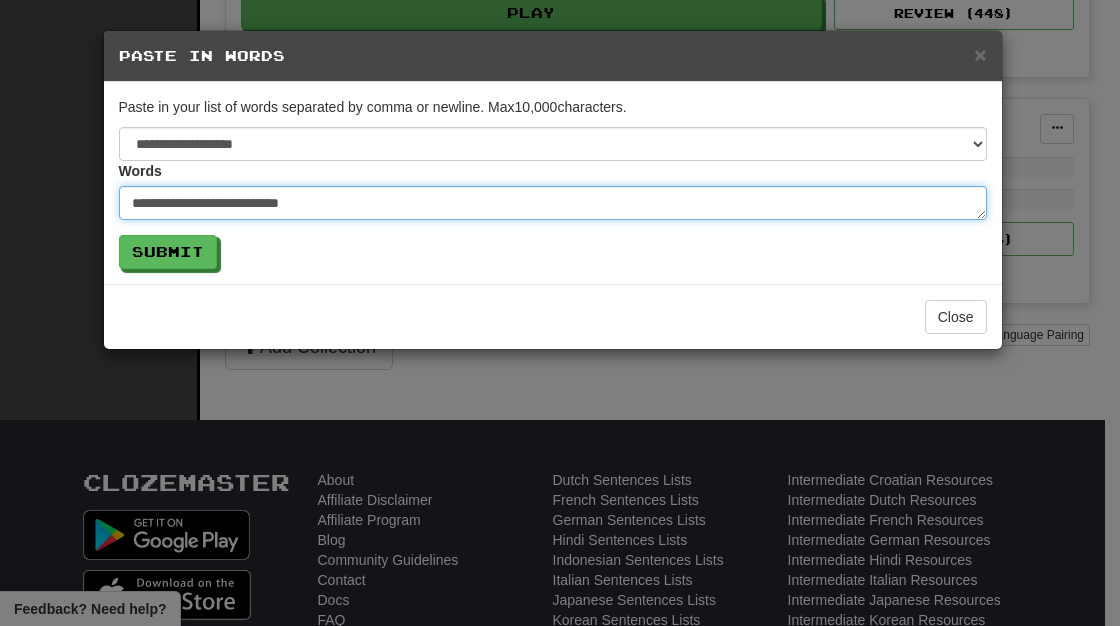 type on "*" 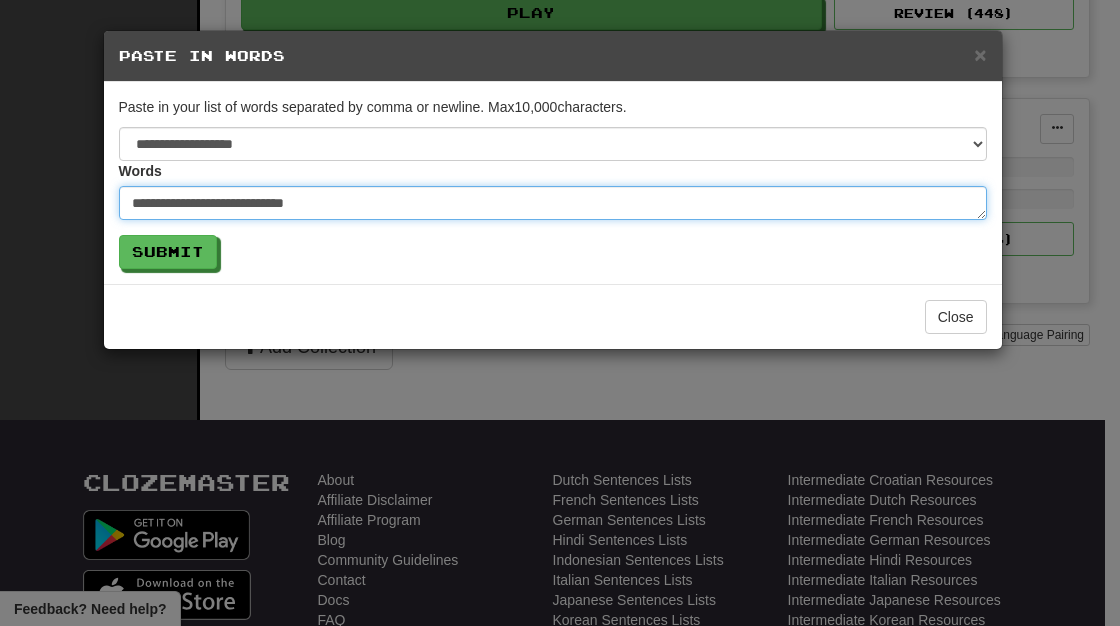 type on "*" 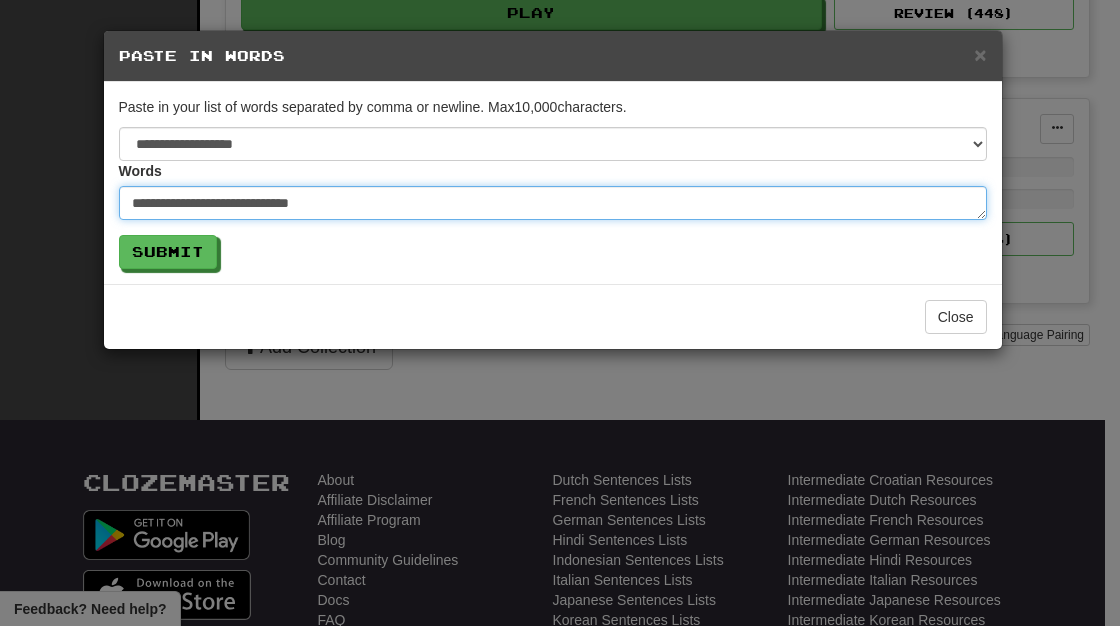 type on "*" 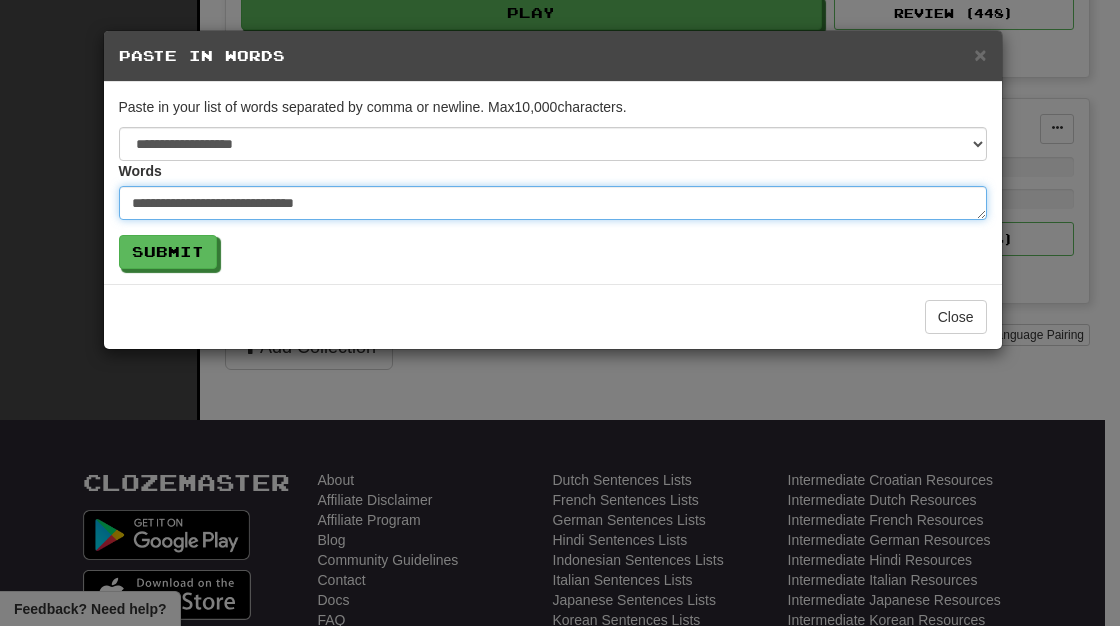 type on "*" 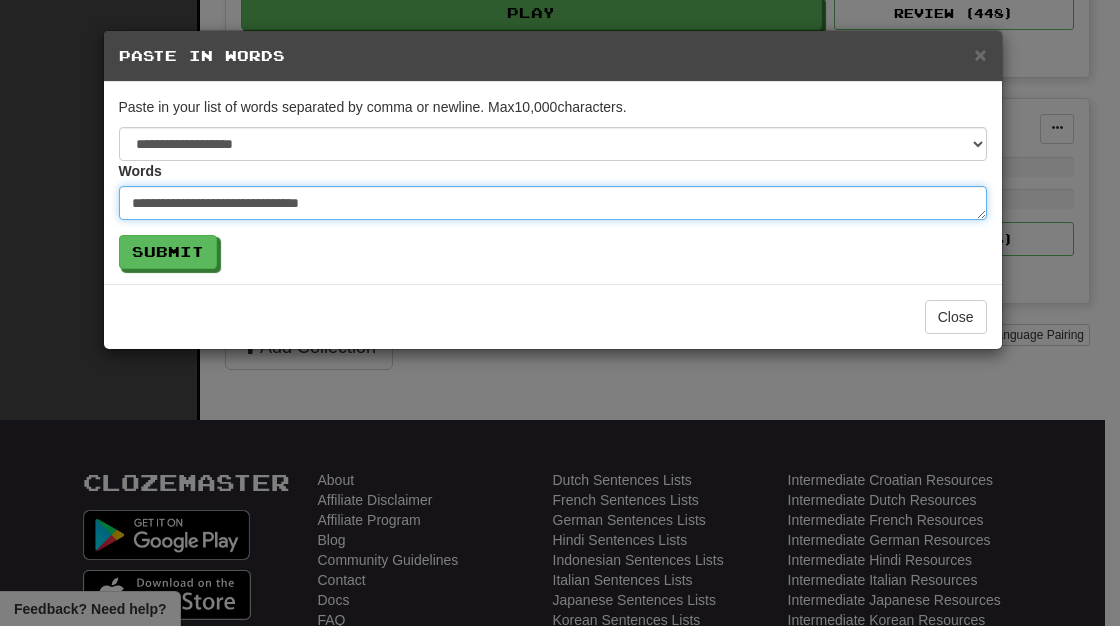 type on "*" 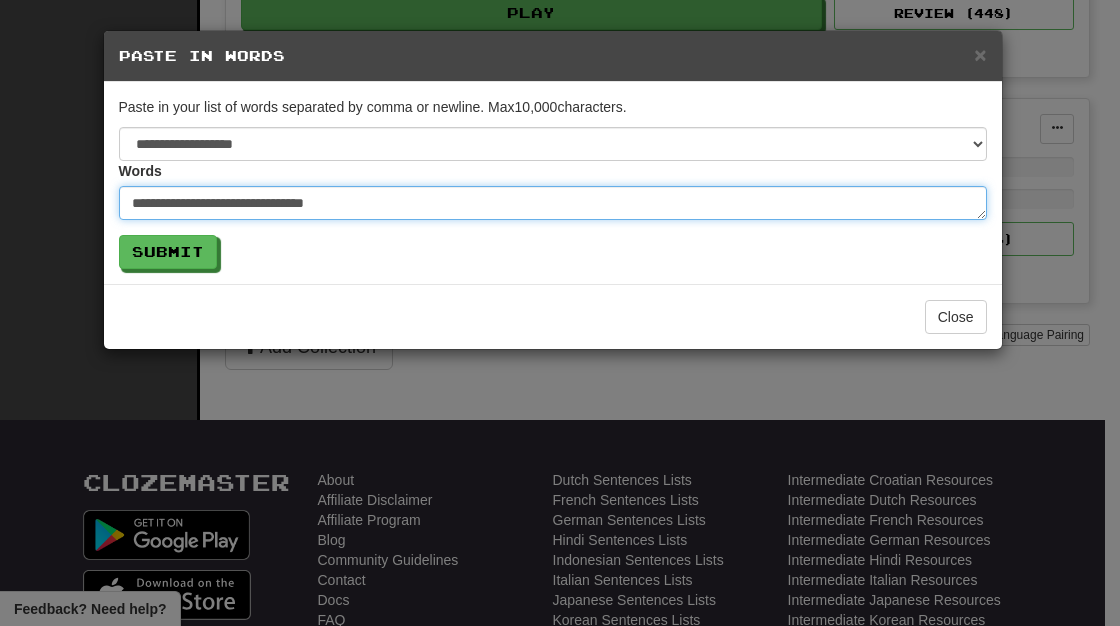 type on "*" 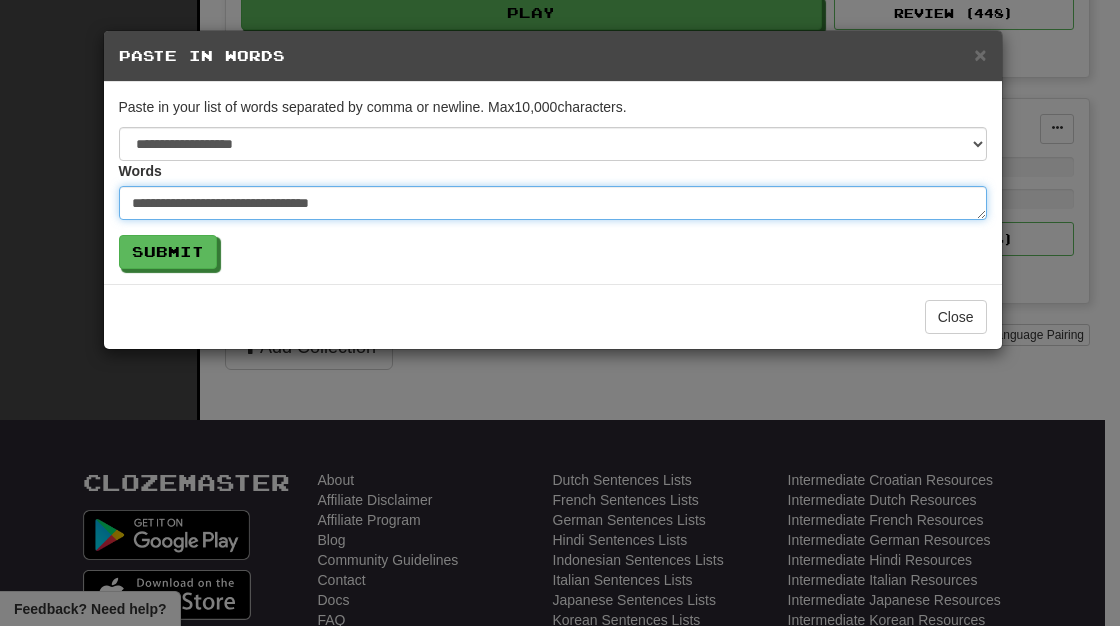 type on "*" 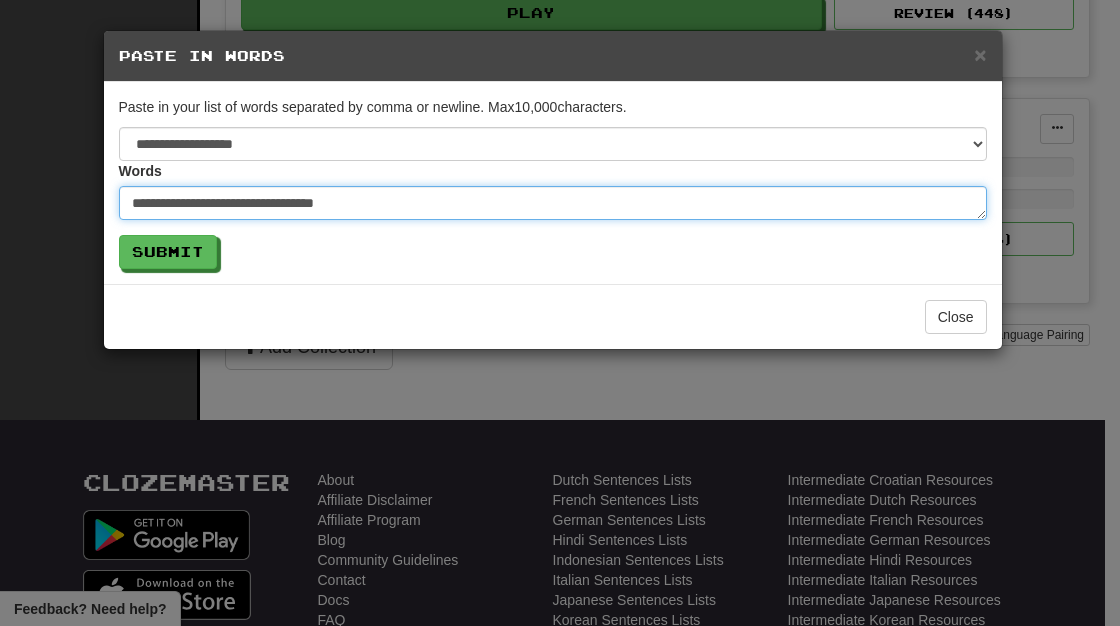 type on "*" 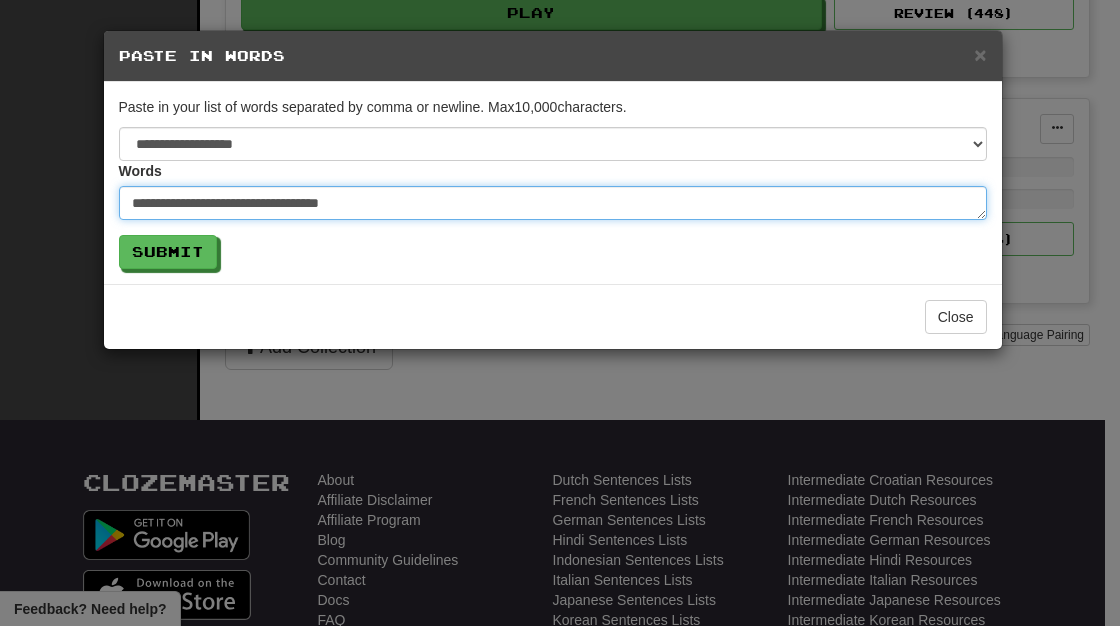 type on "*" 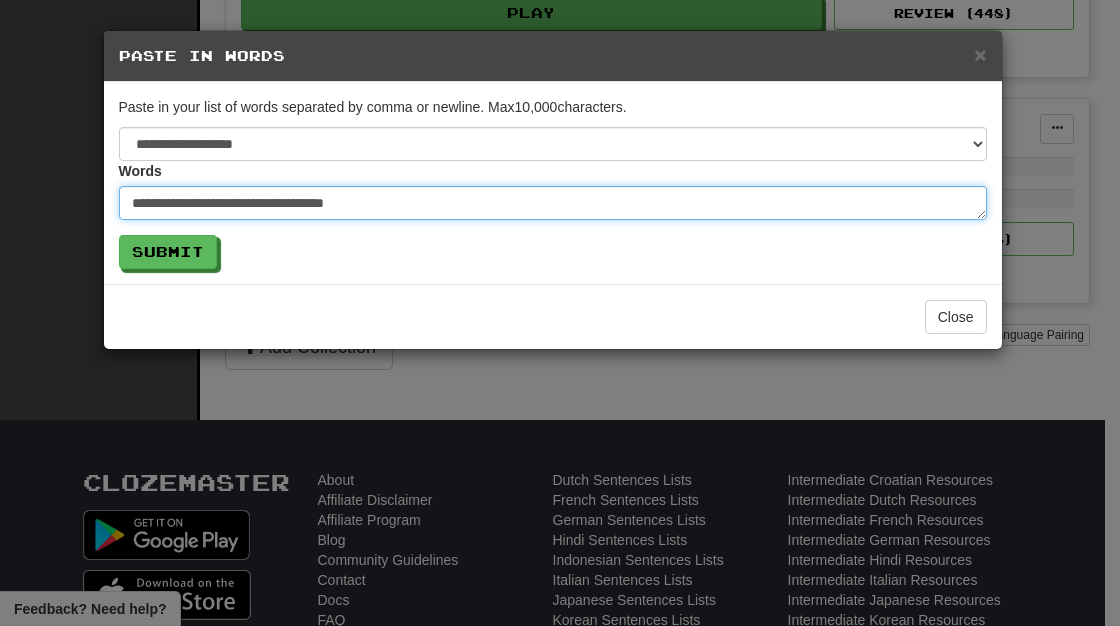 type on "*" 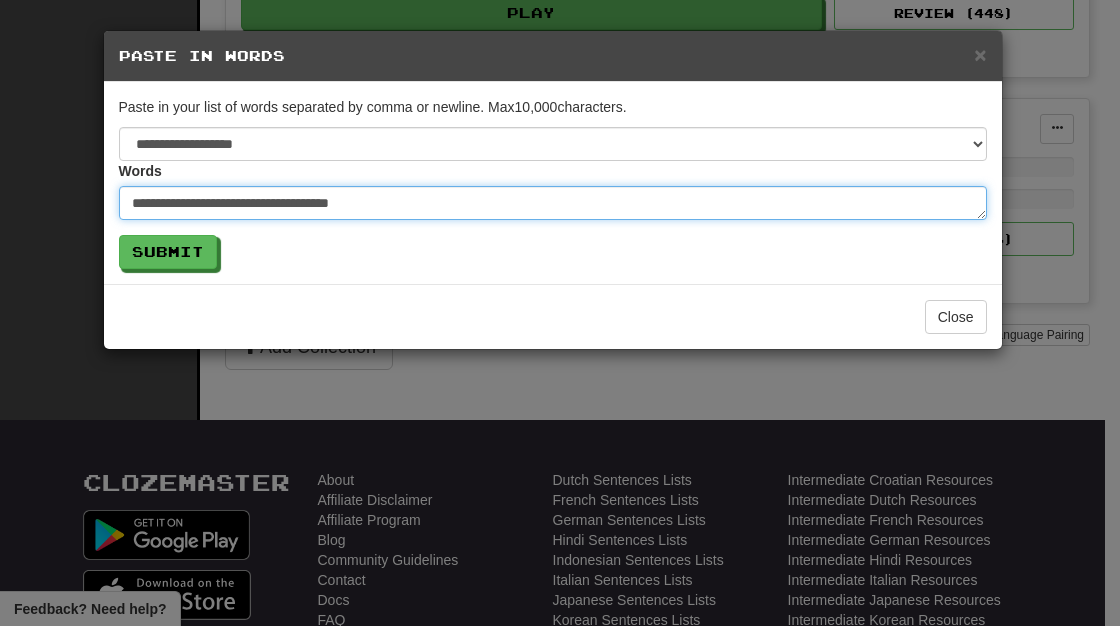 type on "*" 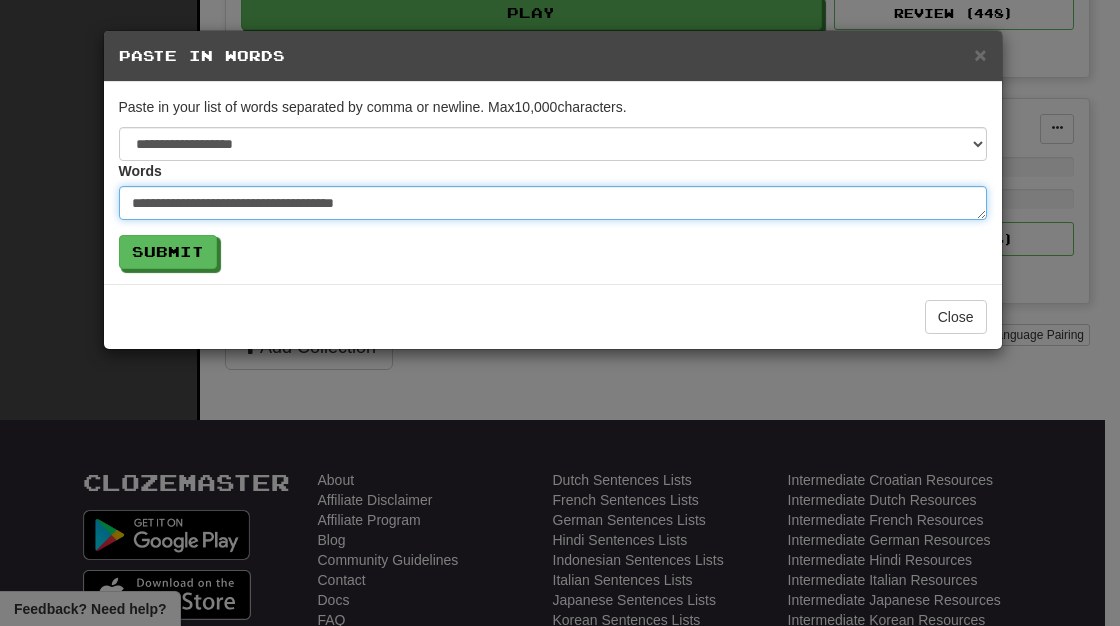 type on "*" 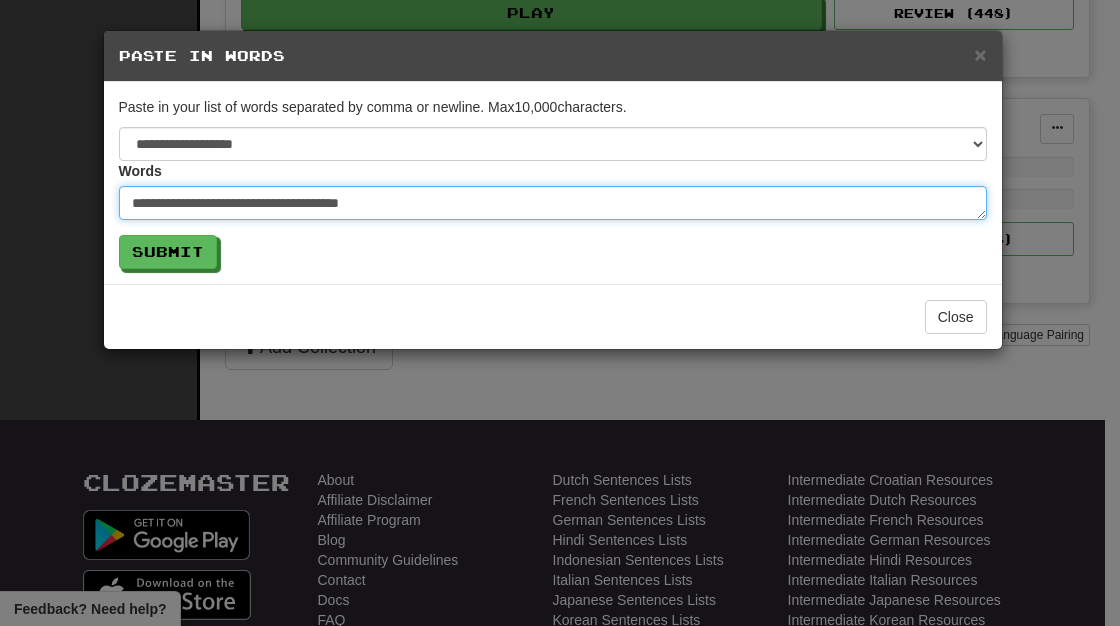 type on "*" 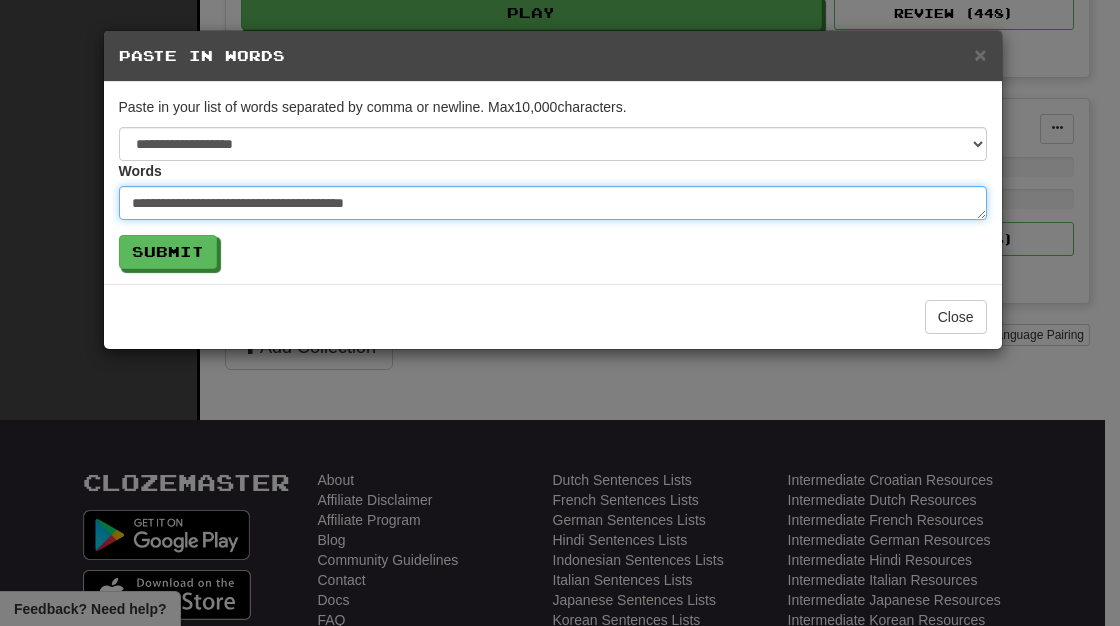 type on "*" 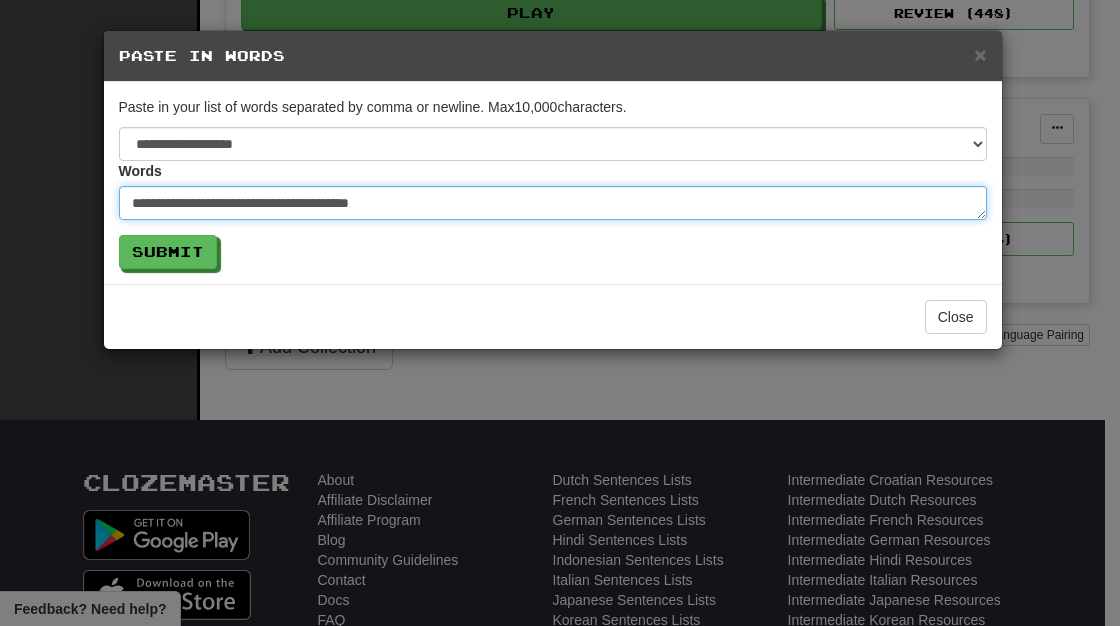 type on "*" 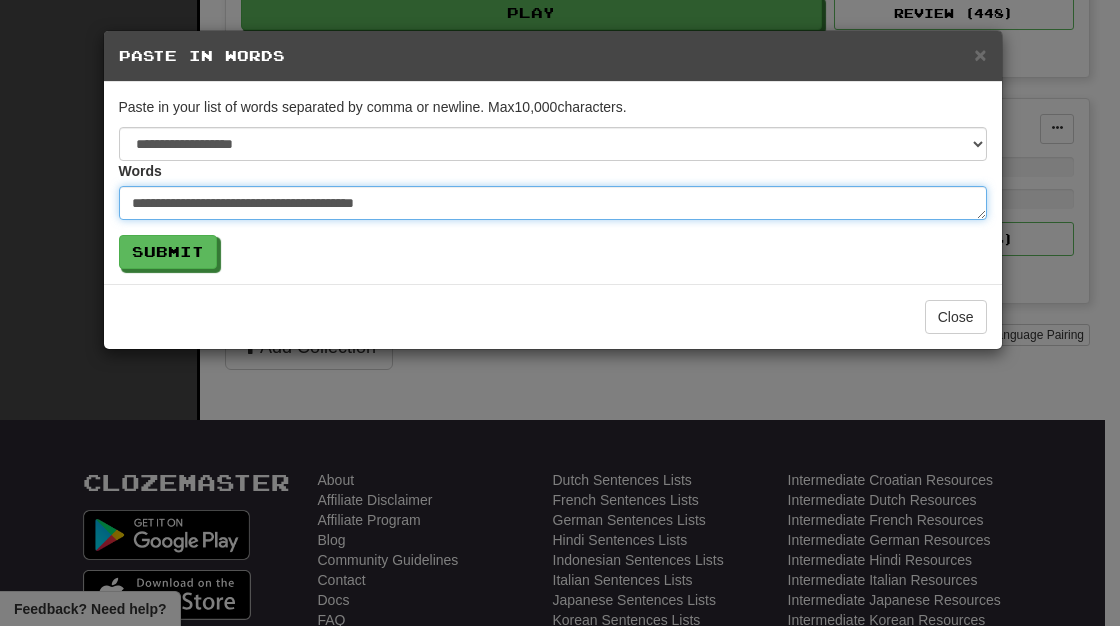 type on "*" 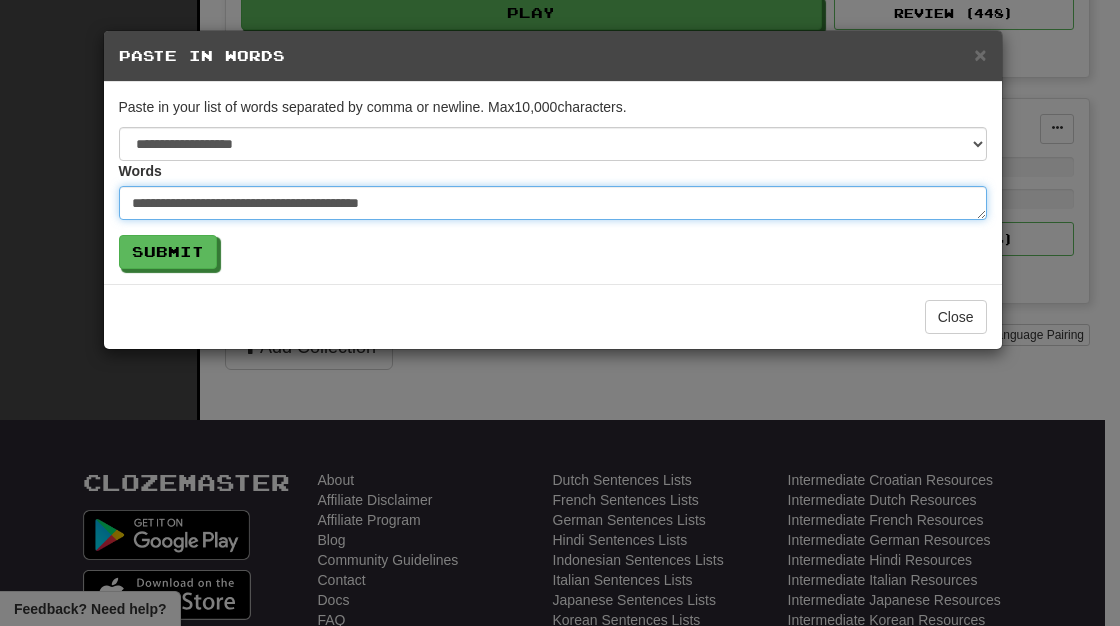 type on "*" 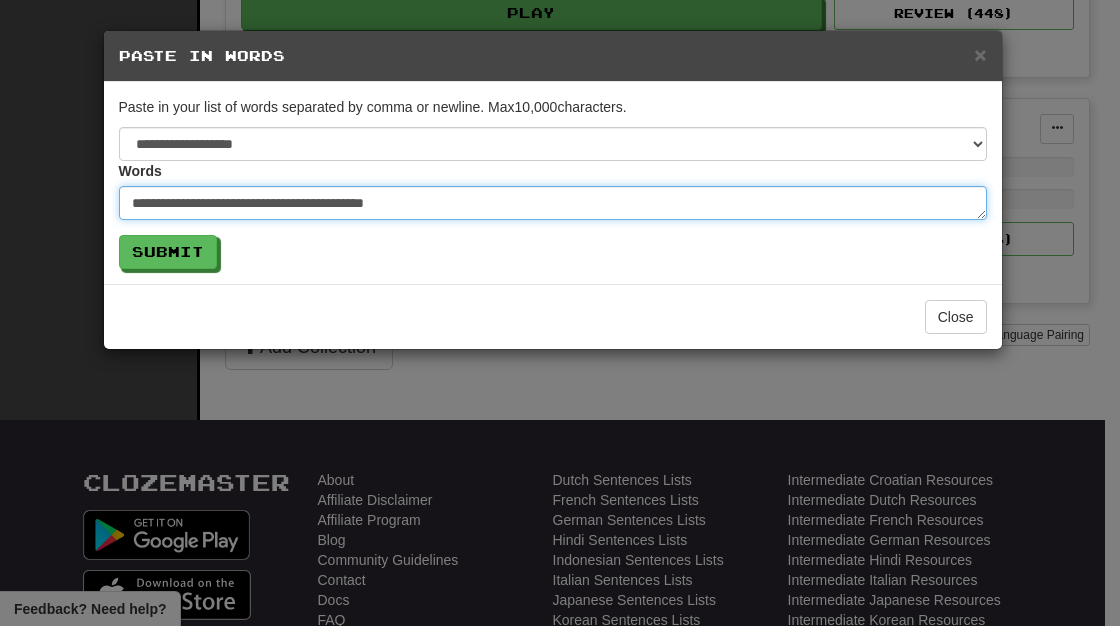 type on "*" 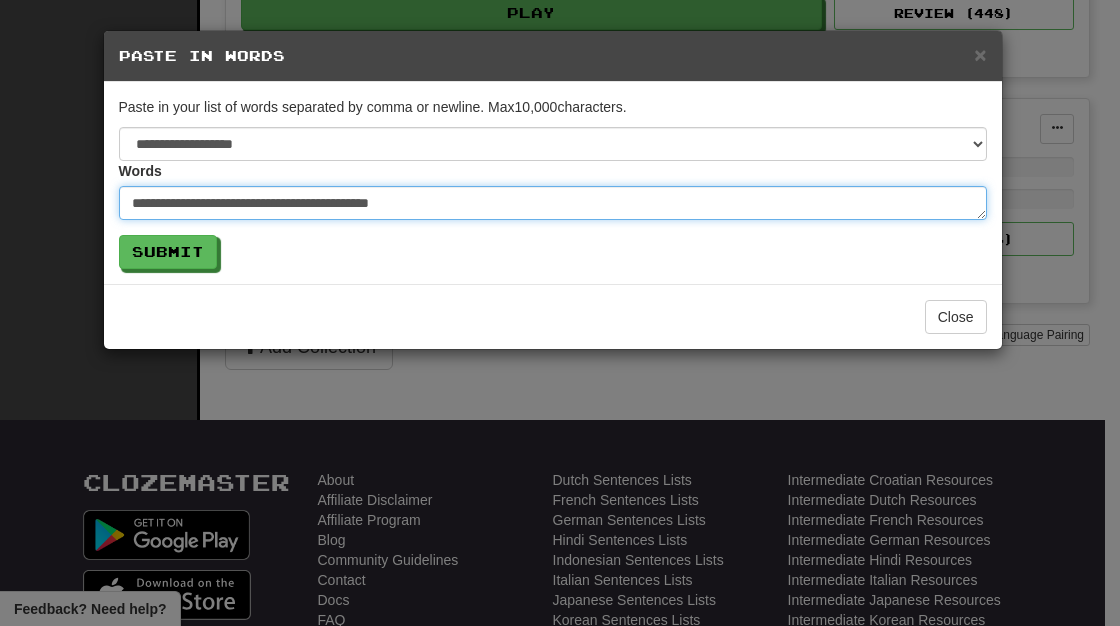 type on "*" 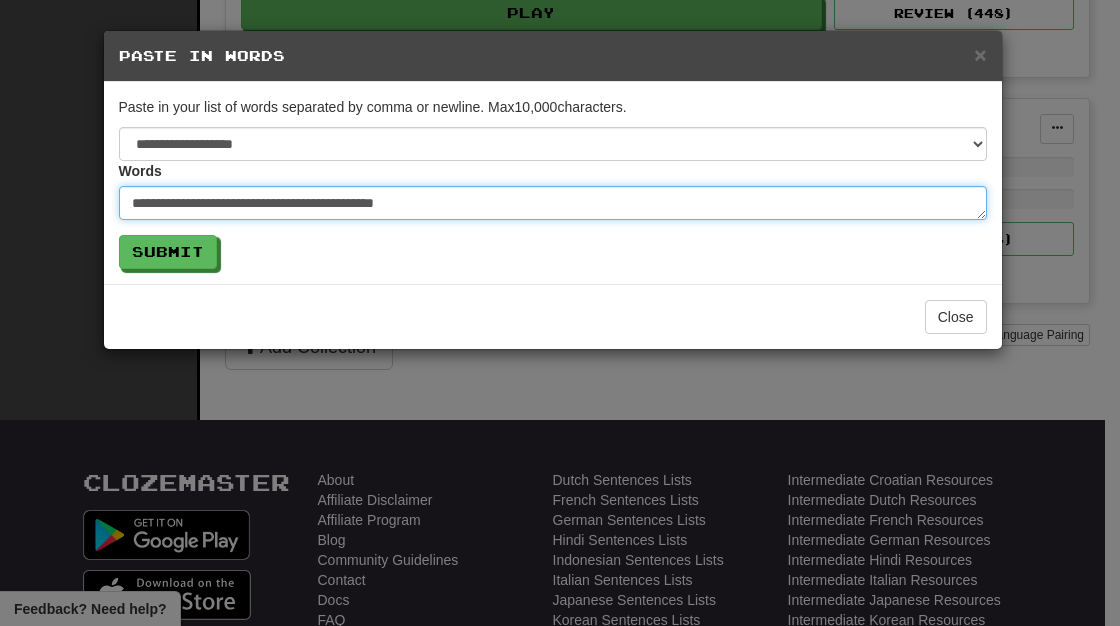 type on "*" 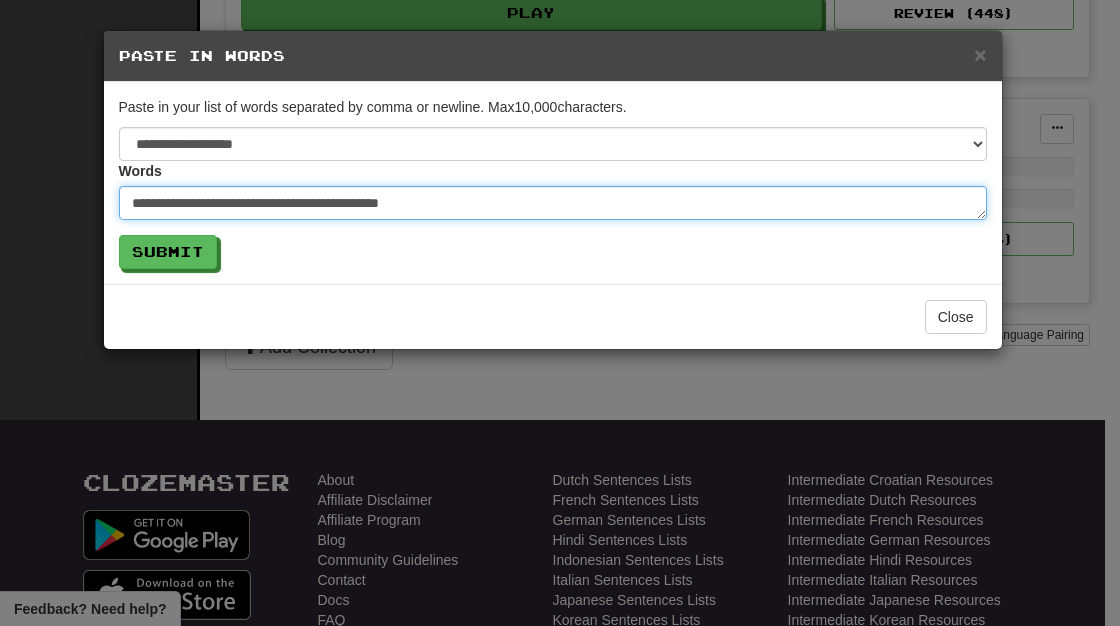 type on "*" 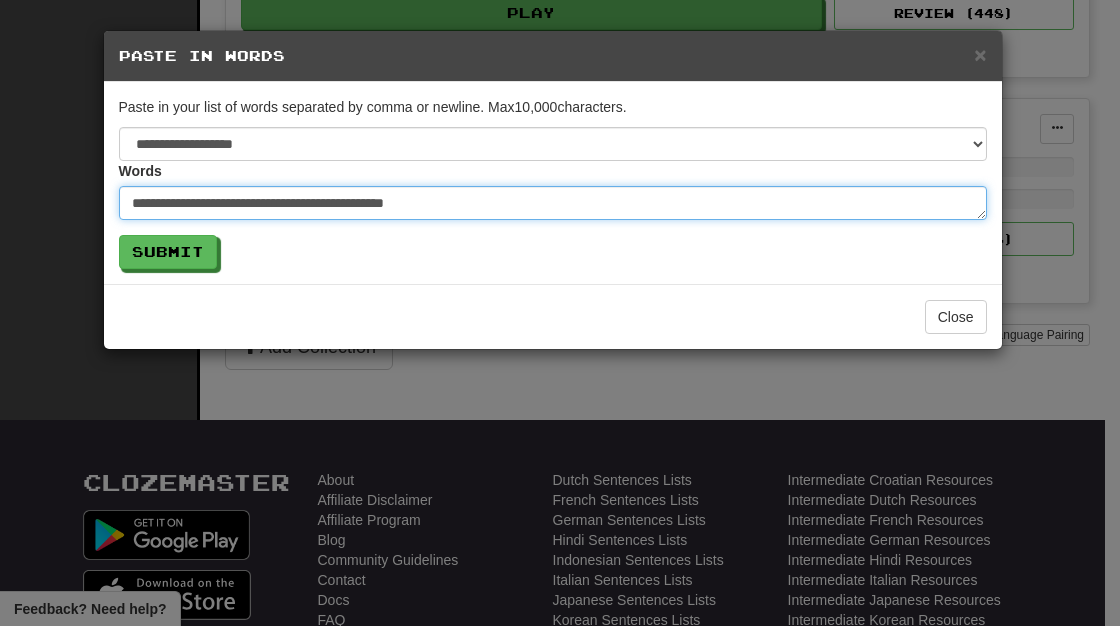 type on "*" 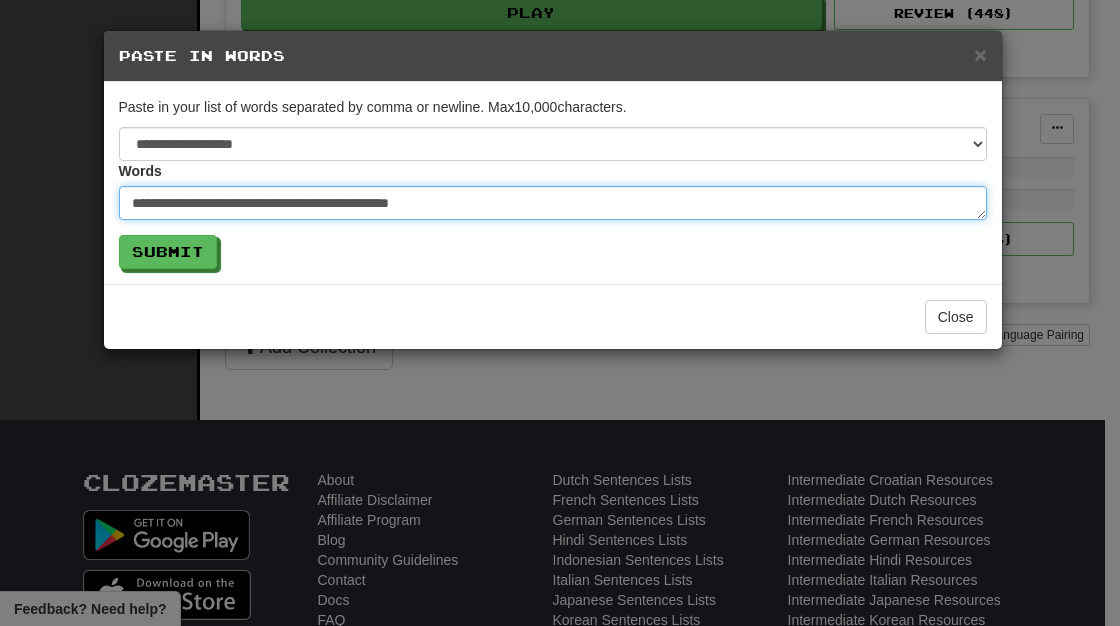 type on "*" 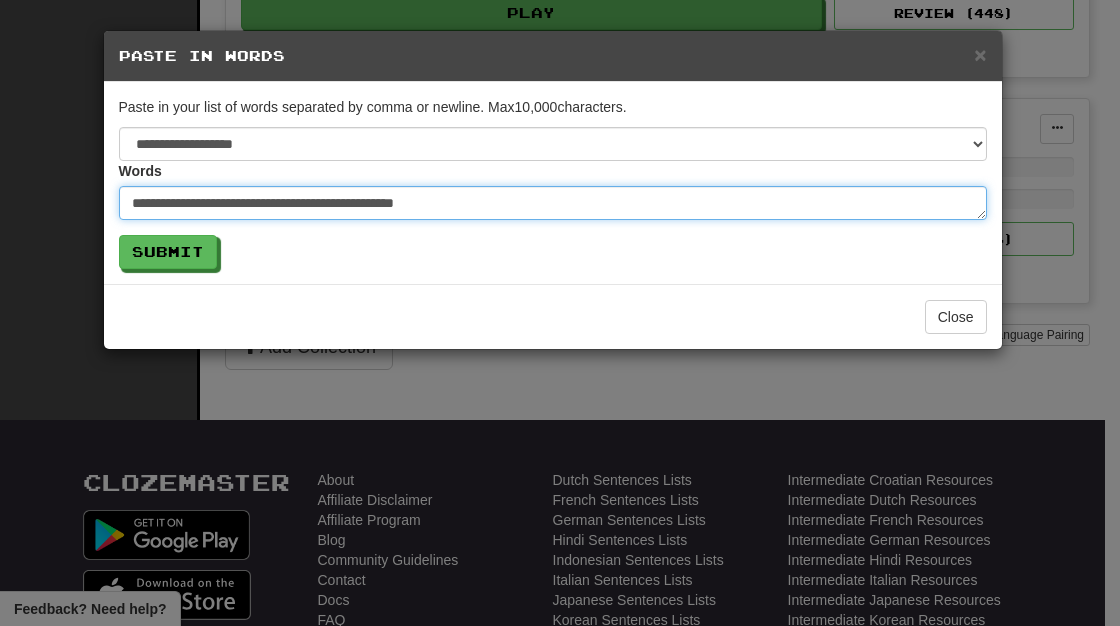 type on "*" 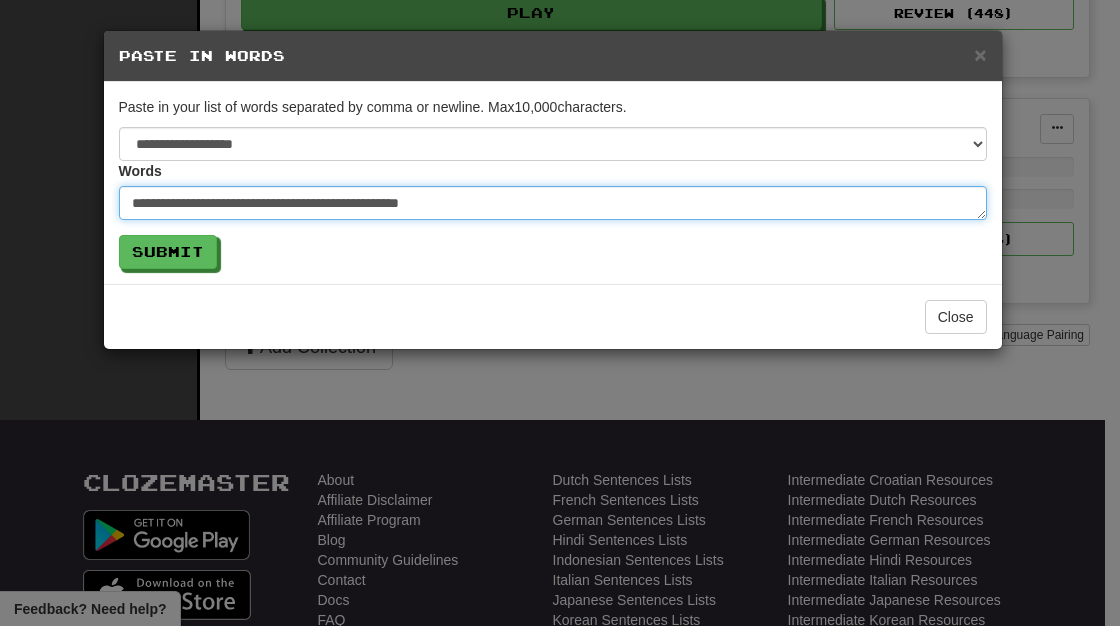 type on "*" 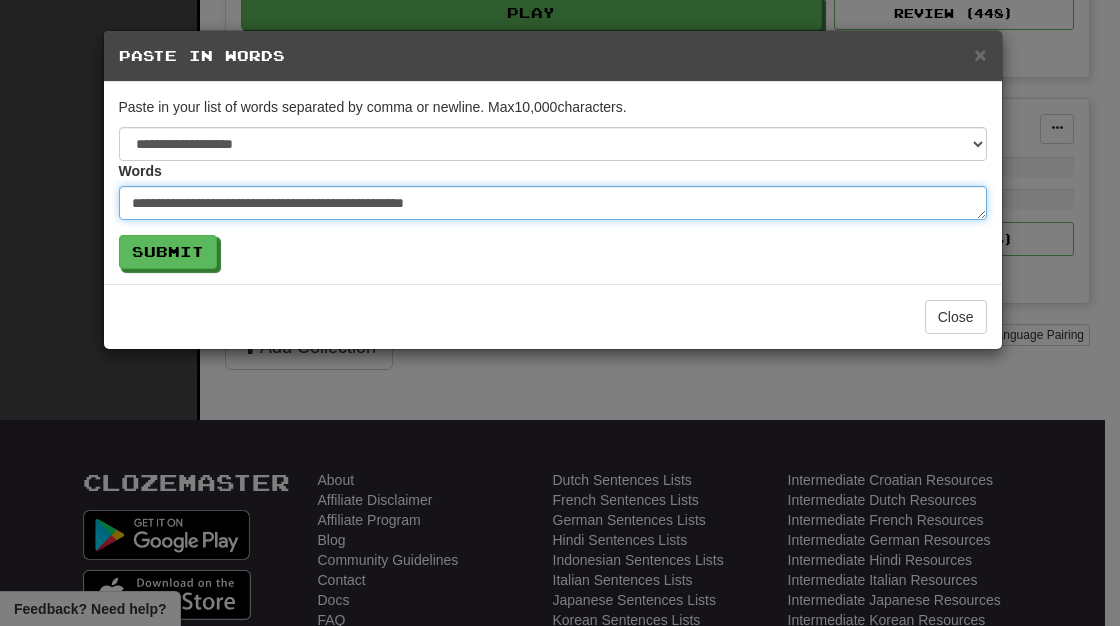 type on "*" 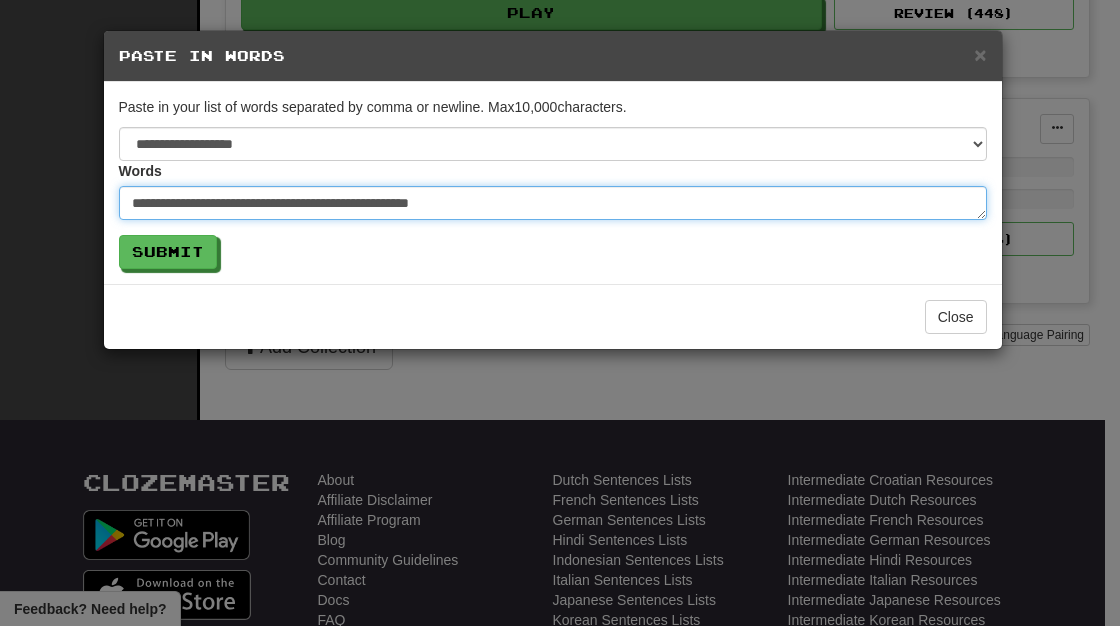 type on "*" 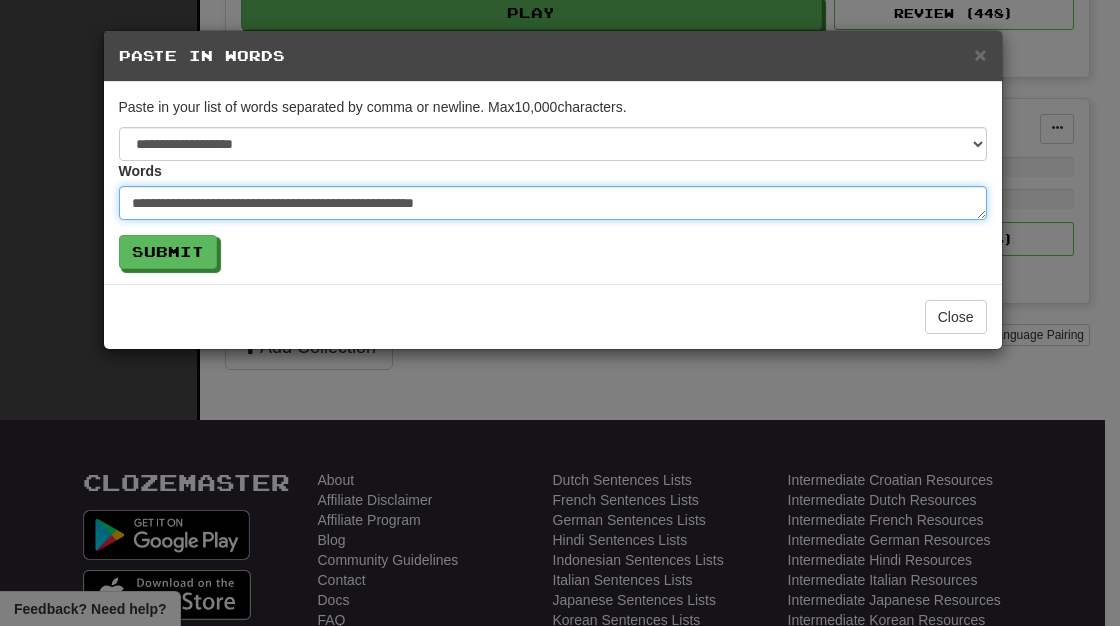 type on "*" 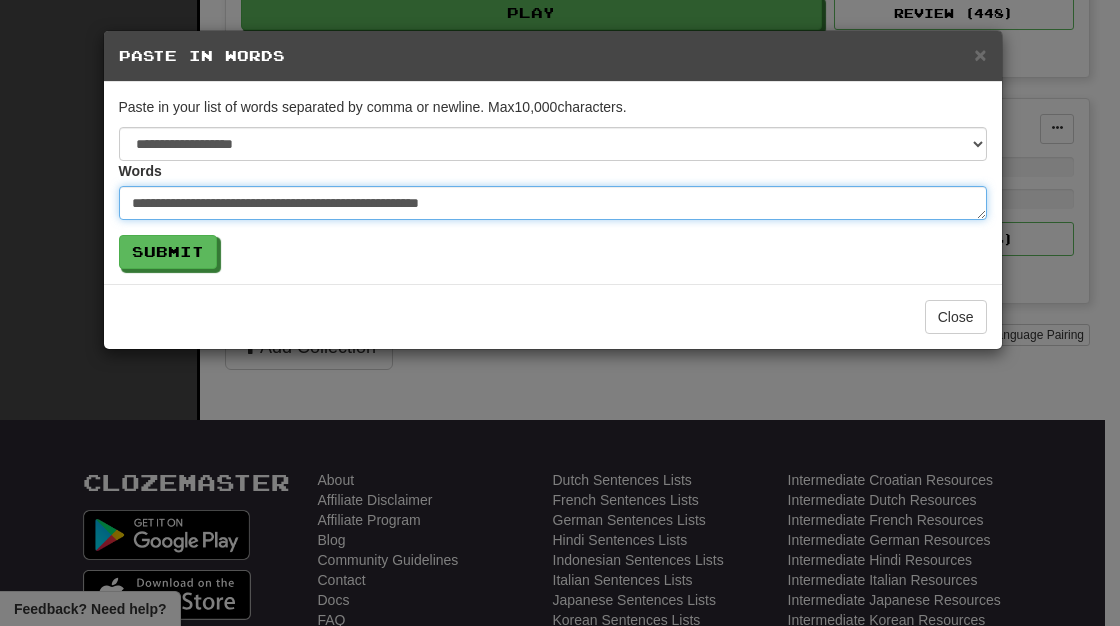 type on "*" 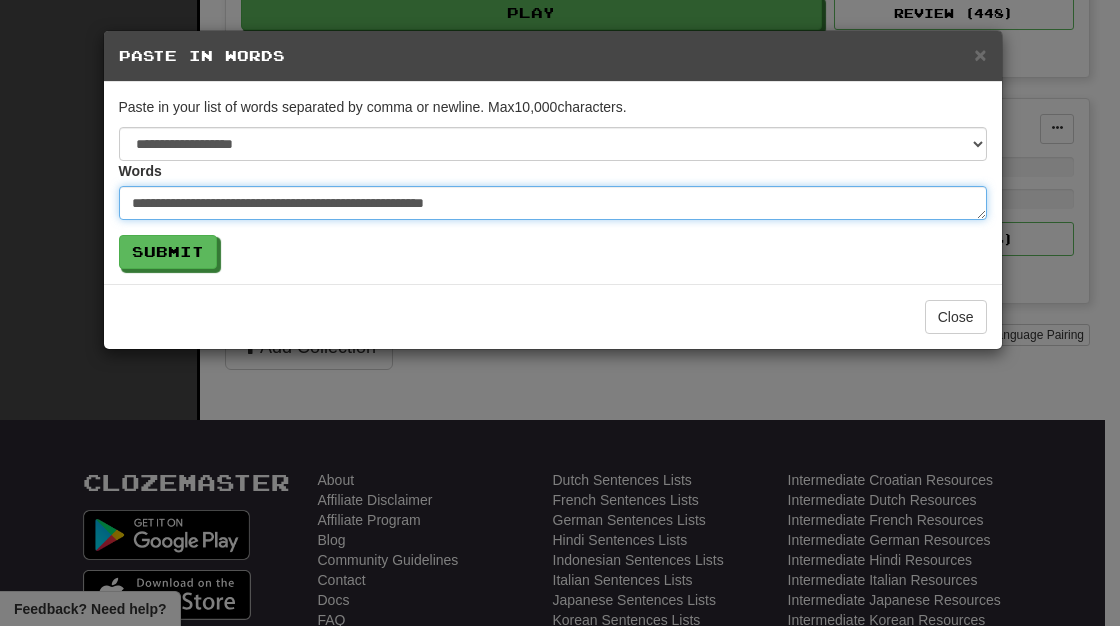 type on "*" 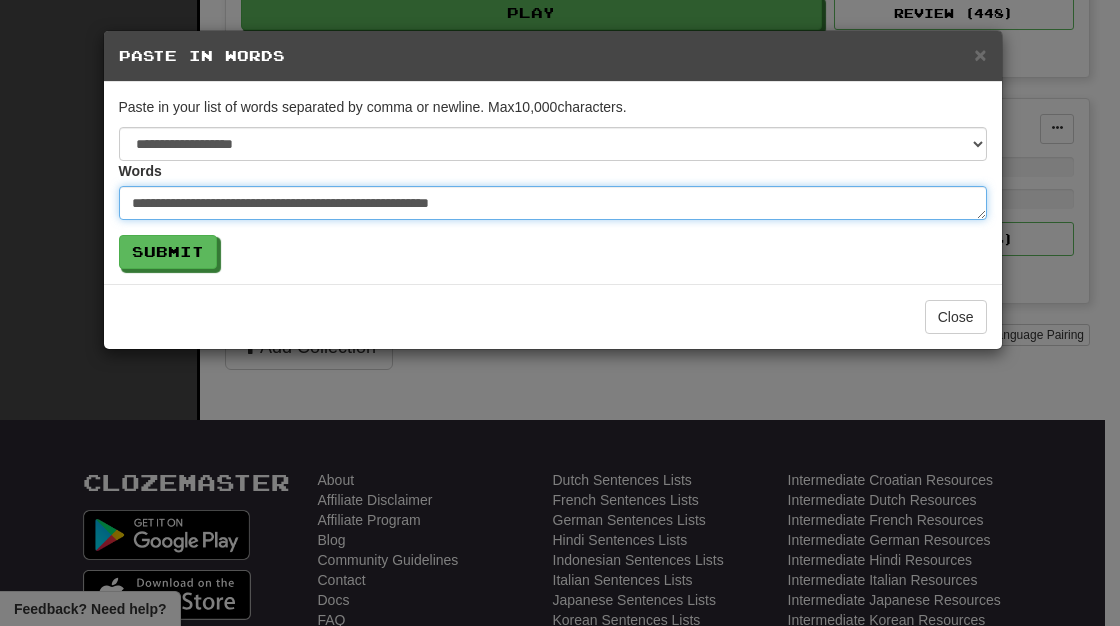 type on "*" 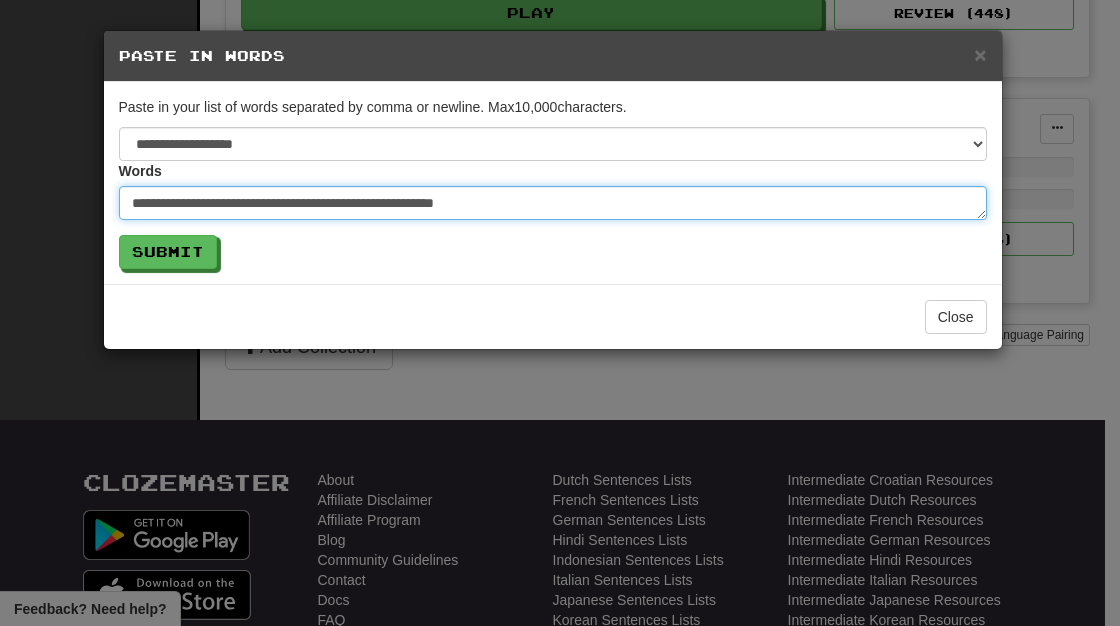 type on "*" 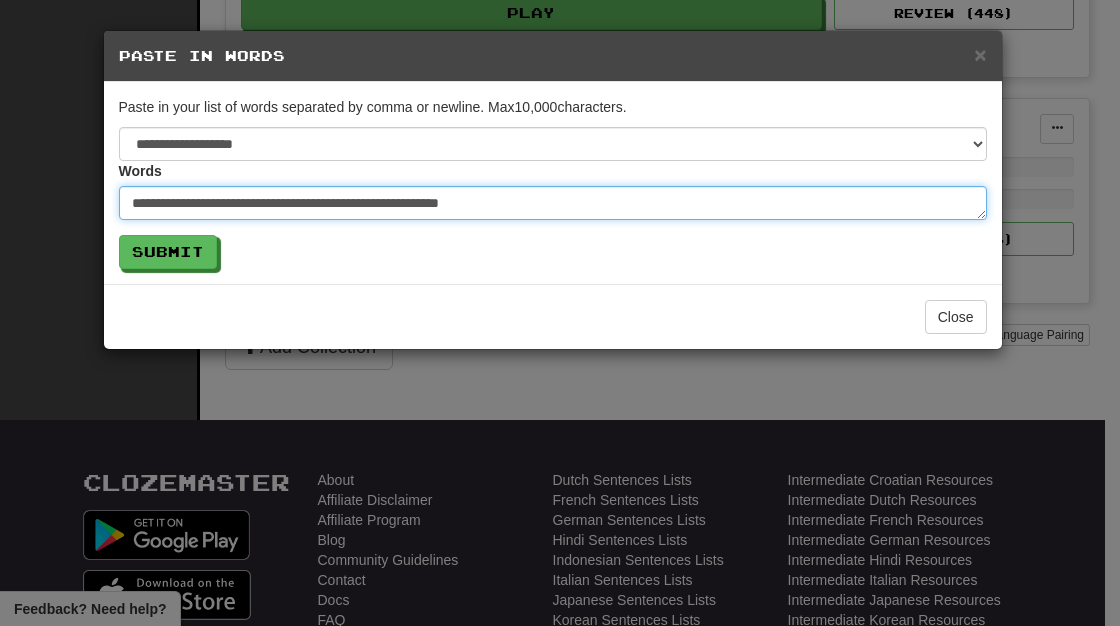 type on "*" 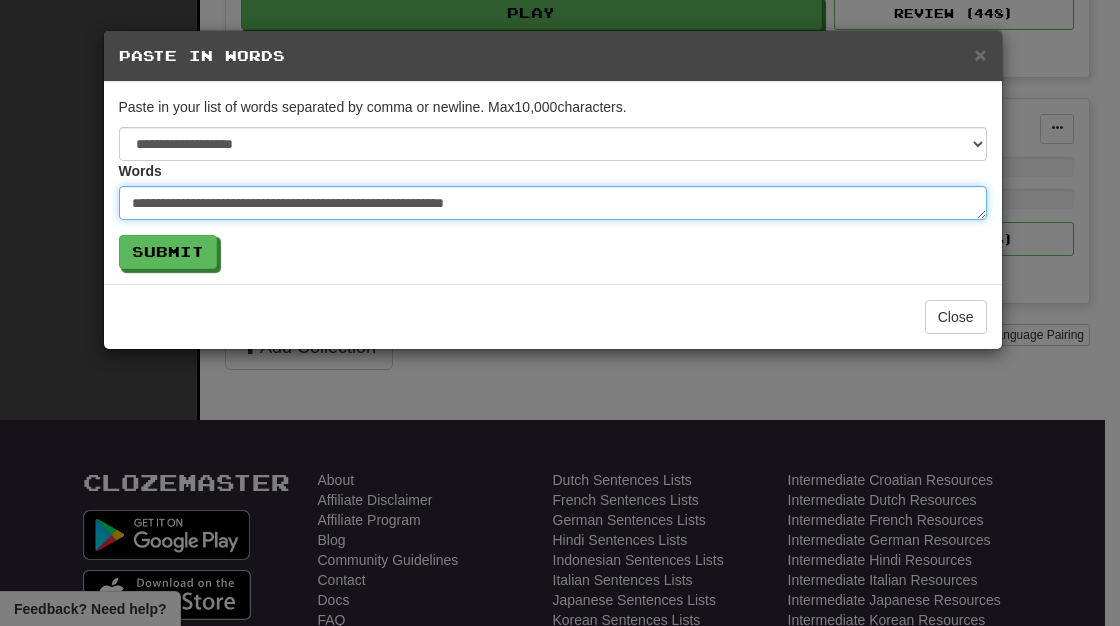 type on "*" 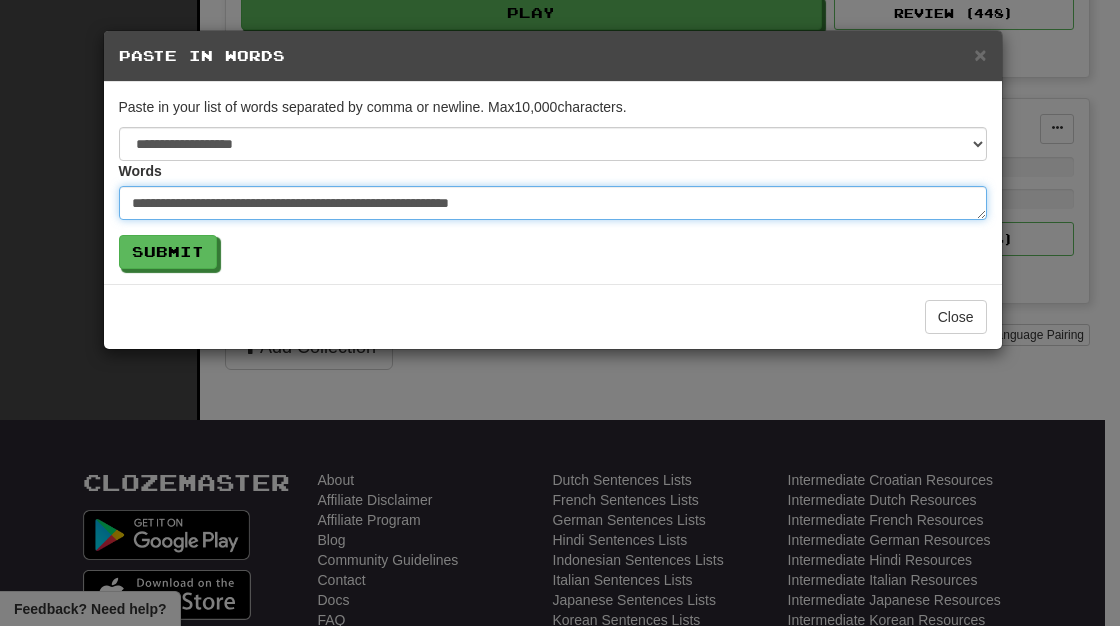 type on "*" 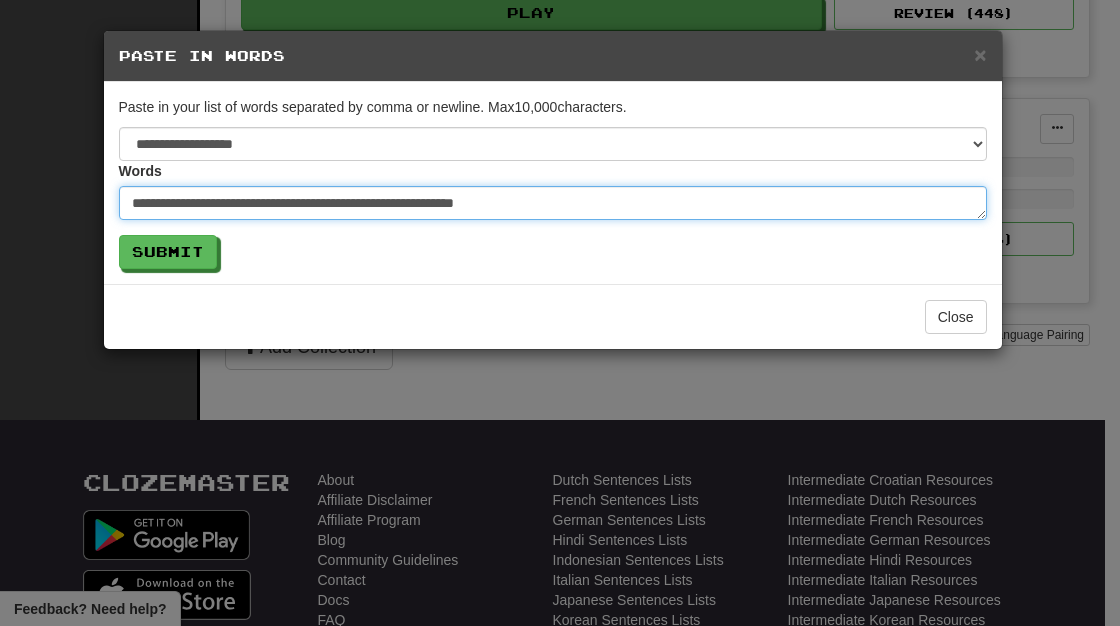 type on "*" 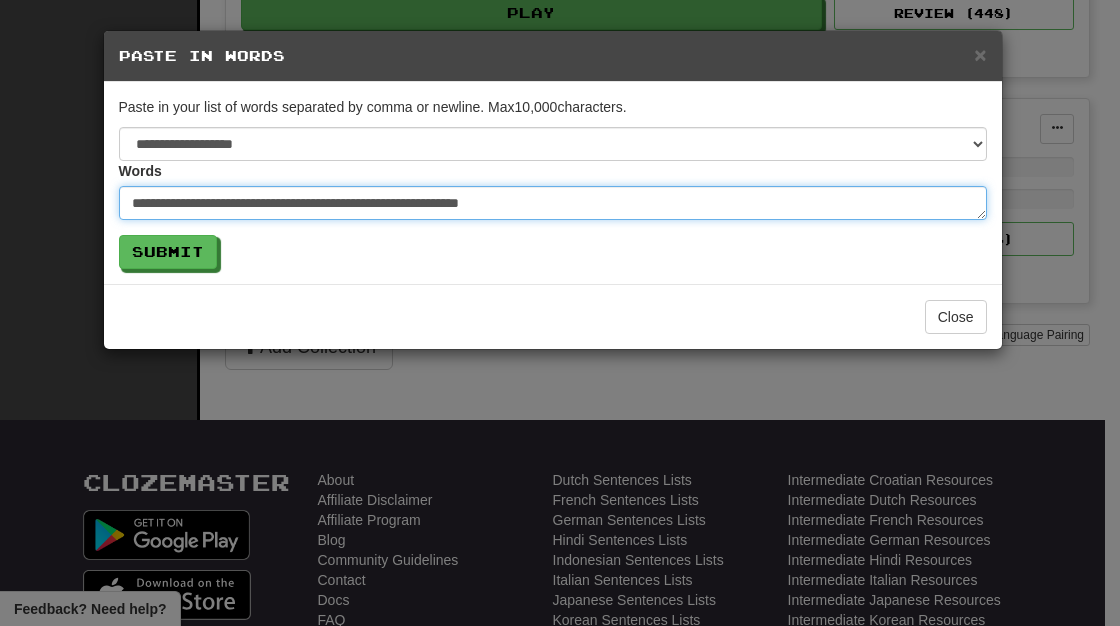 type on "*" 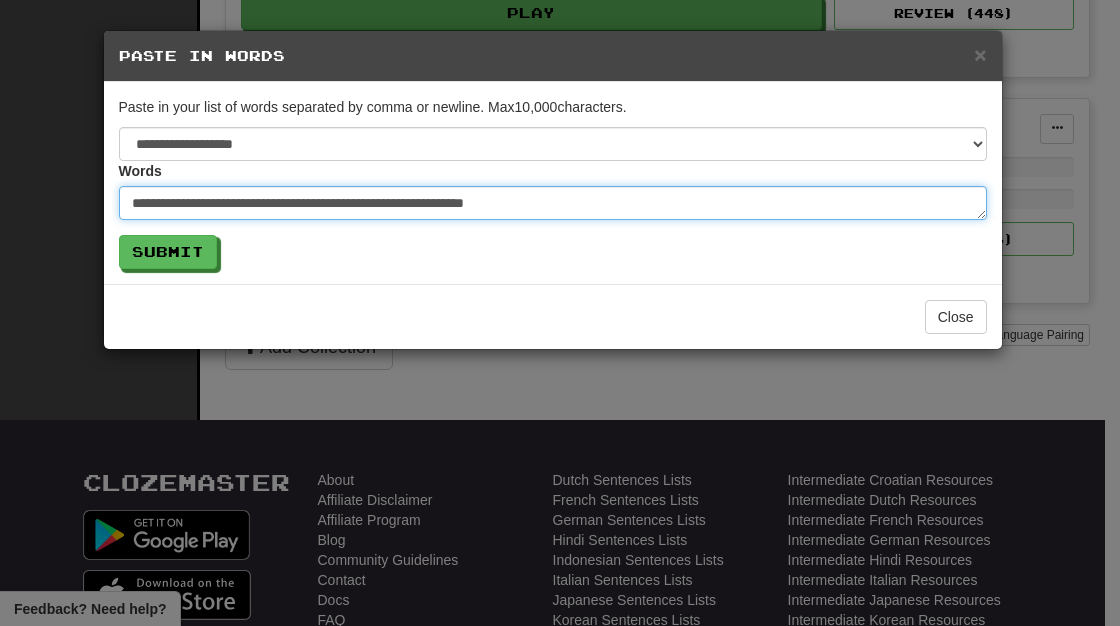 type on "*" 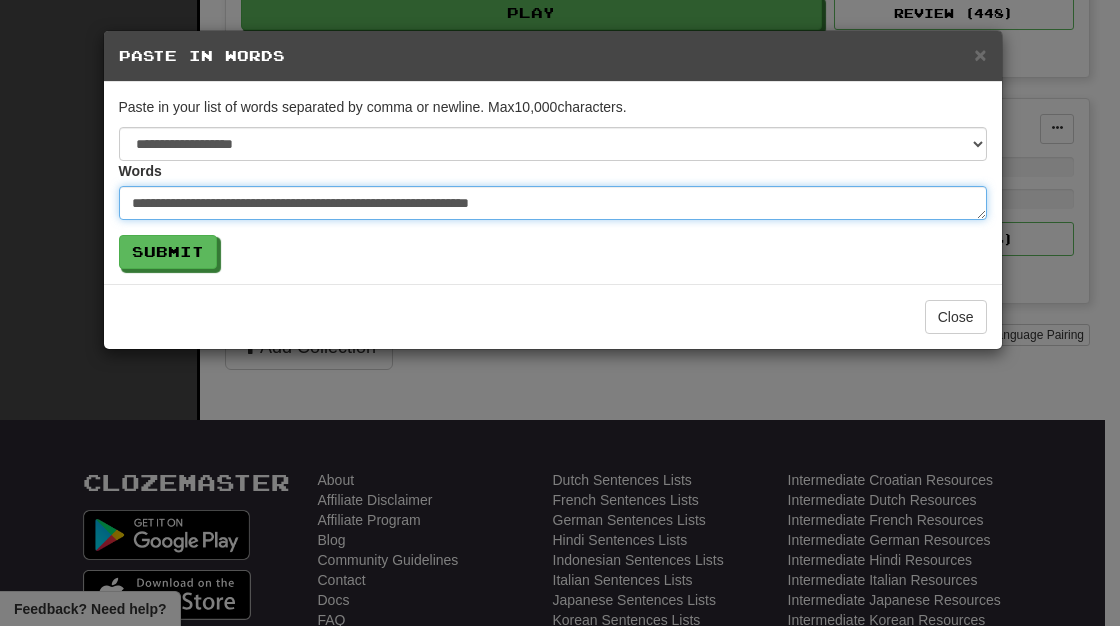 type on "*" 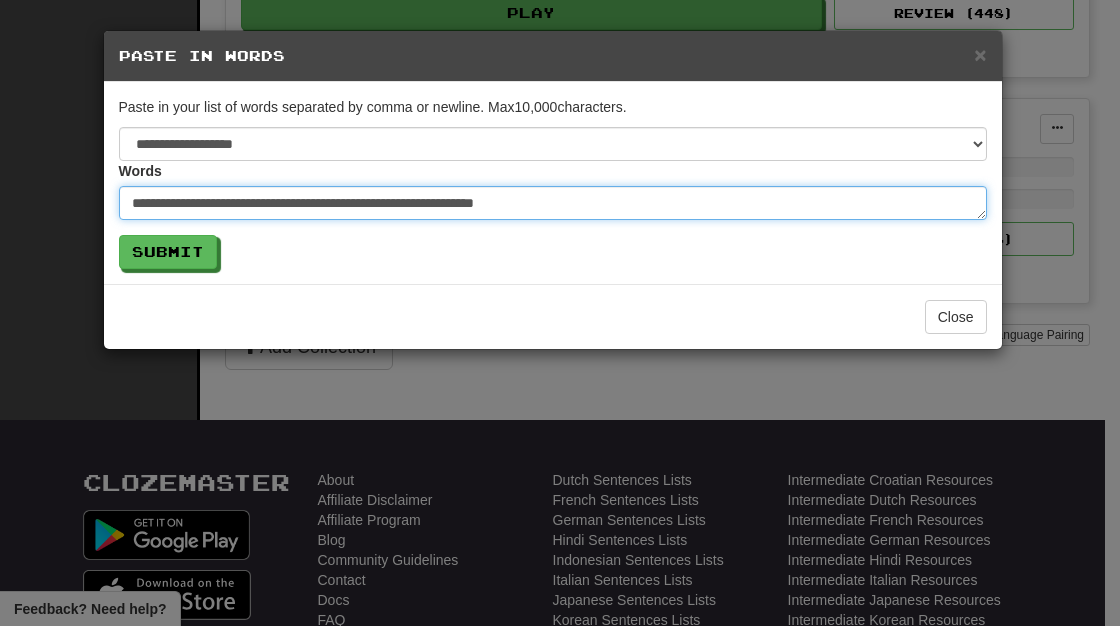type on "*" 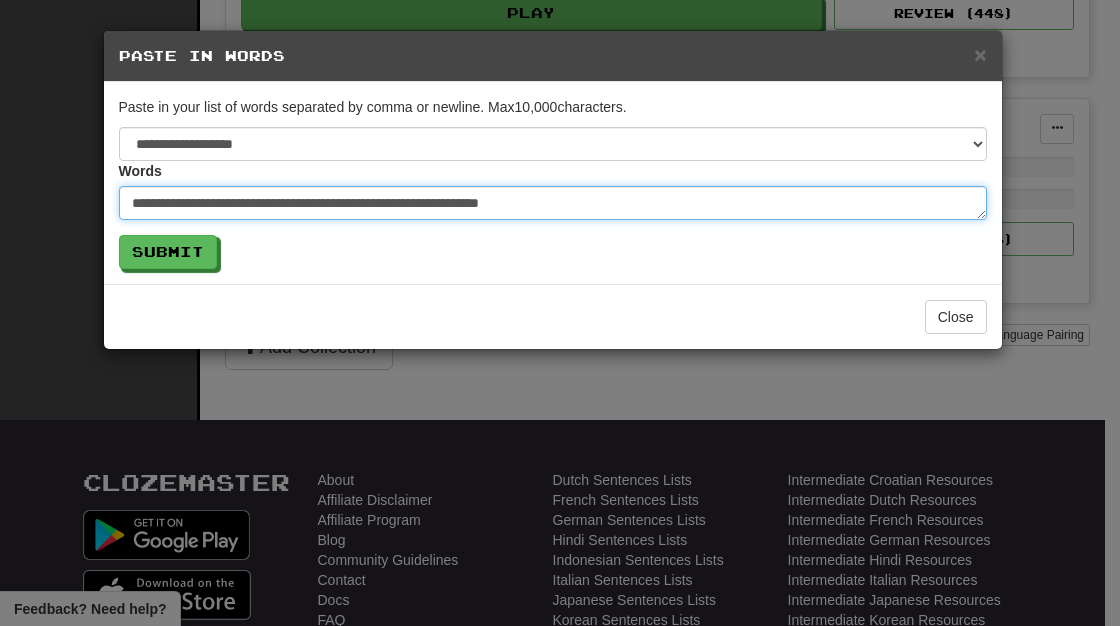 type on "*" 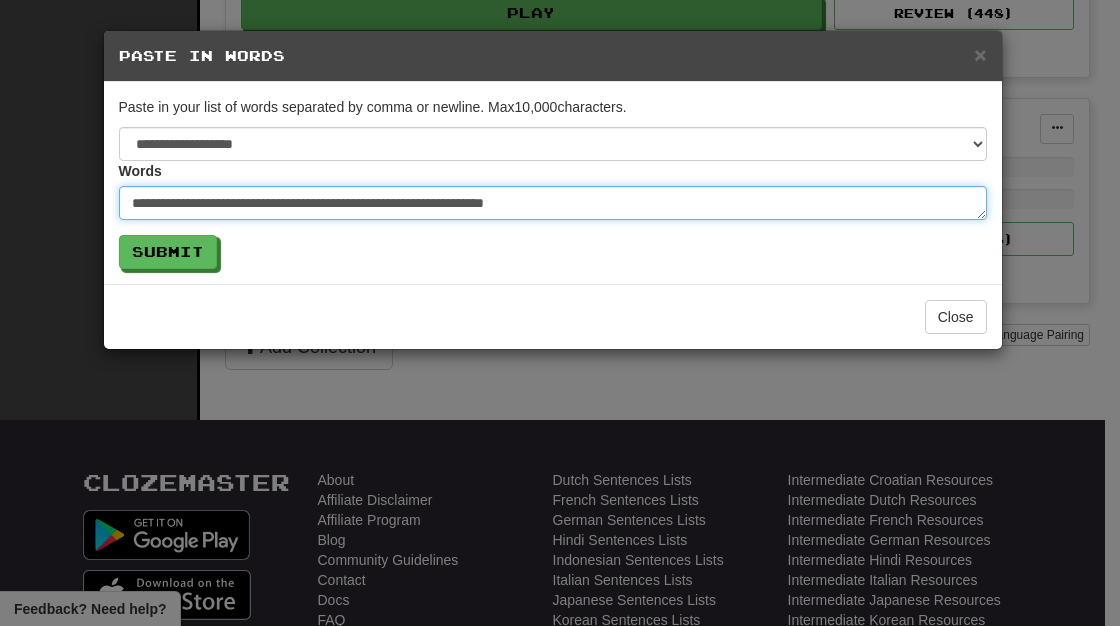 type on "*" 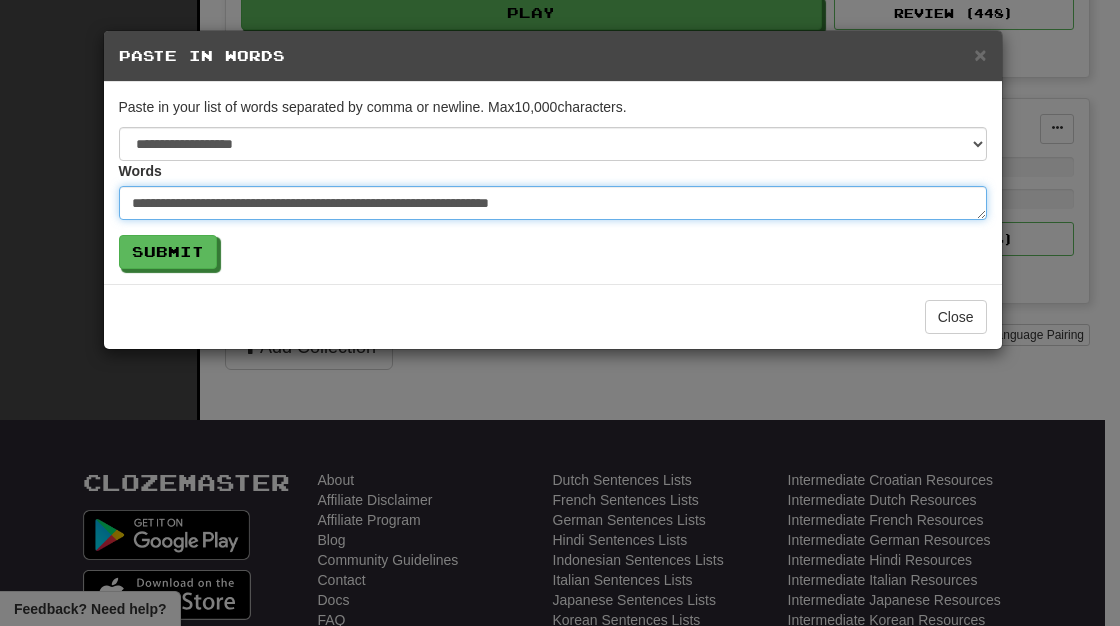 type on "*" 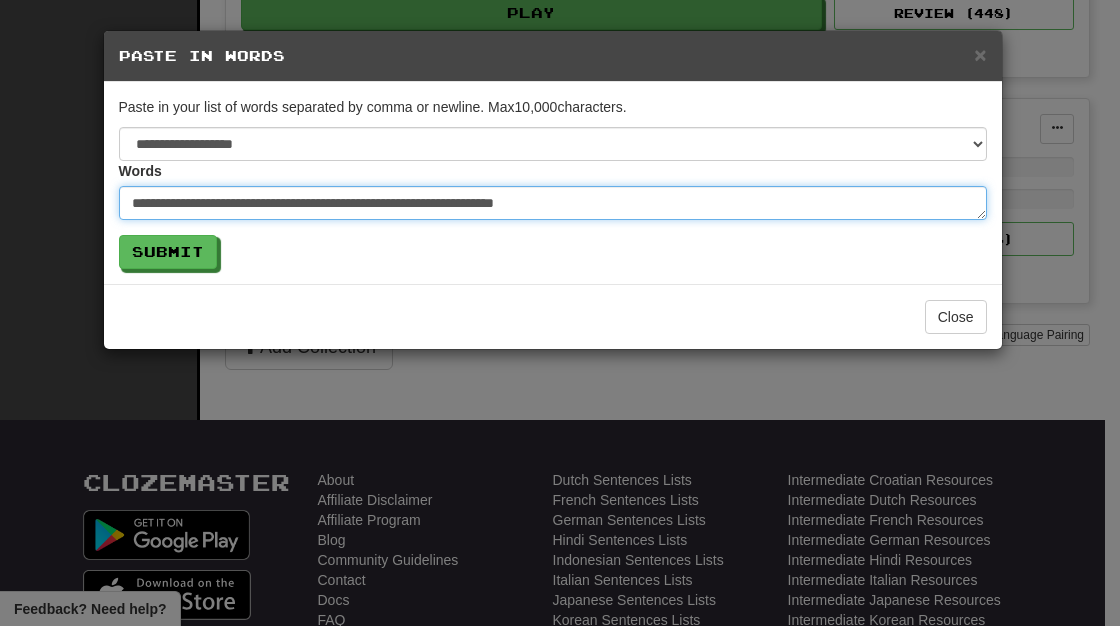 type on "*" 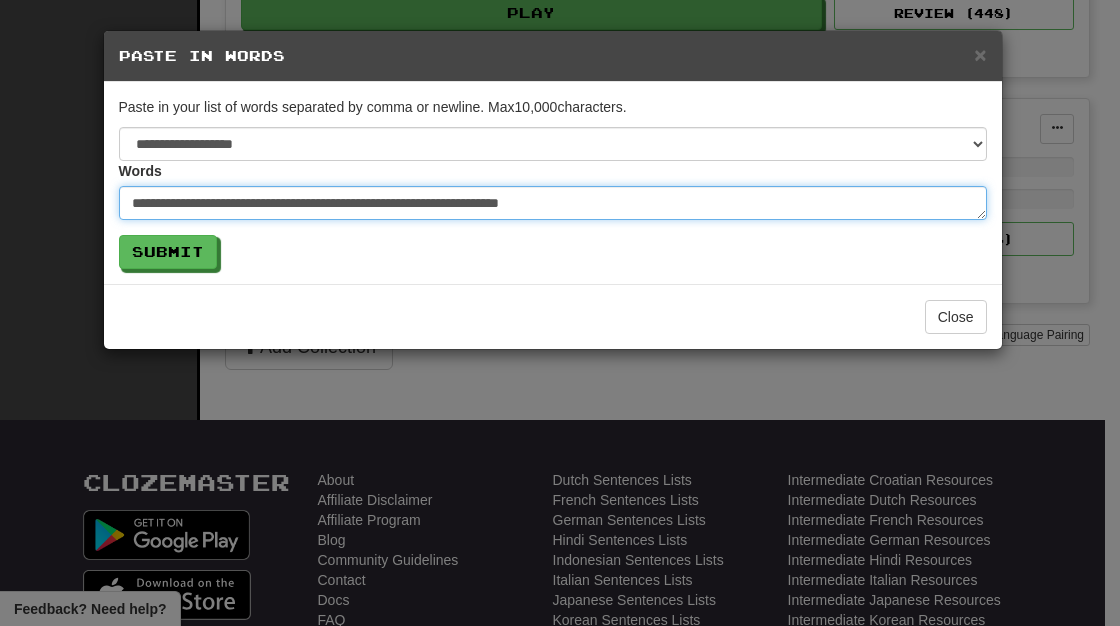 type on "*" 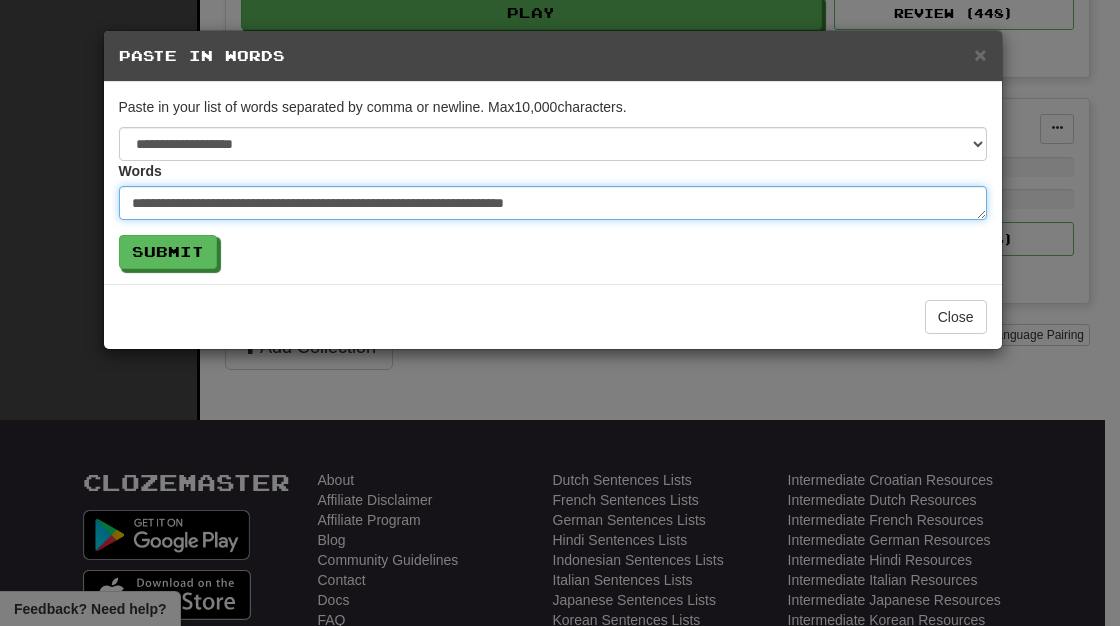 type on "*" 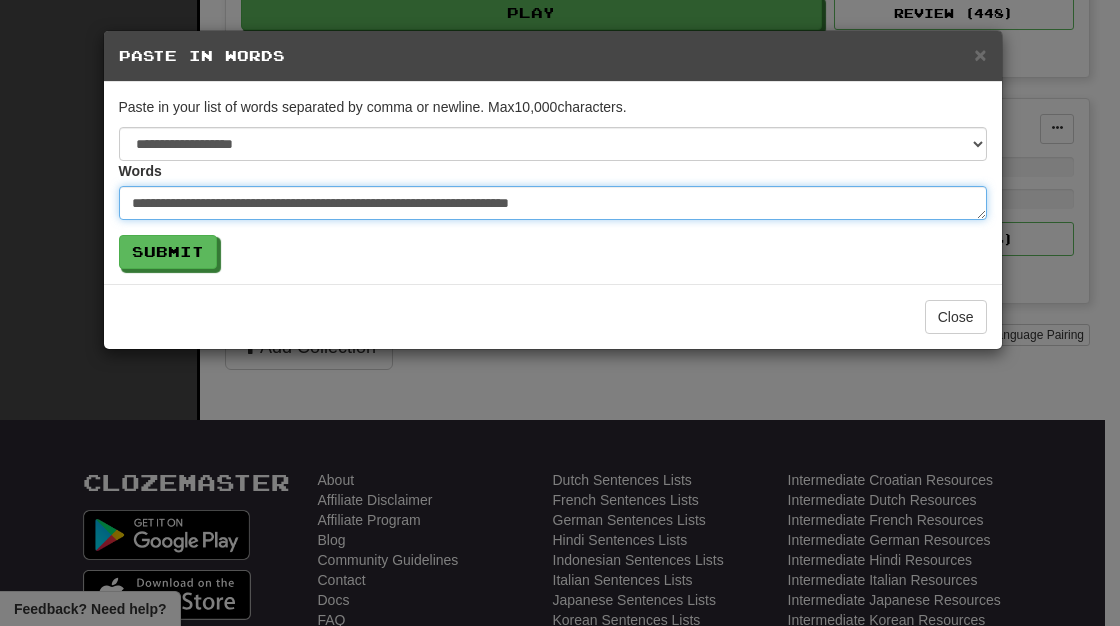 type on "*" 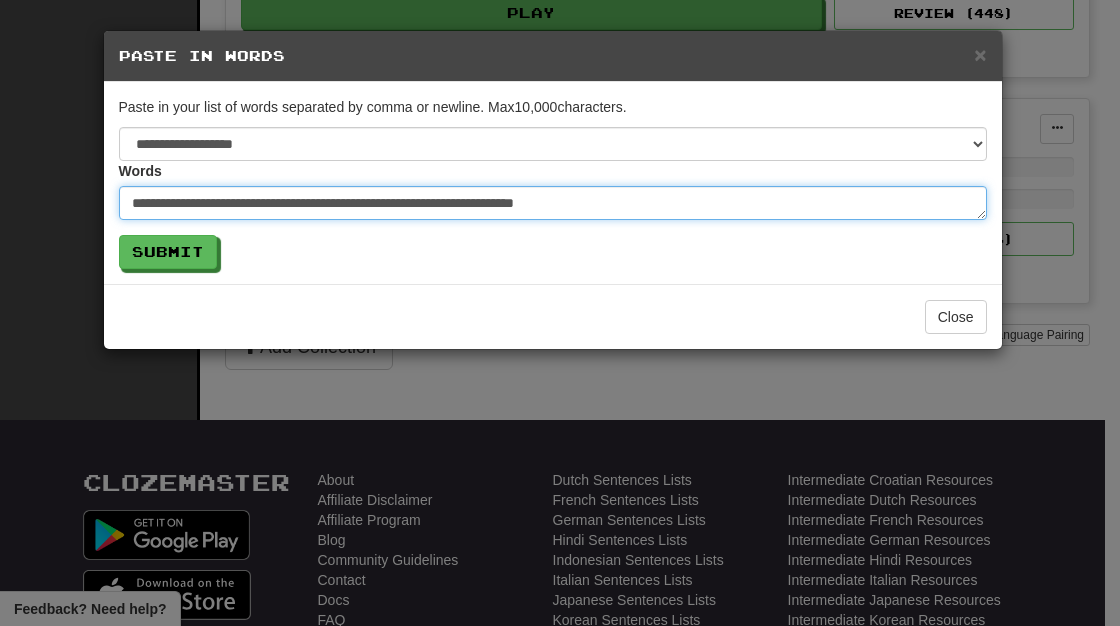 type on "*" 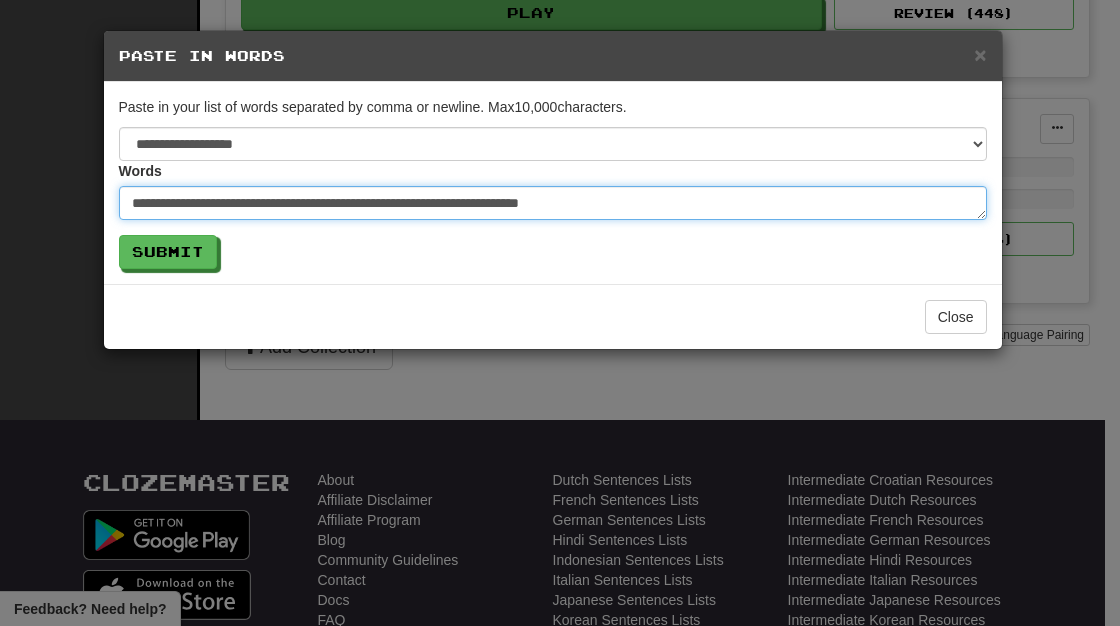 type on "*" 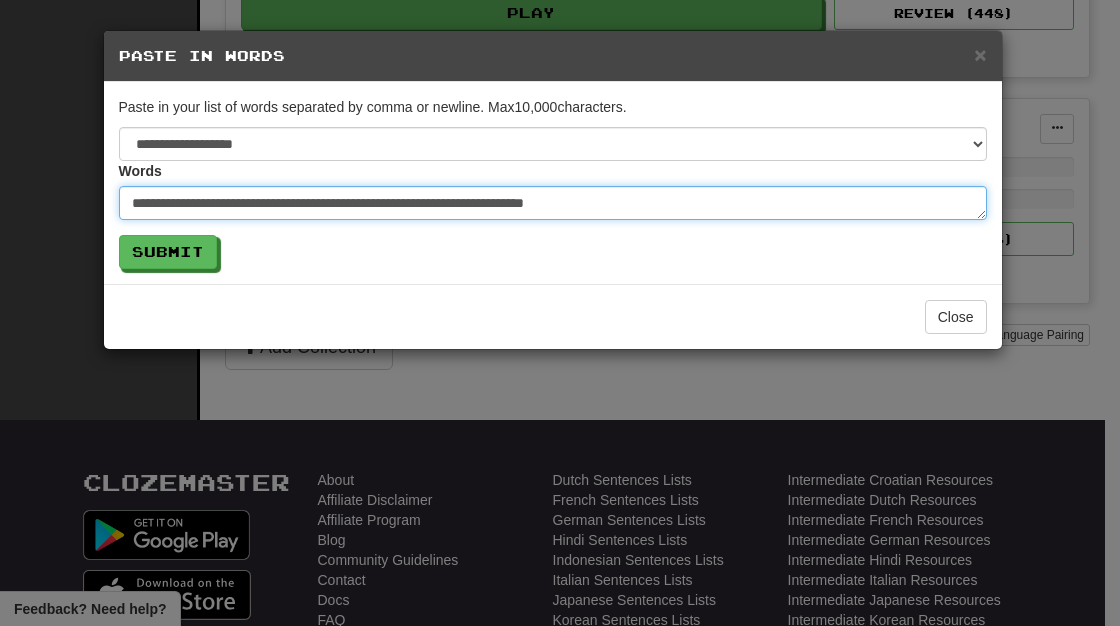 type on "*" 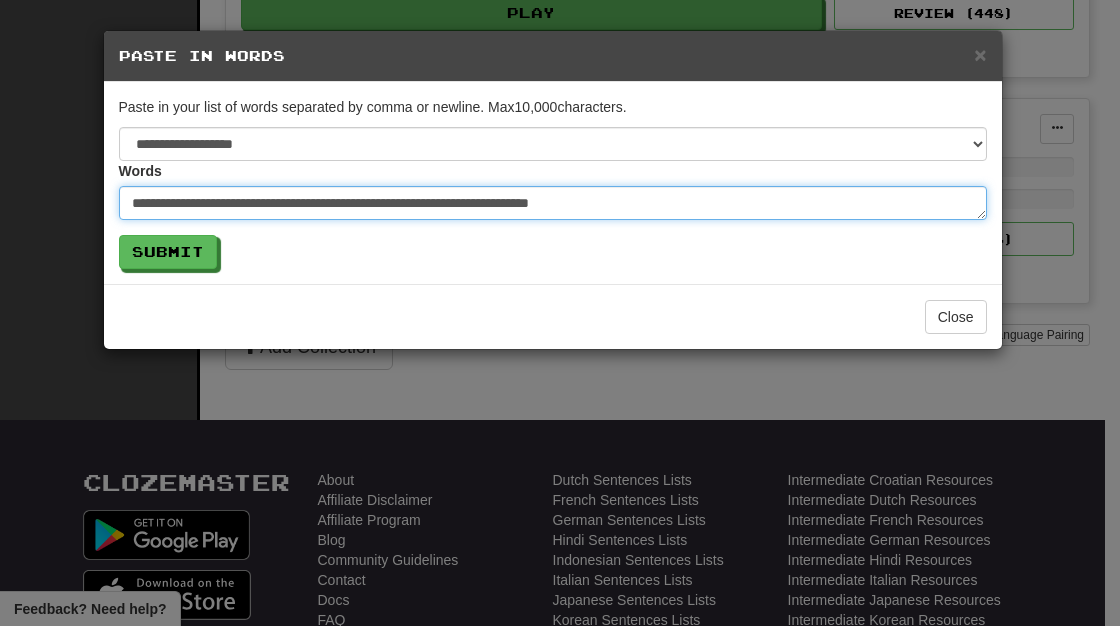 type on "*" 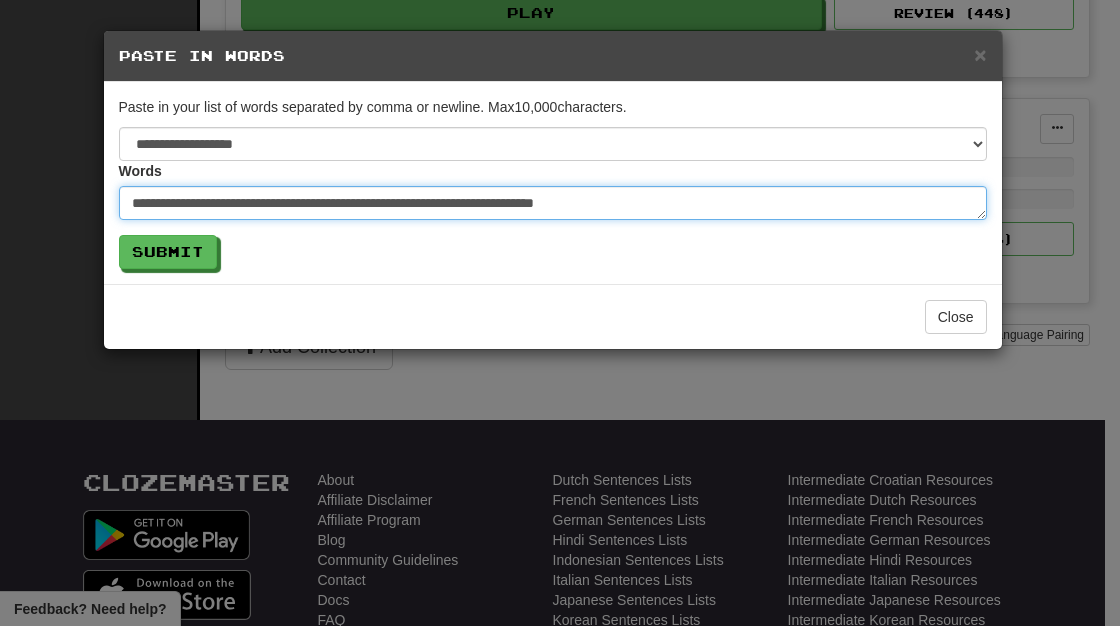 type on "*" 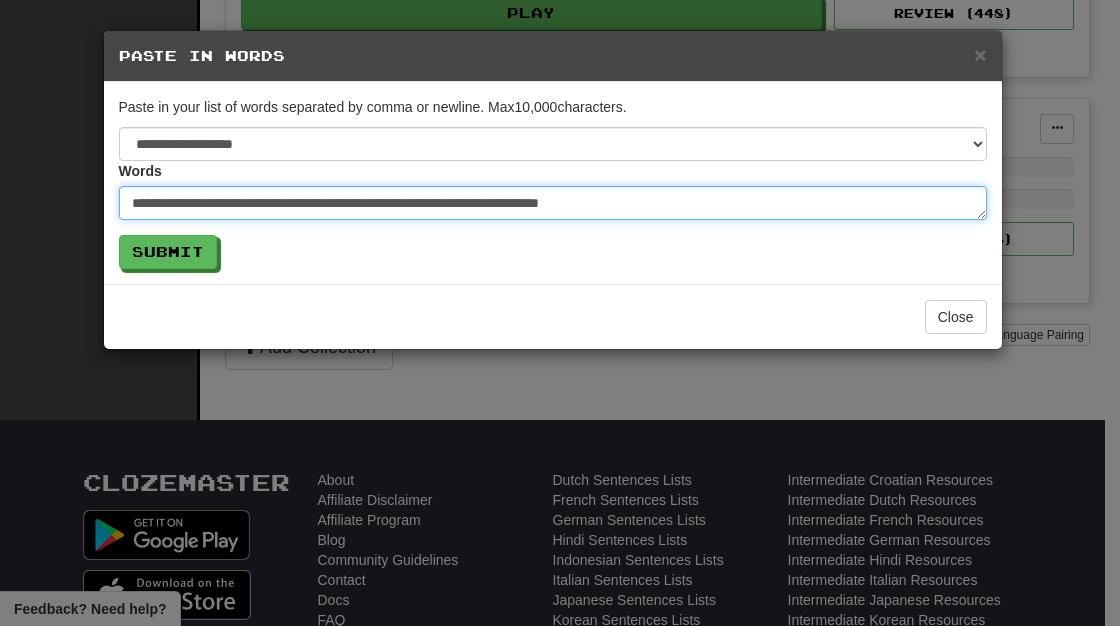 type on "*" 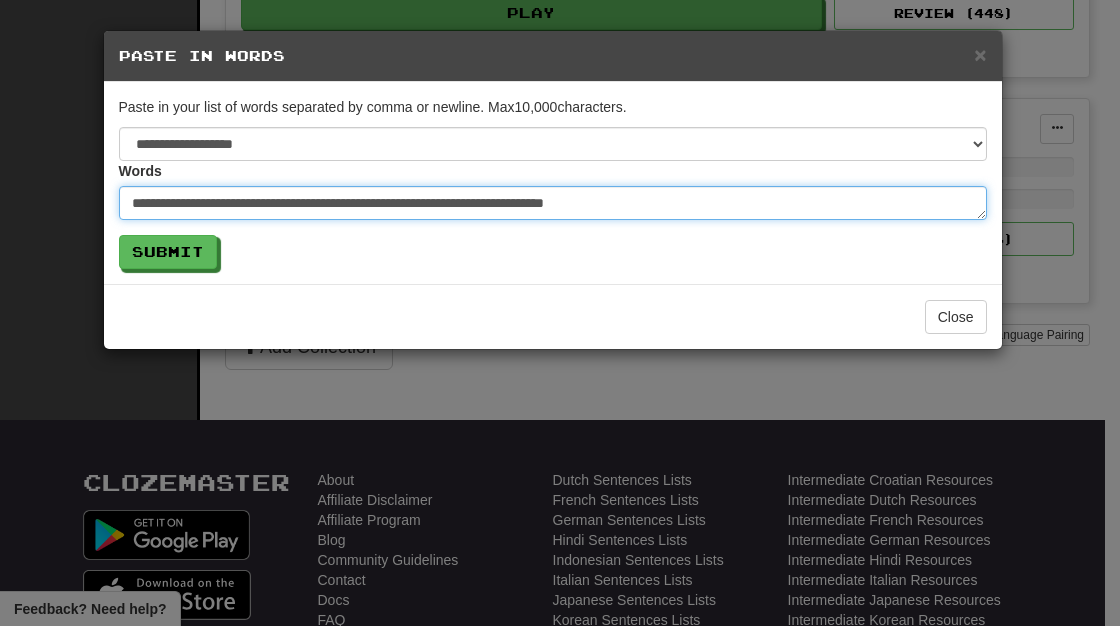 type on "*" 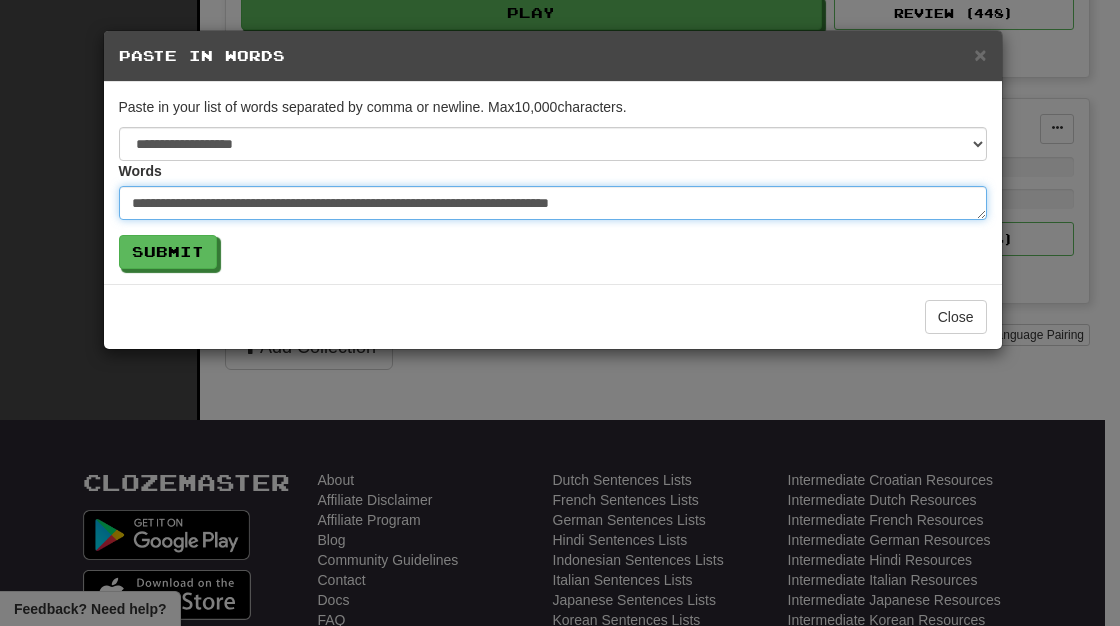 type on "*" 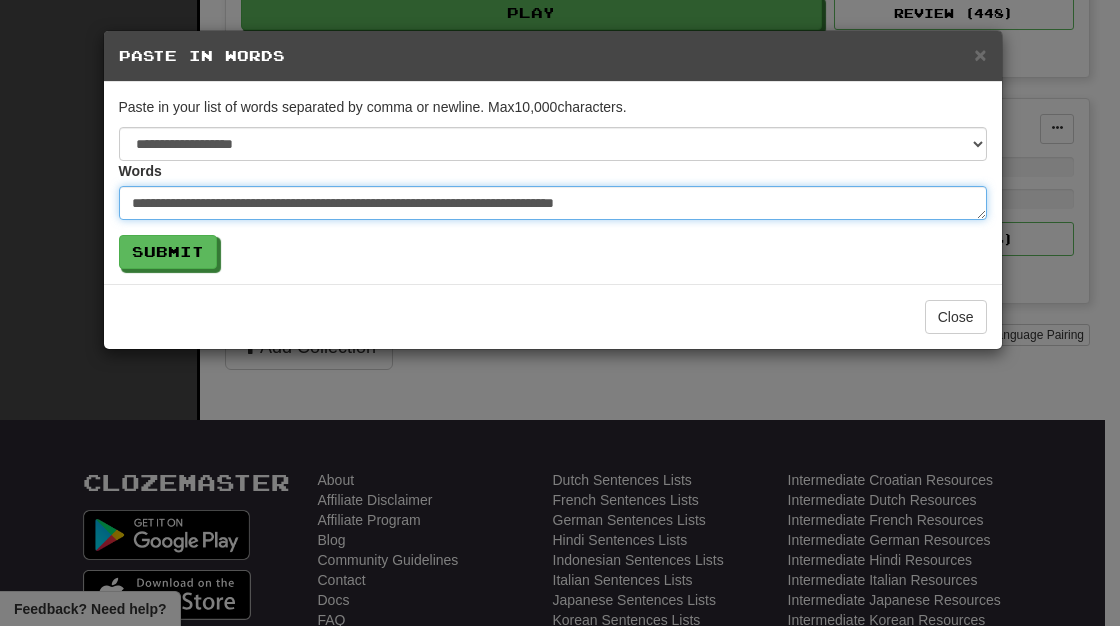 type on "*" 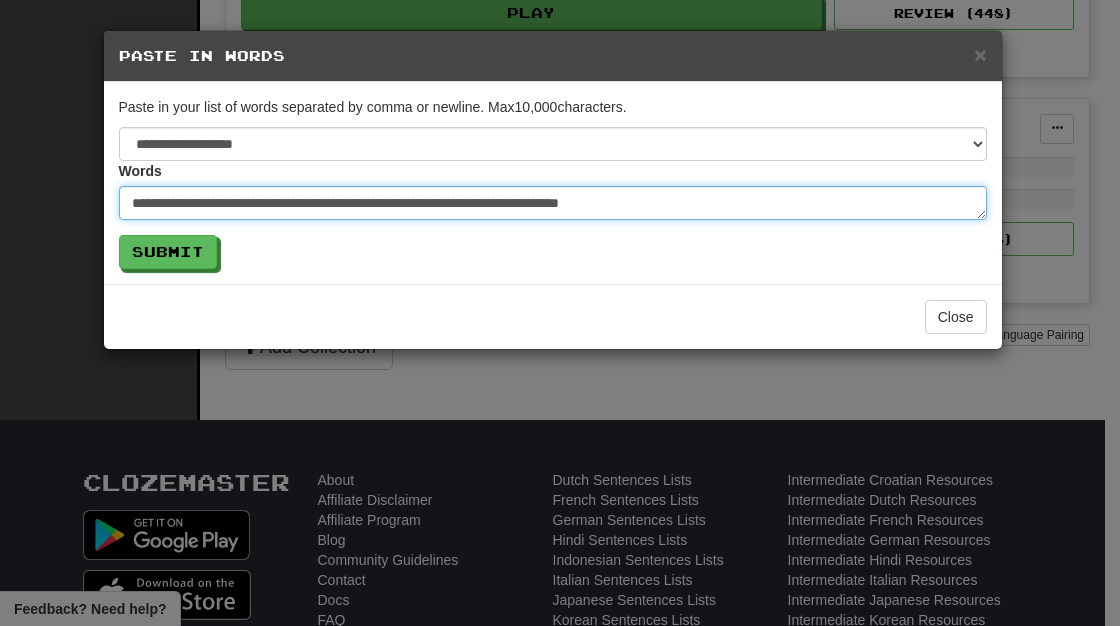 type on "*" 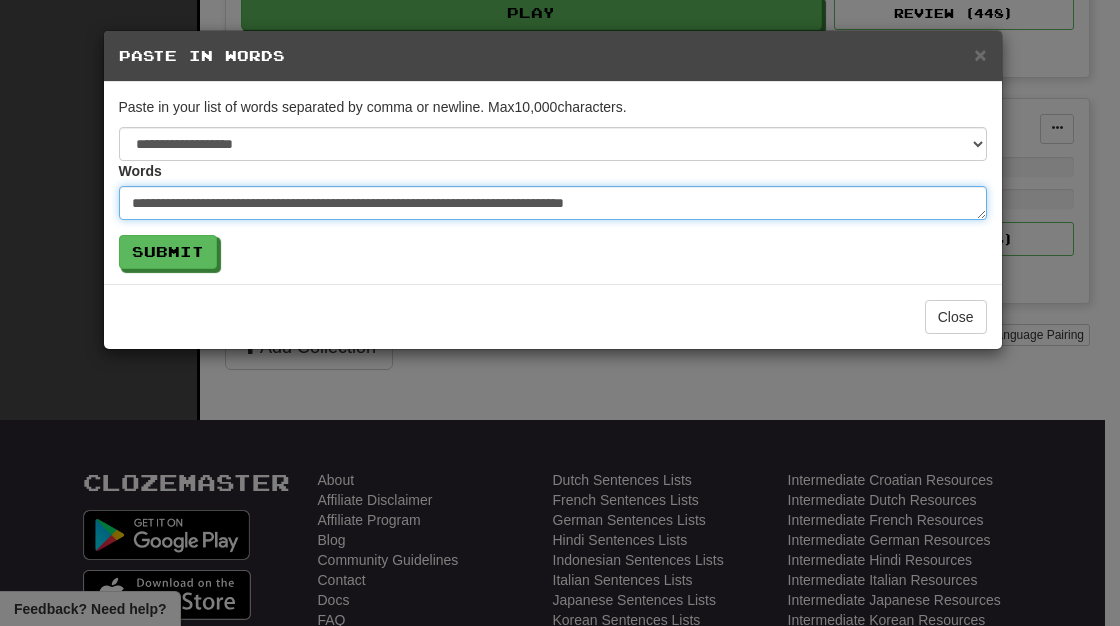 type on "*" 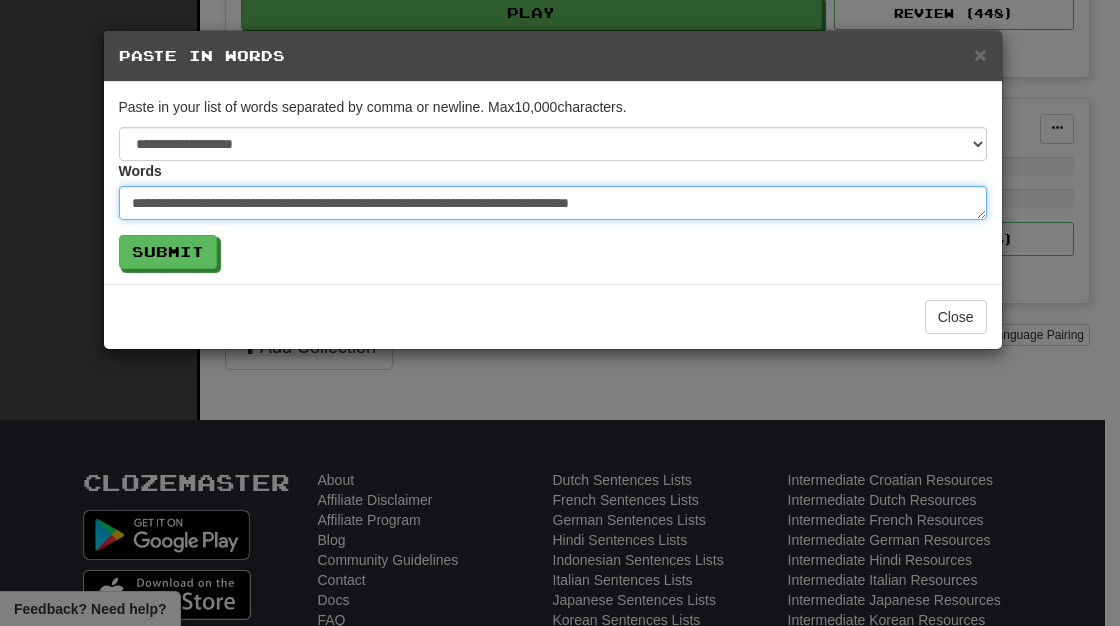 type on "*" 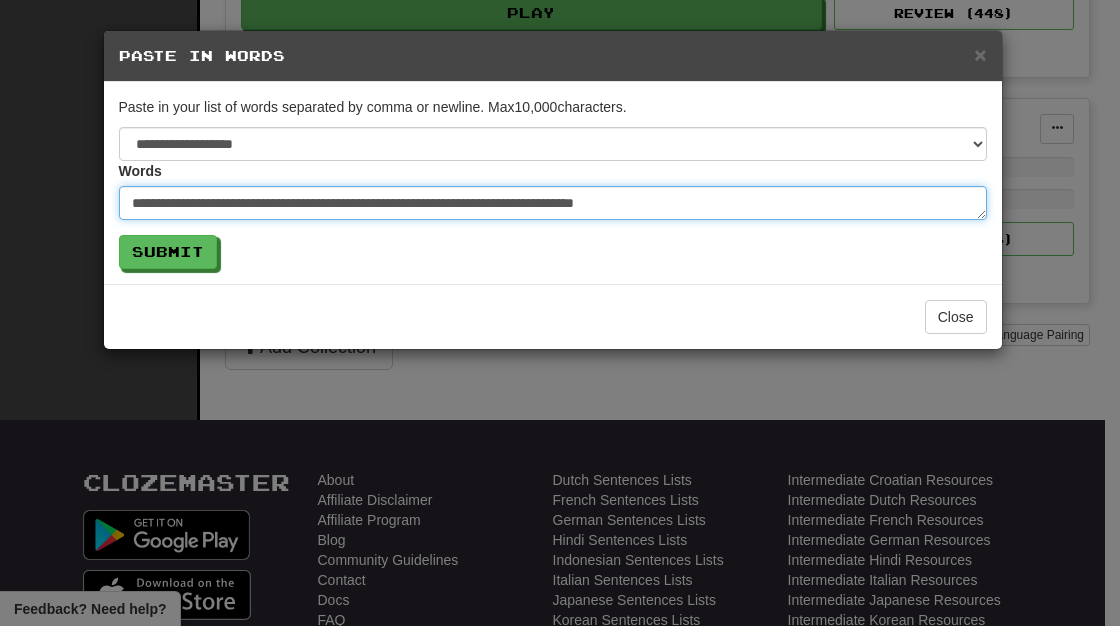 type on "*" 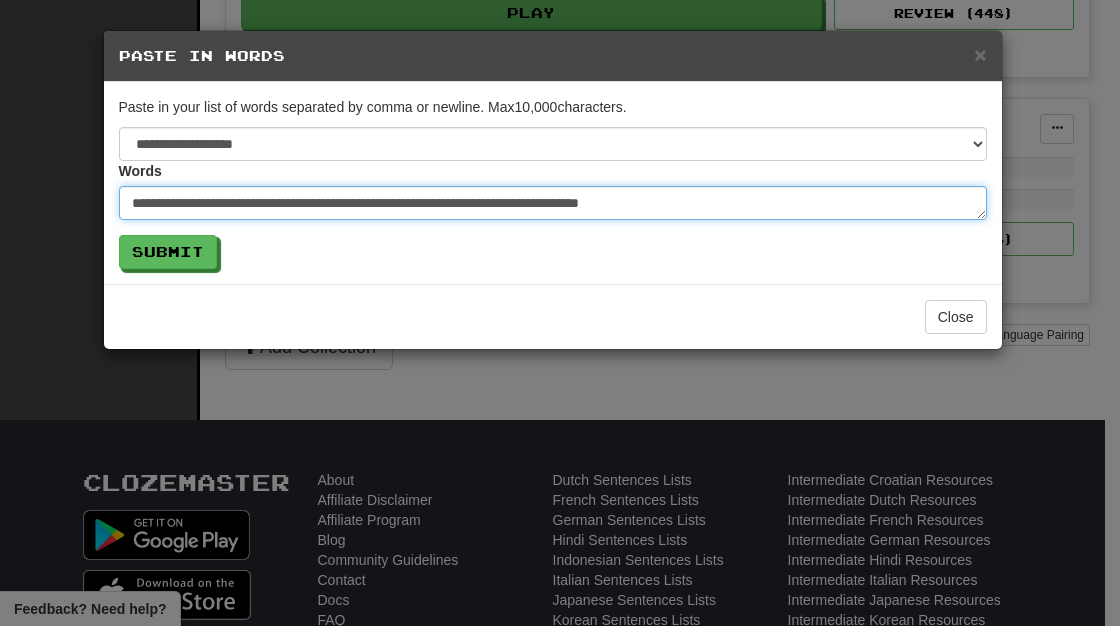 type on "*" 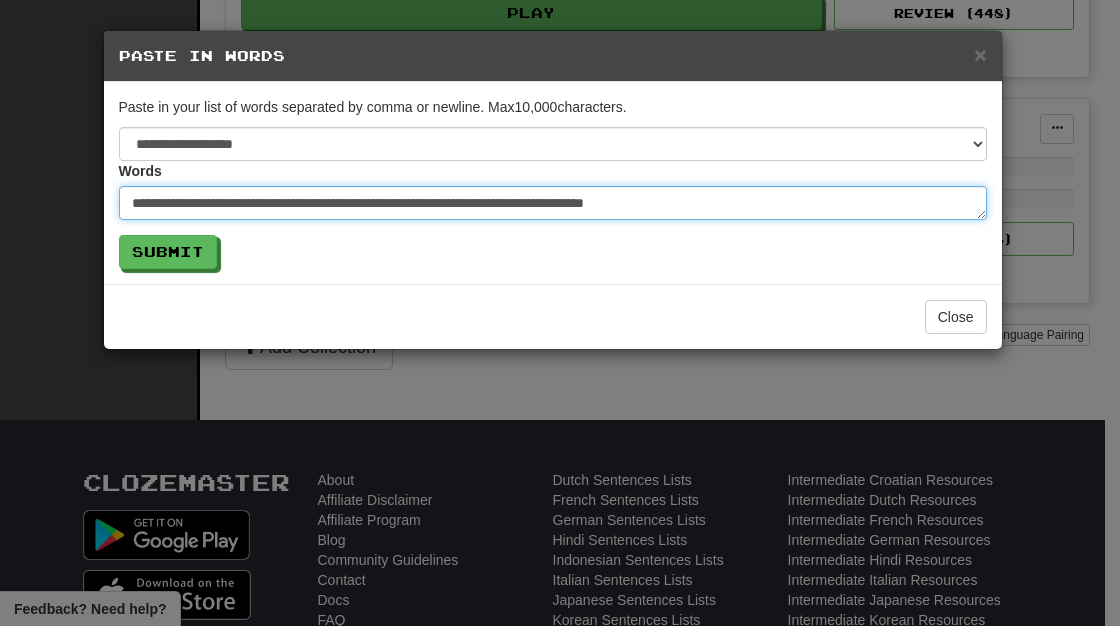 type on "*" 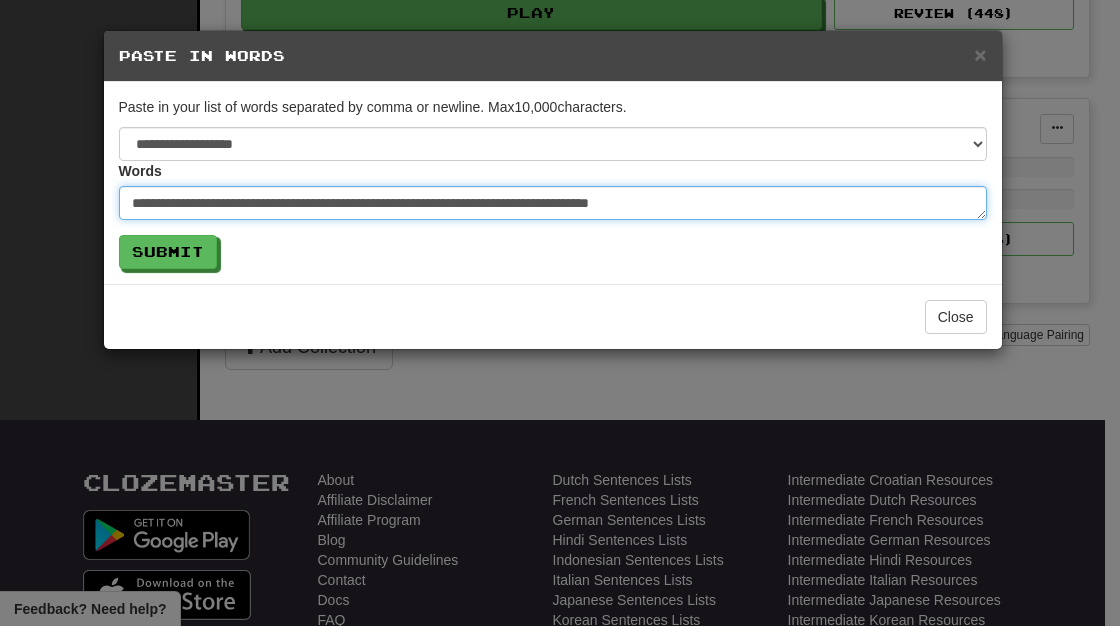 type on "*" 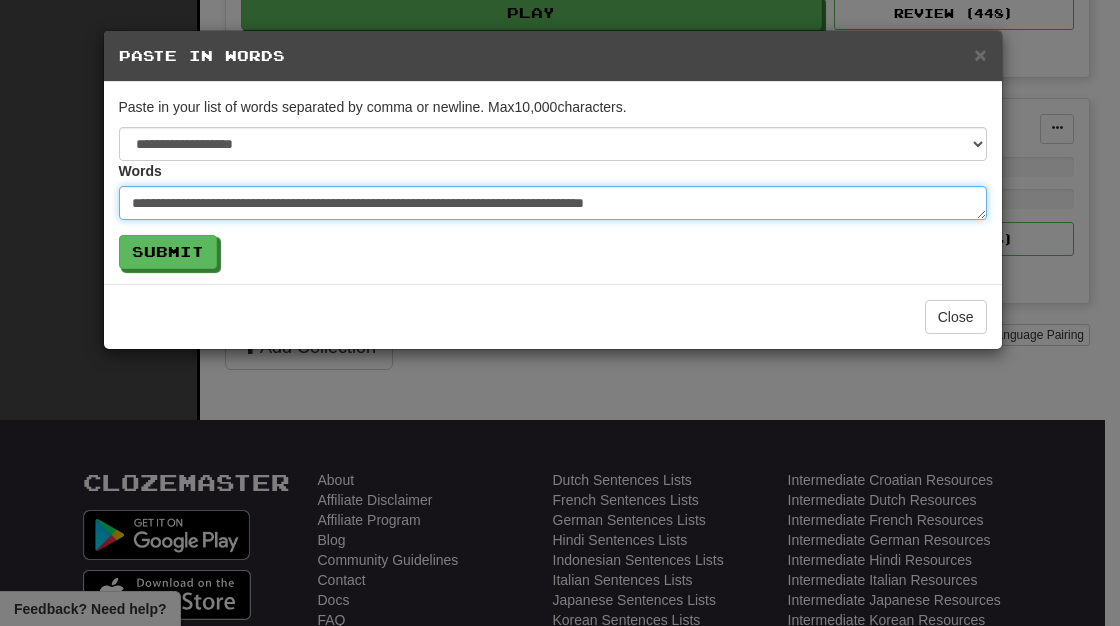 type on "*" 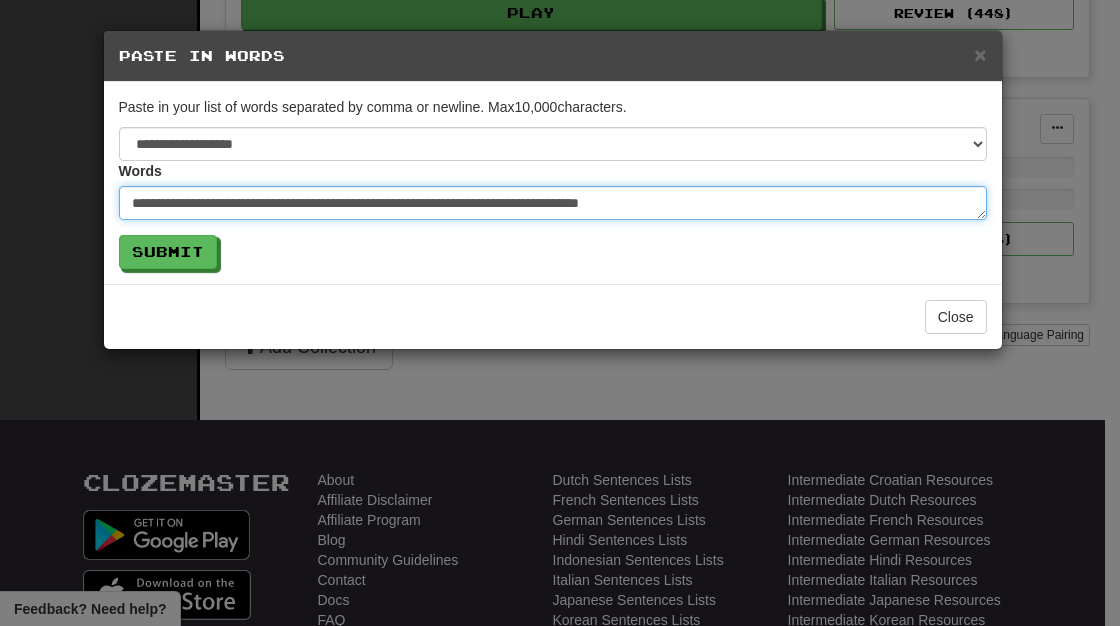 type on "*" 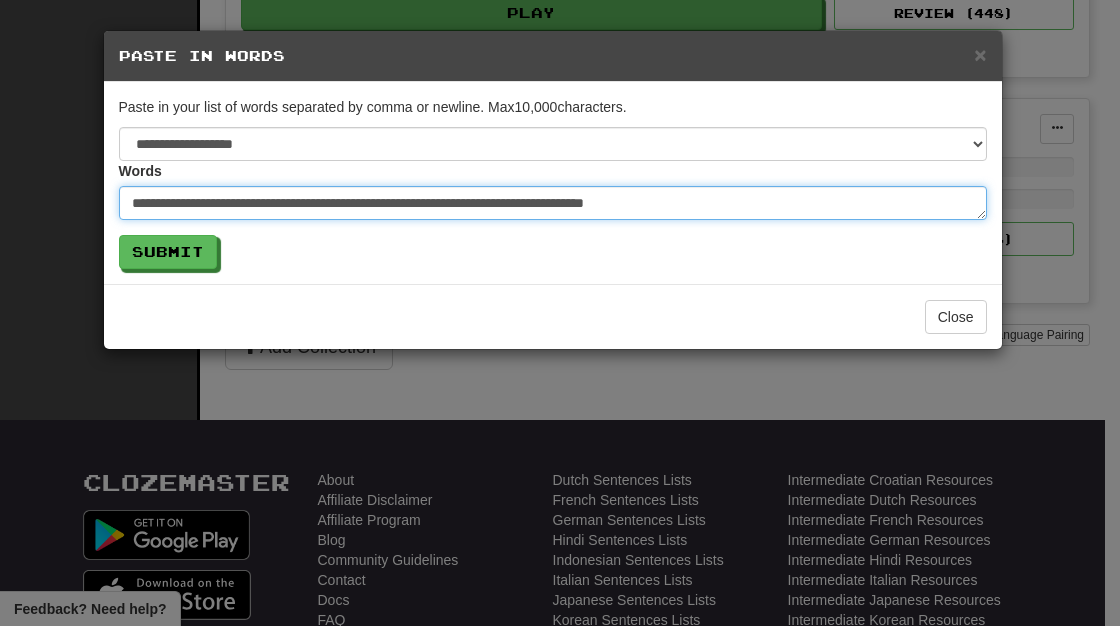 type on "*" 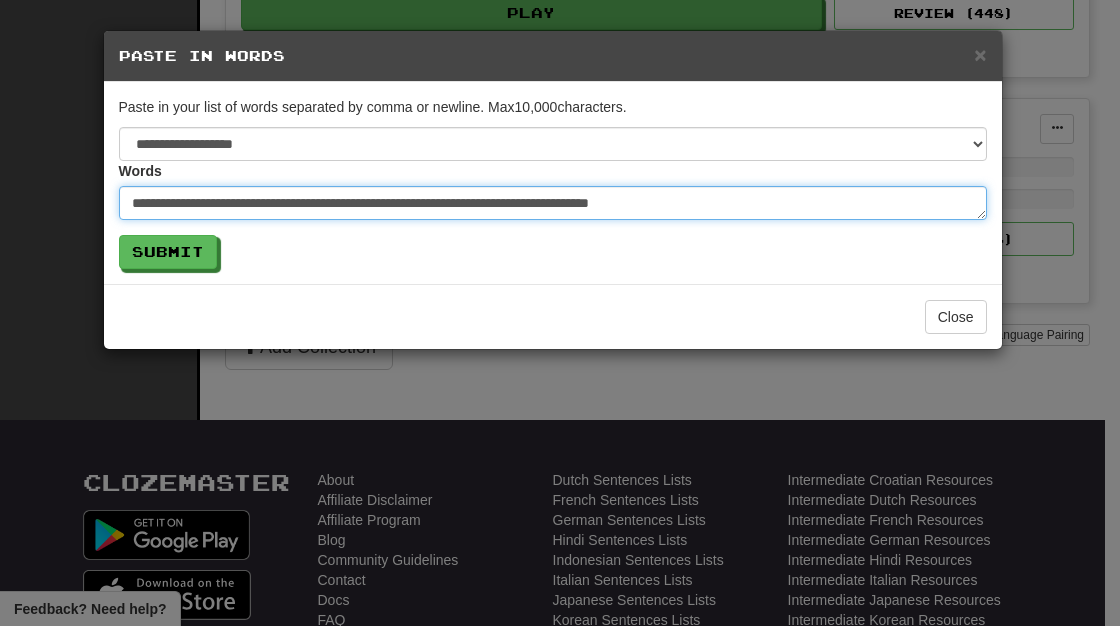 type on "*" 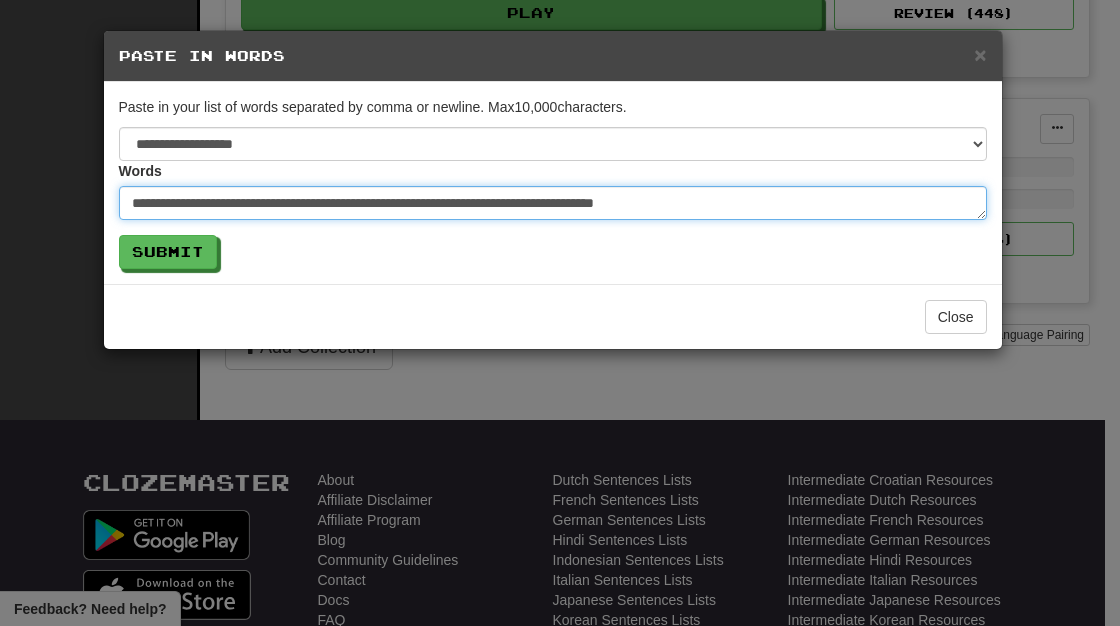 type on "*" 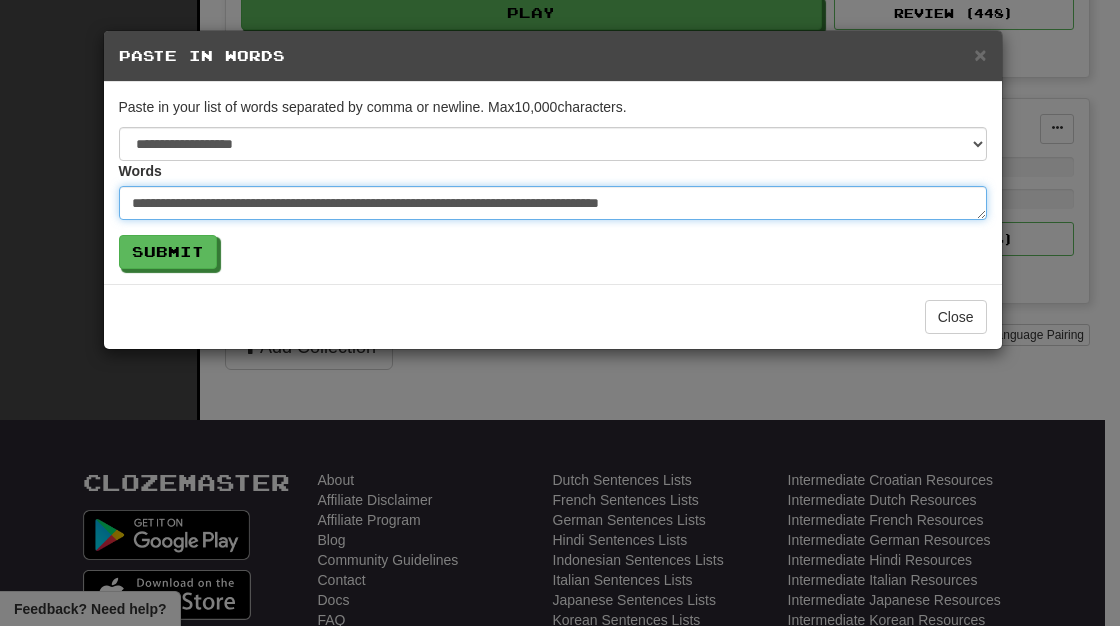 type on "*" 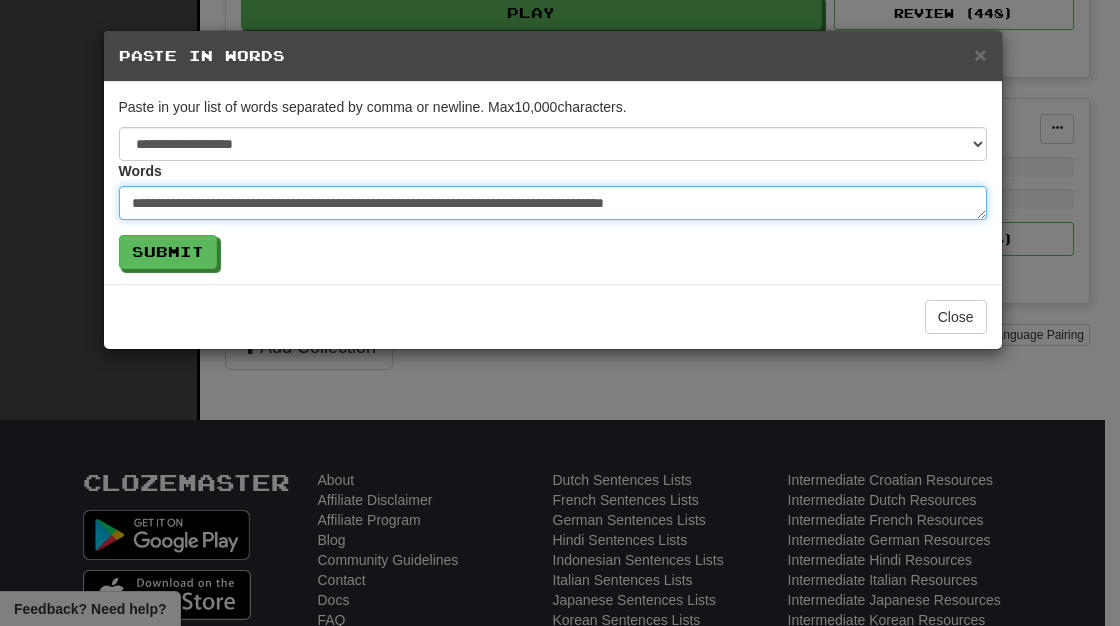 type on "*" 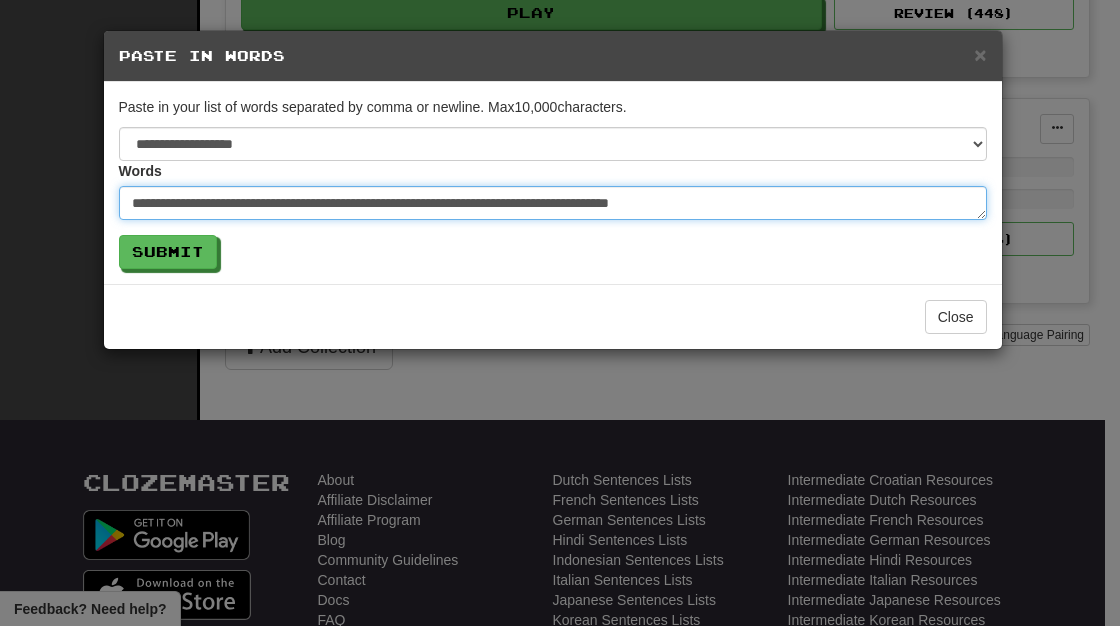 type 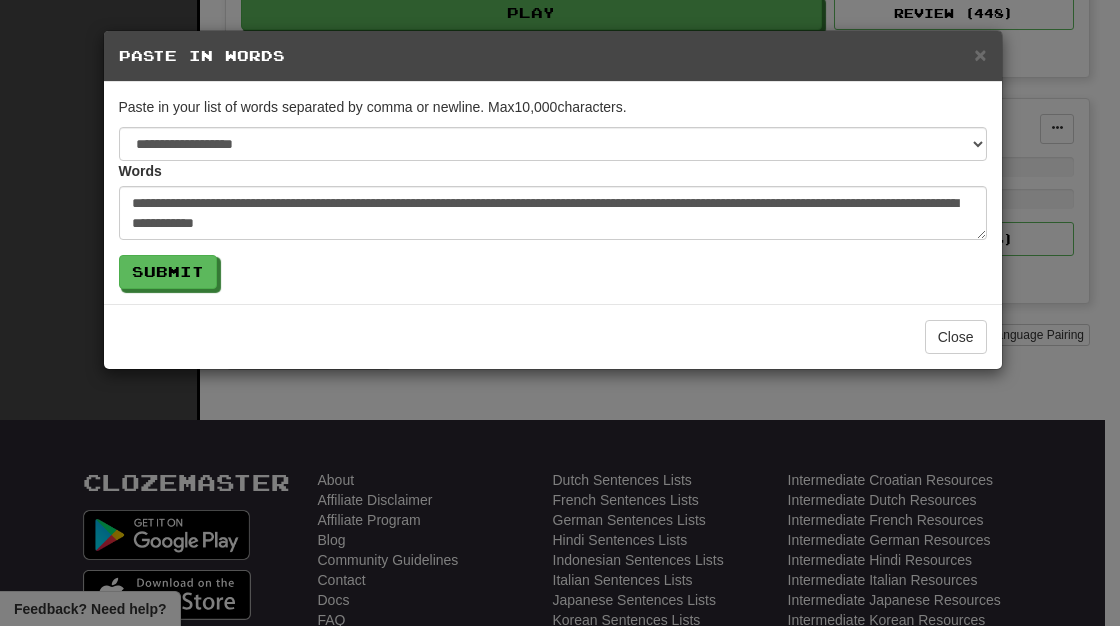 click on "**********" at bounding box center (553, 193) 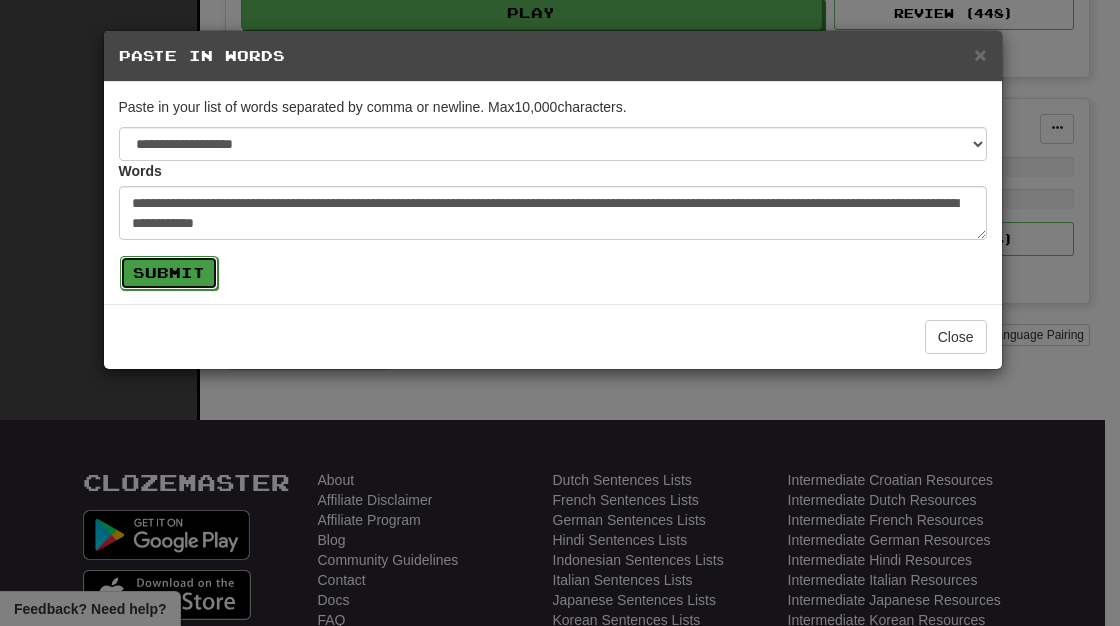 click on "Submit" at bounding box center (169, 273) 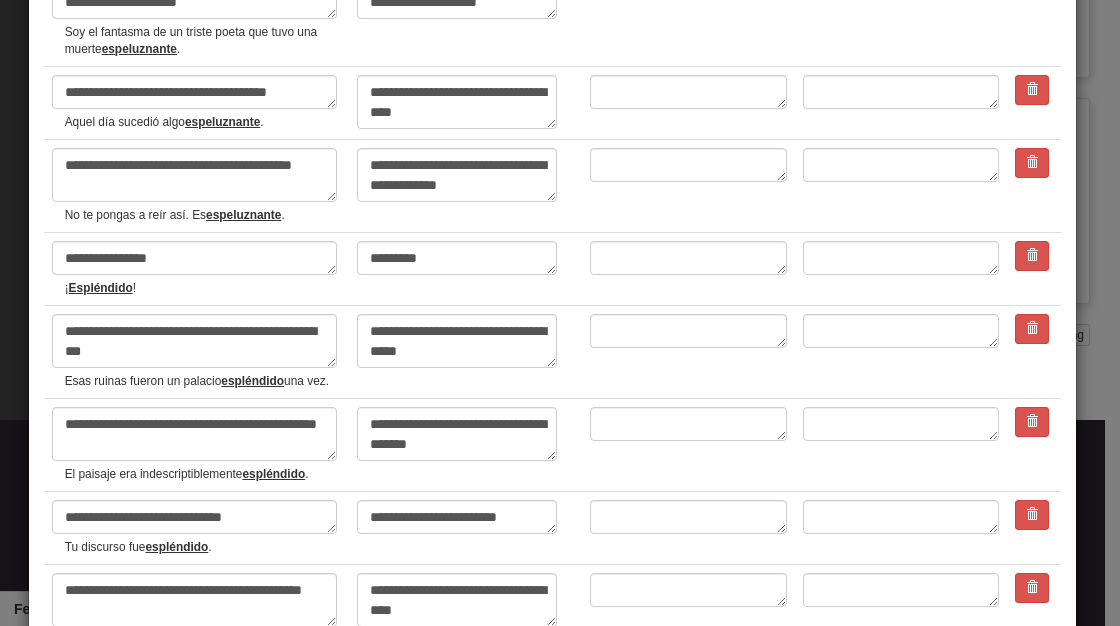 scroll, scrollTop: 2365, scrollLeft: 0, axis: vertical 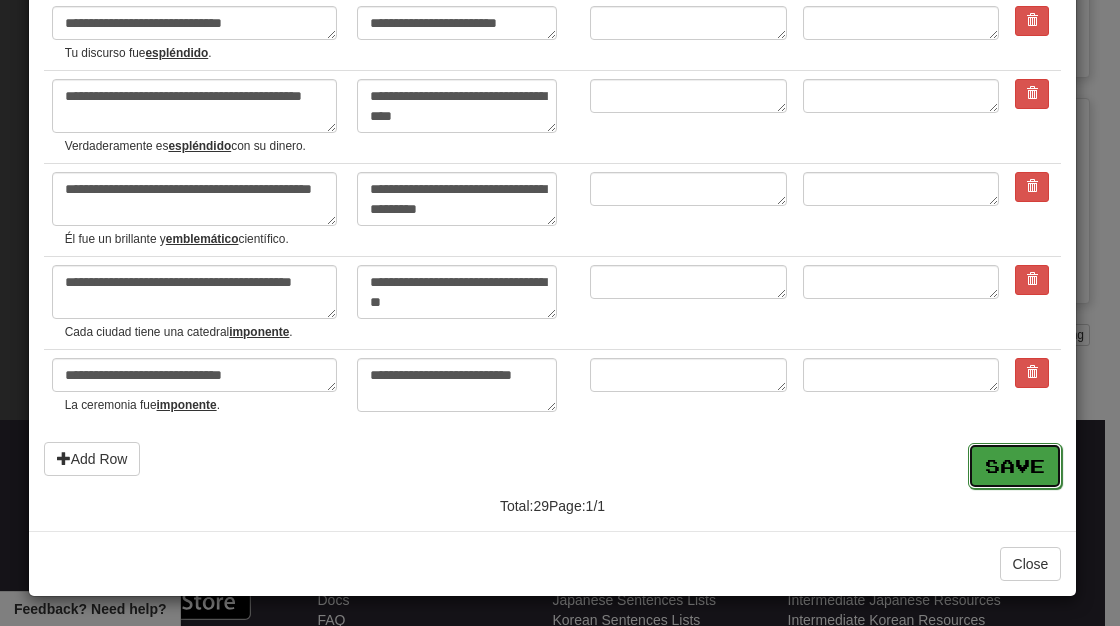 click on "Save" at bounding box center [1015, 466] 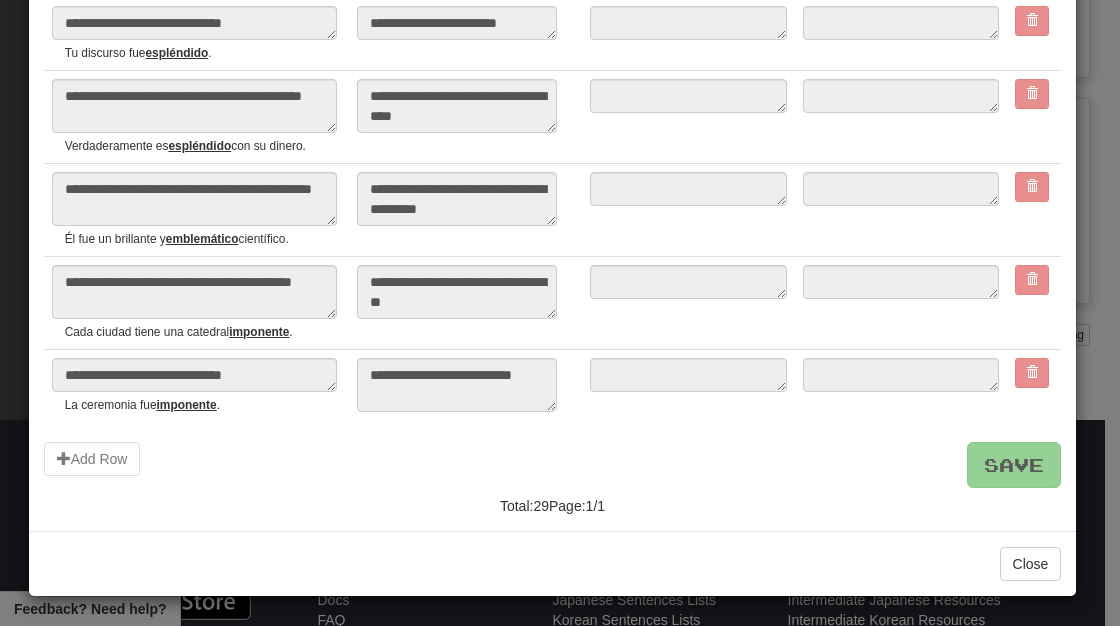 scroll, scrollTop: 37, scrollLeft: 0, axis: vertical 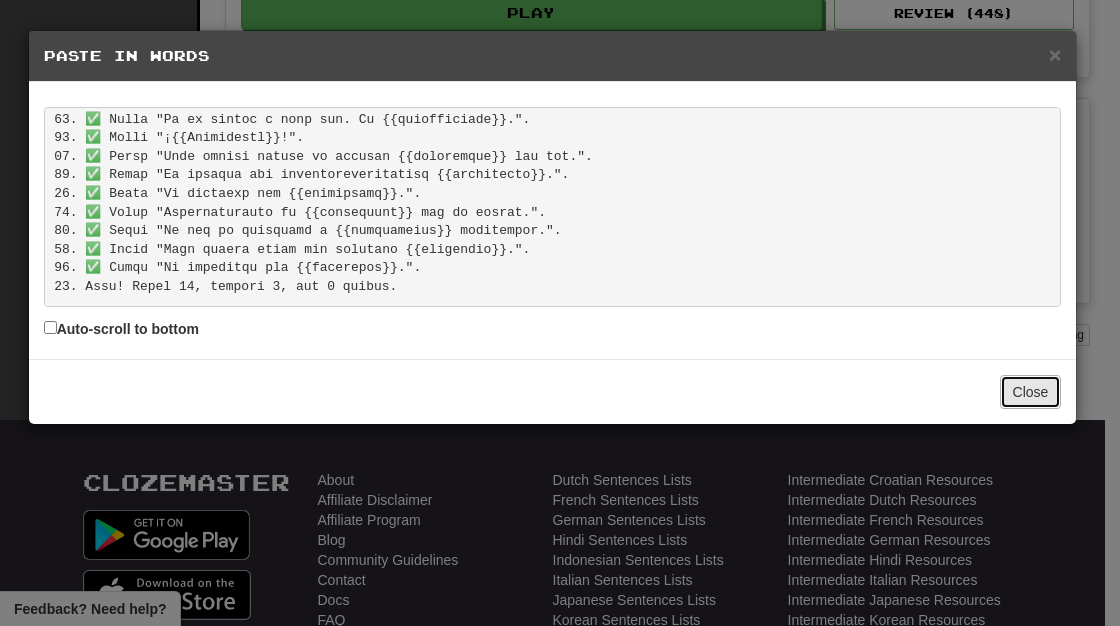click on "Close" at bounding box center (1031, 392) 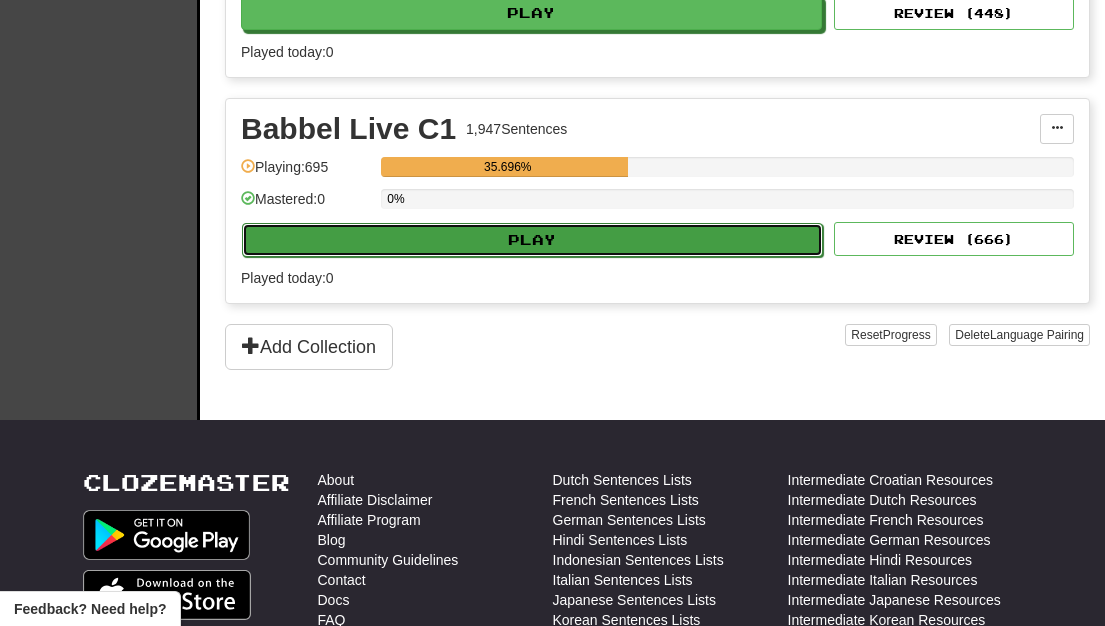 click on "Play" at bounding box center [532, 240] 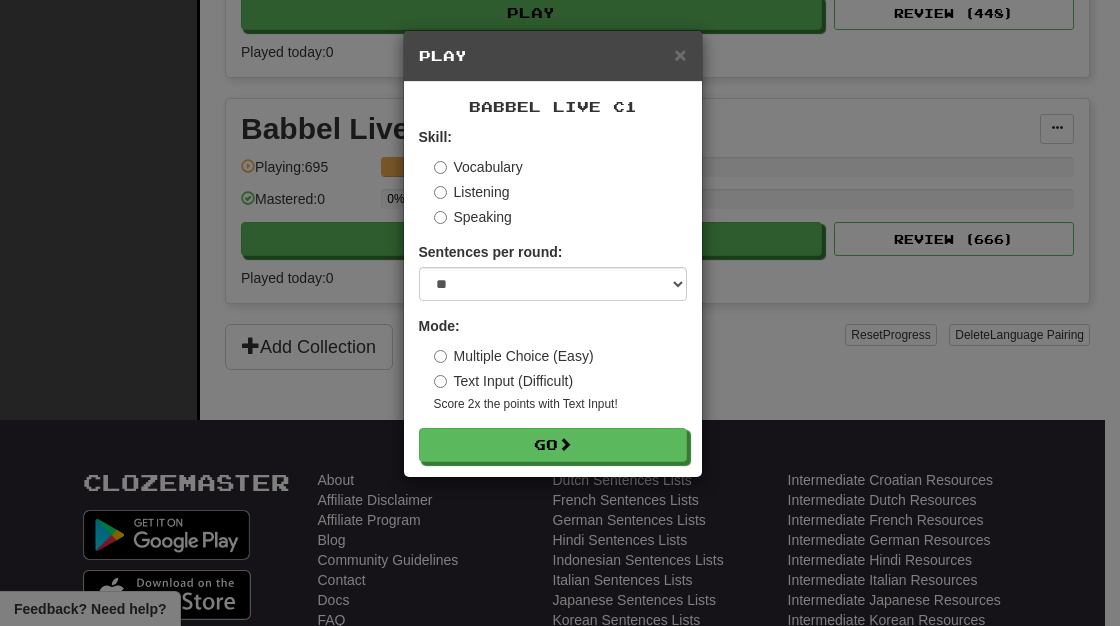click on "Skill: Vocabulary Listening Speaking Sentences per round: * ** ** ** ** ** *** ******** Mode: Multiple Choice (Easy) Text Input (Difficult) Score 2x the points with Text Input ! Go" at bounding box center (553, 294) 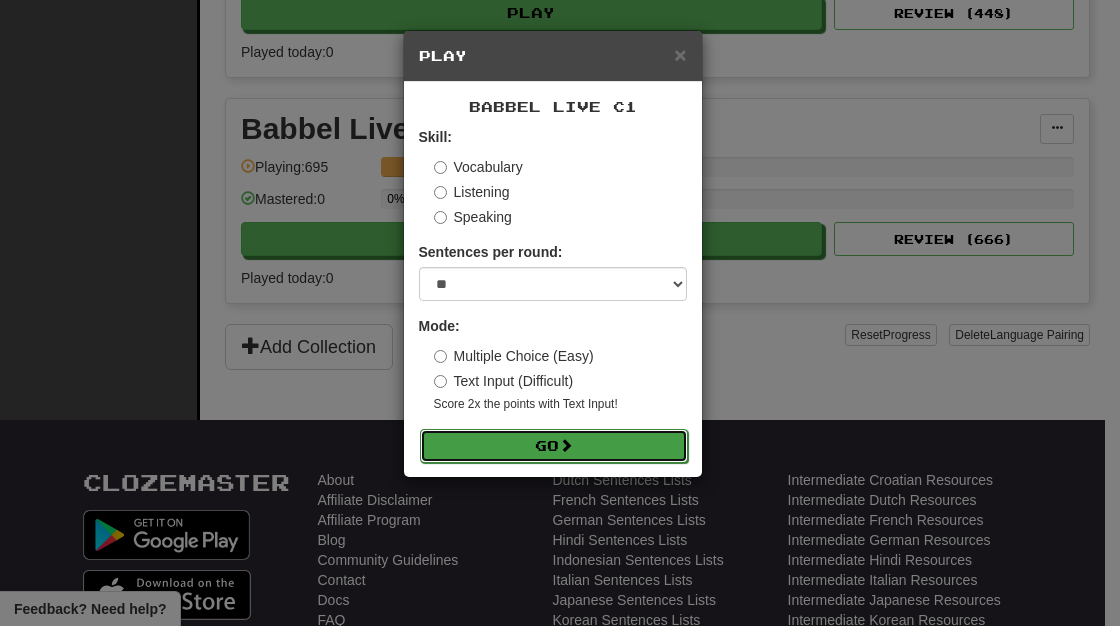 click on "Go" at bounding box center [554, 446] 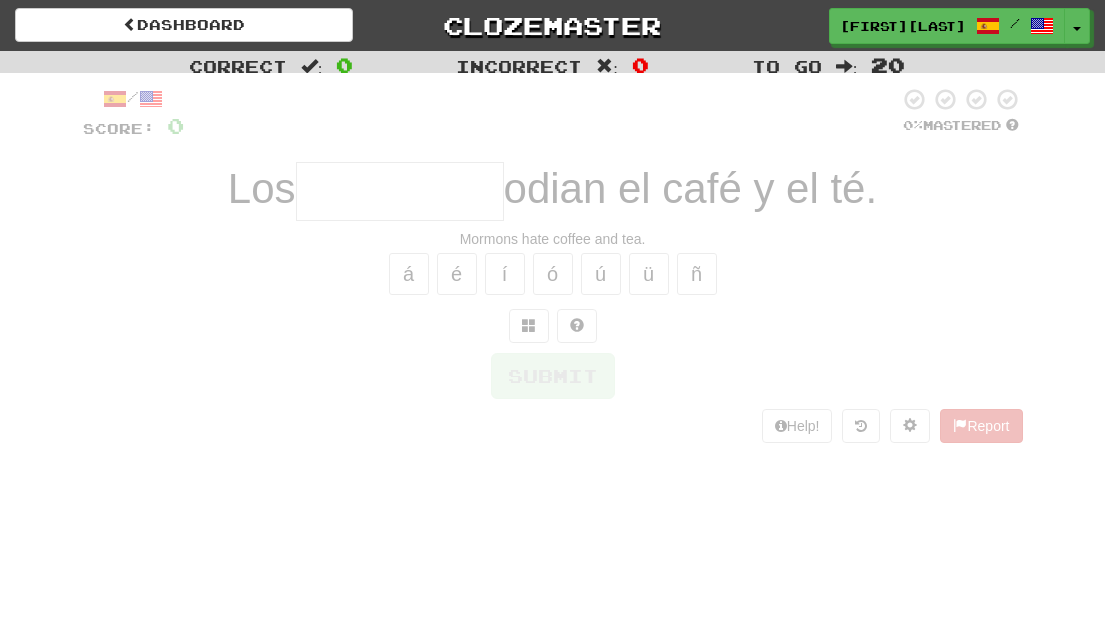 scroll, scrollTop: 0, scrollLeft: 0, axis: both 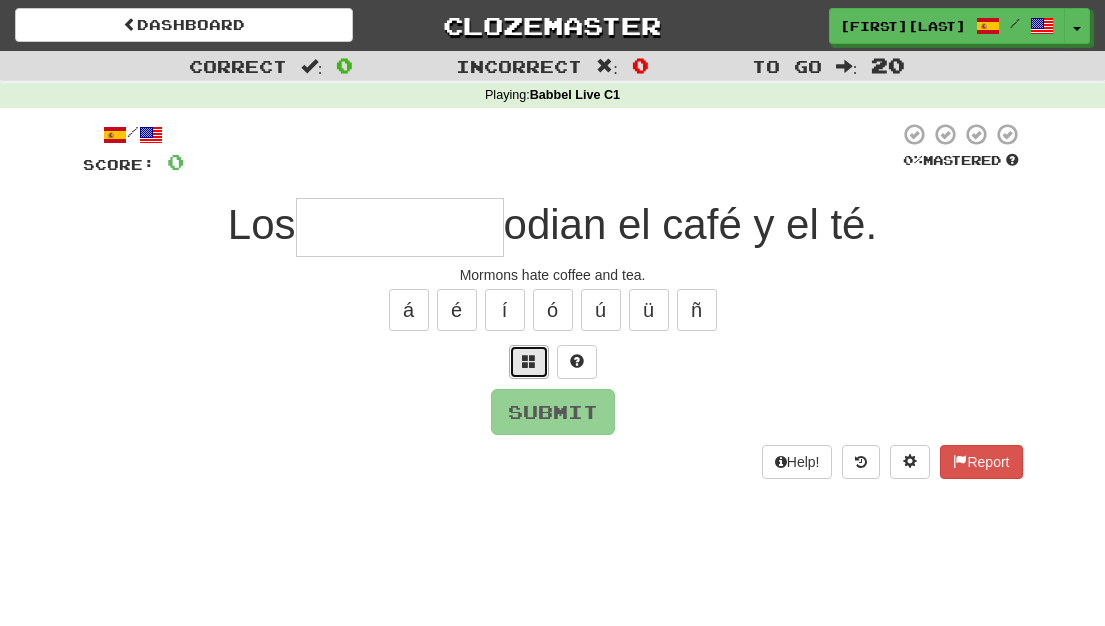 click at bounding box center [529, 362] 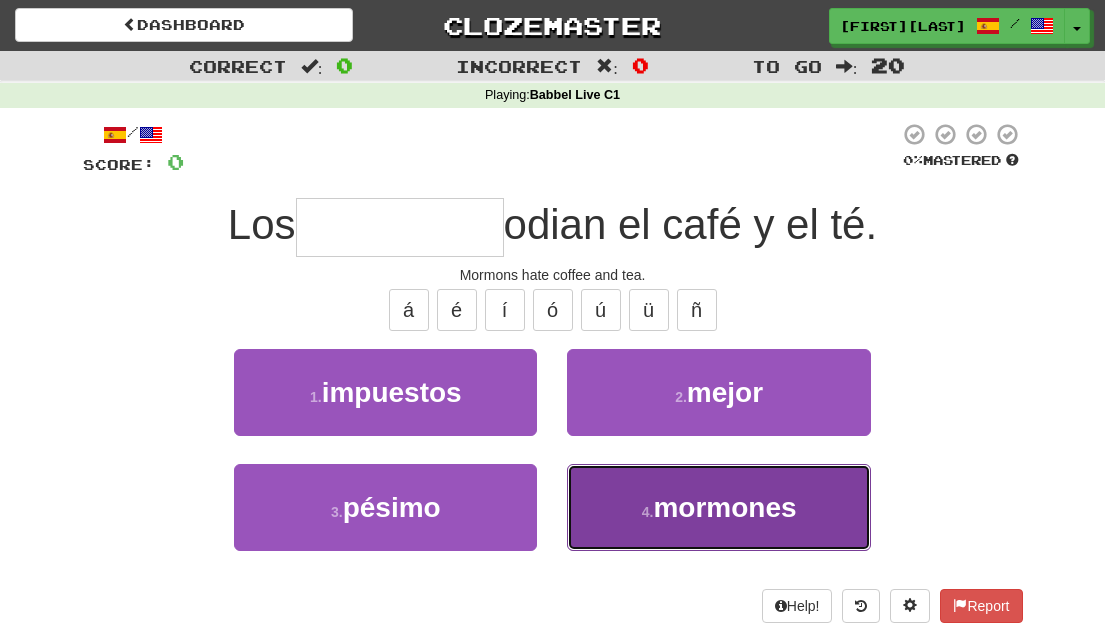 click on "mormones" at bounding box center [724, 507] 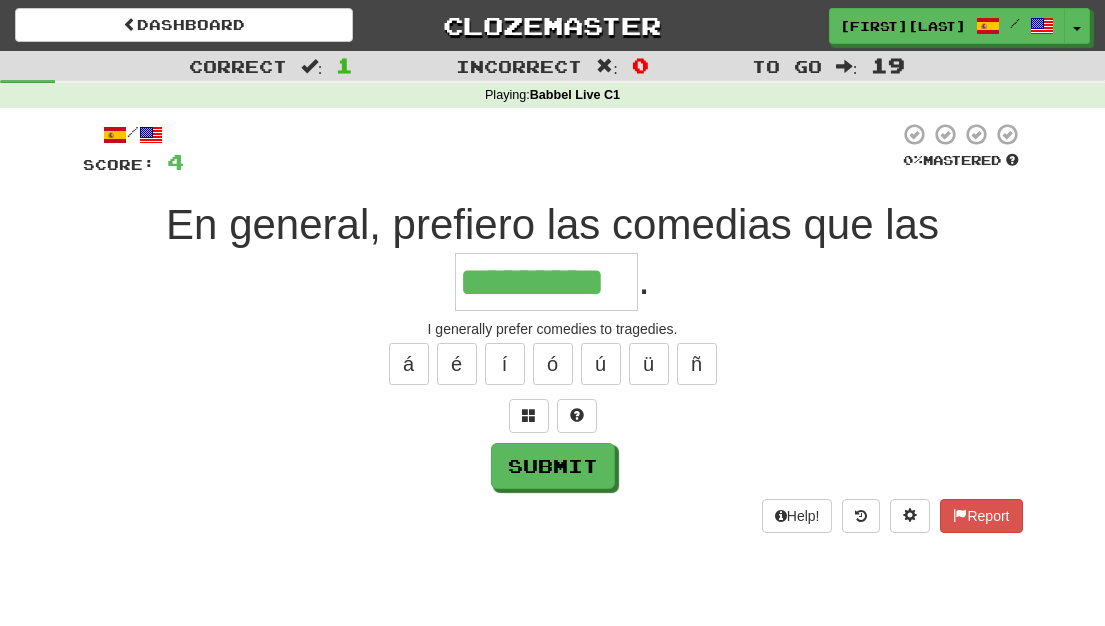 type on "*********" 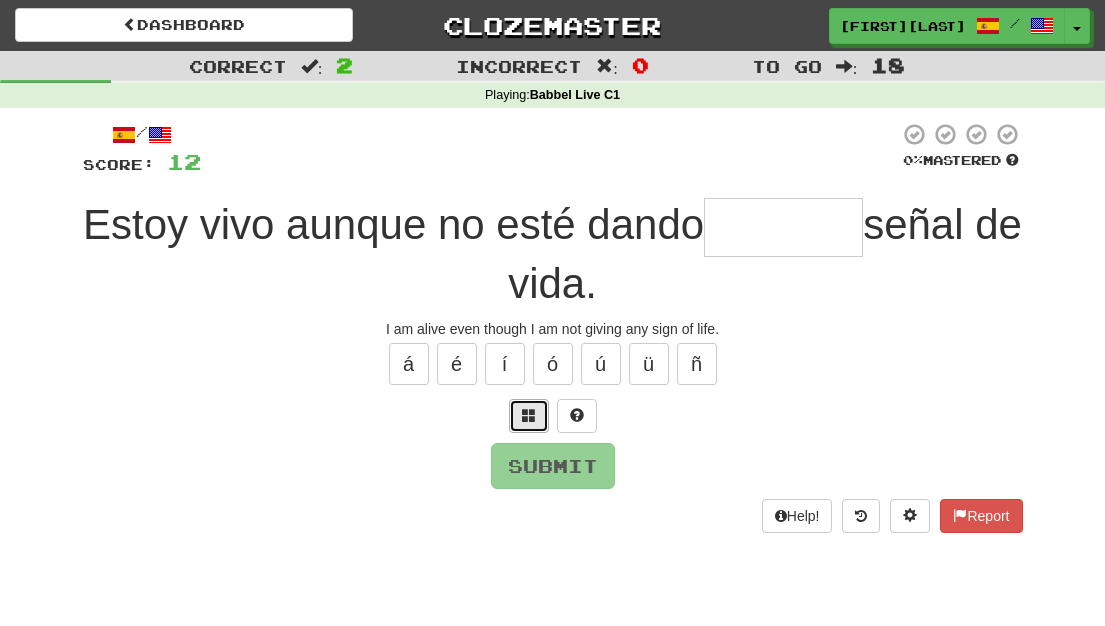 click at bounding box center (529, 416) 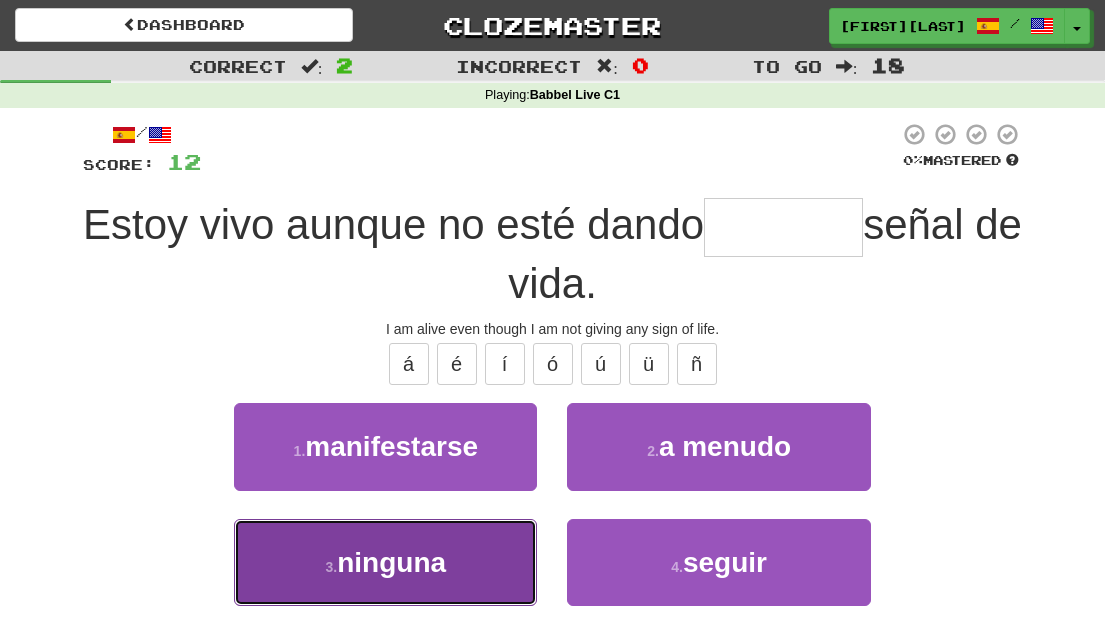 click on "3 .  ninguna" at bounding box center (385, 562) 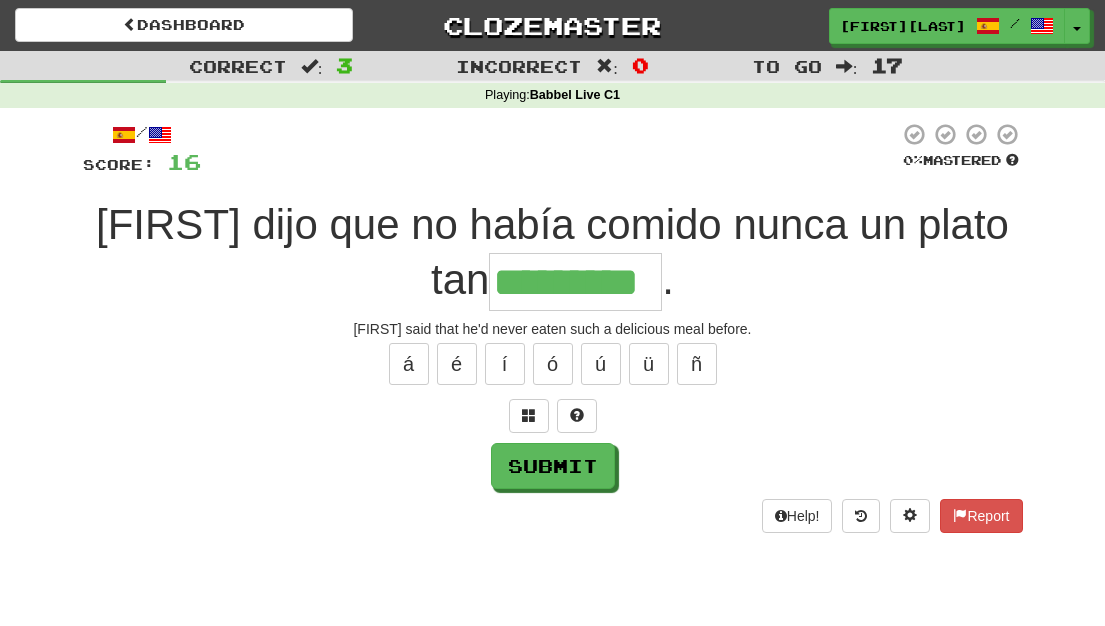 type on "*********" 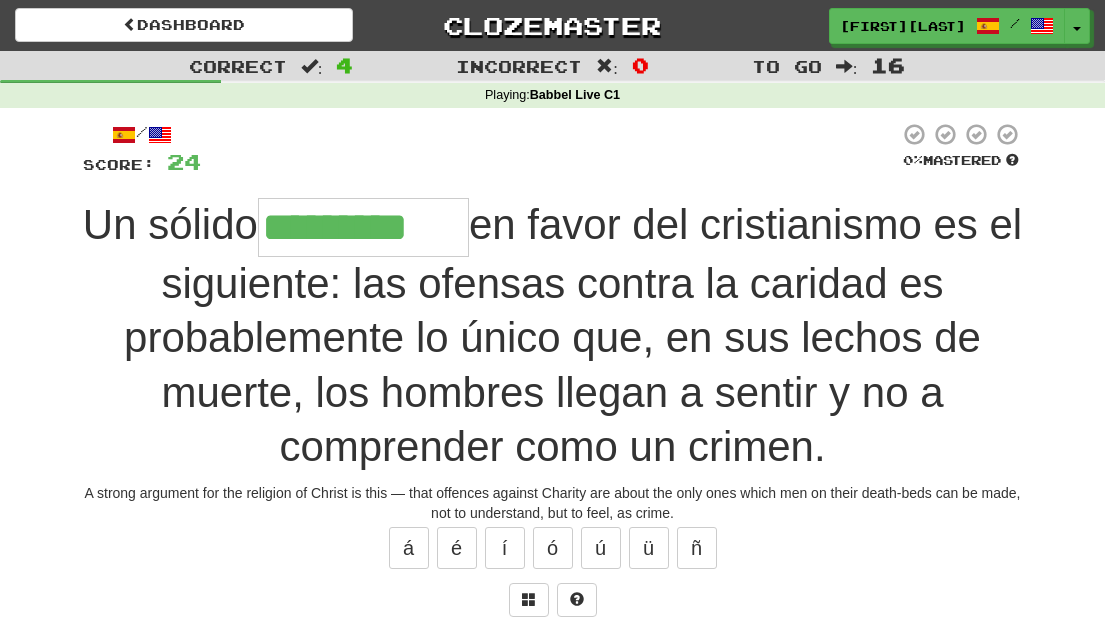 type on "*********" 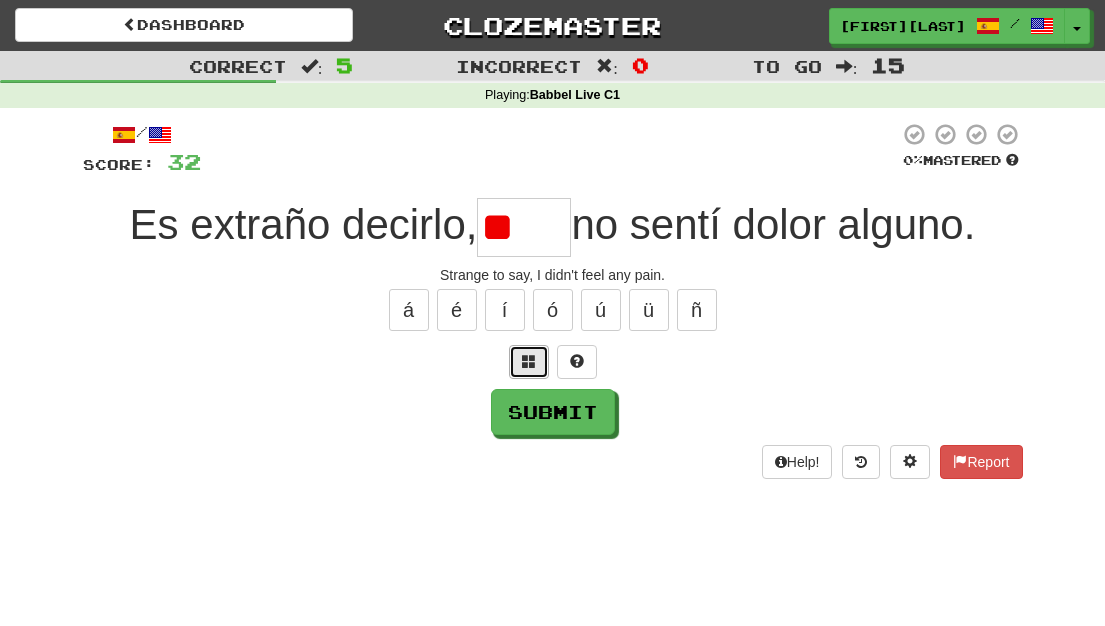 click at bounding box center [529, 362] 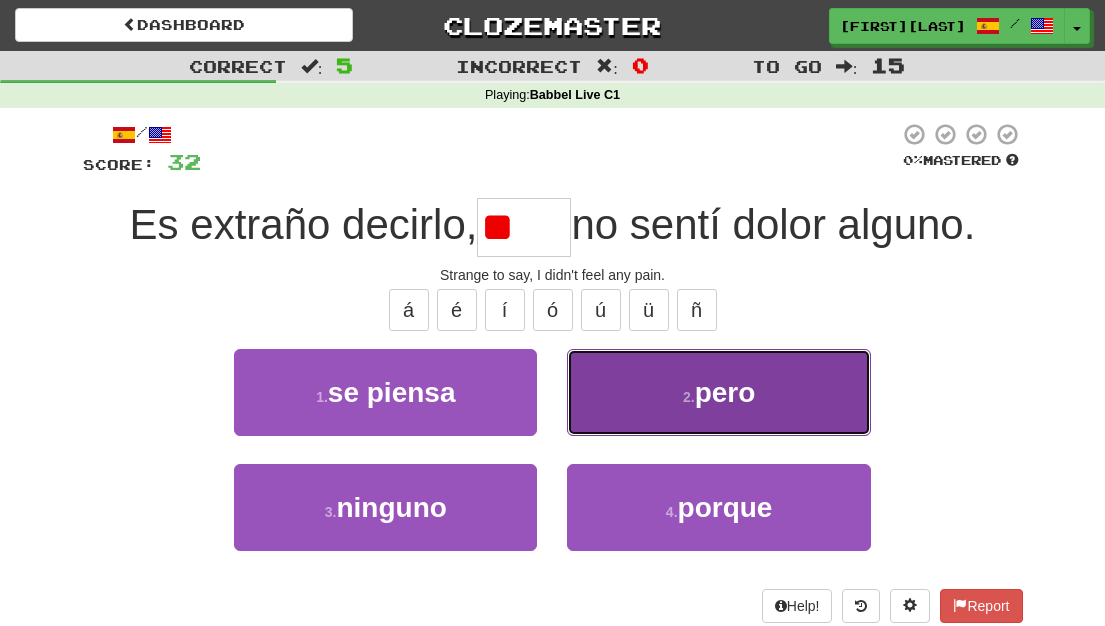 click on "2 .  pero" at bounding box center (718, 392) 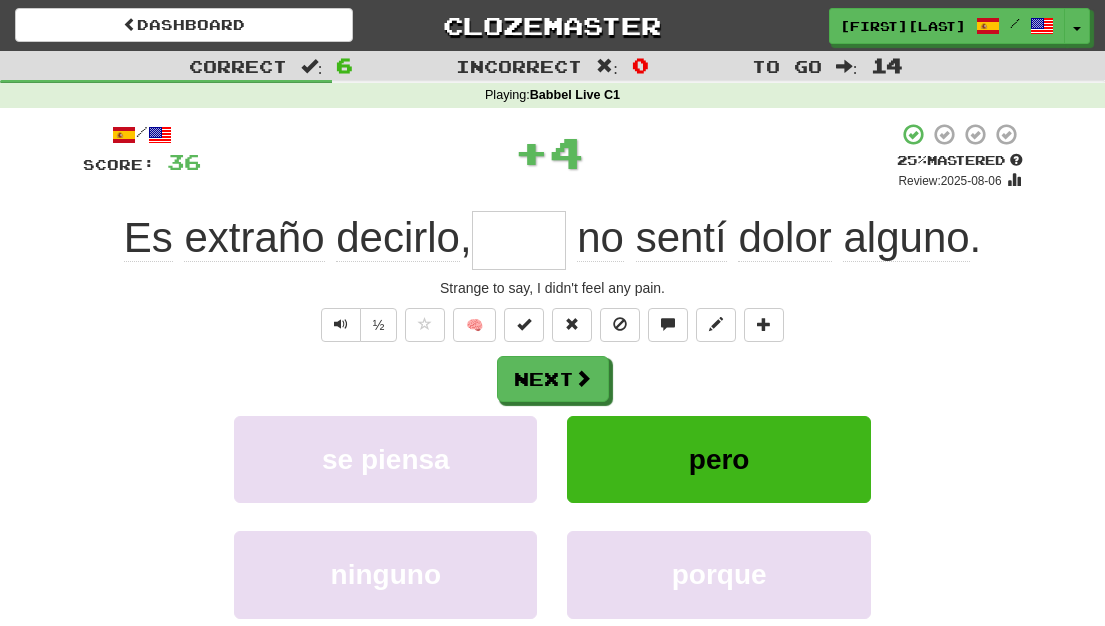 type on "**********" 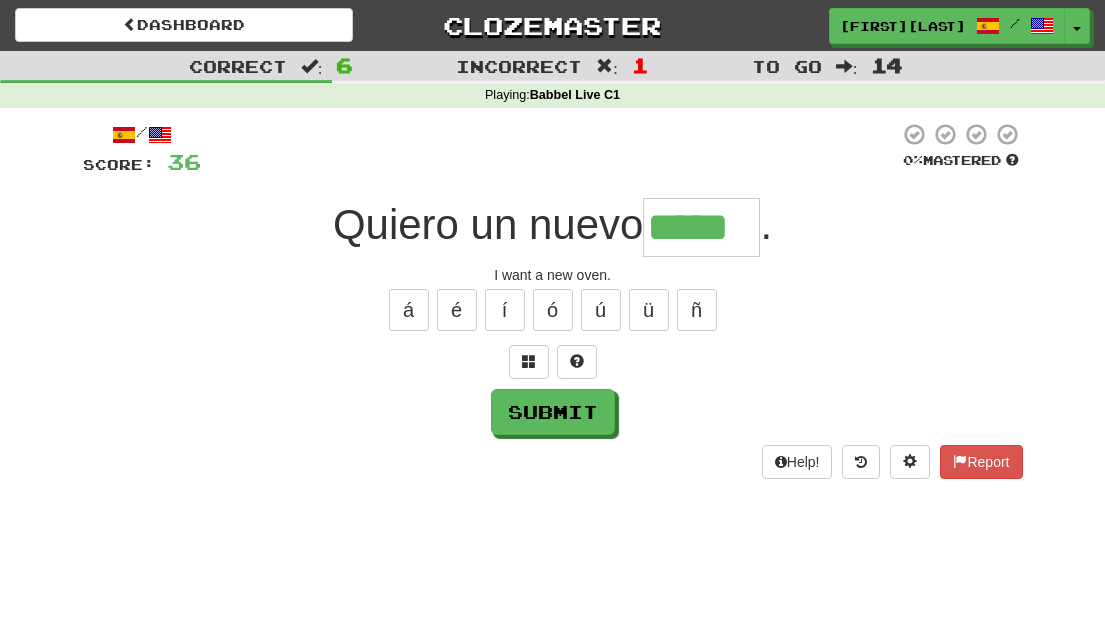type on "*****" 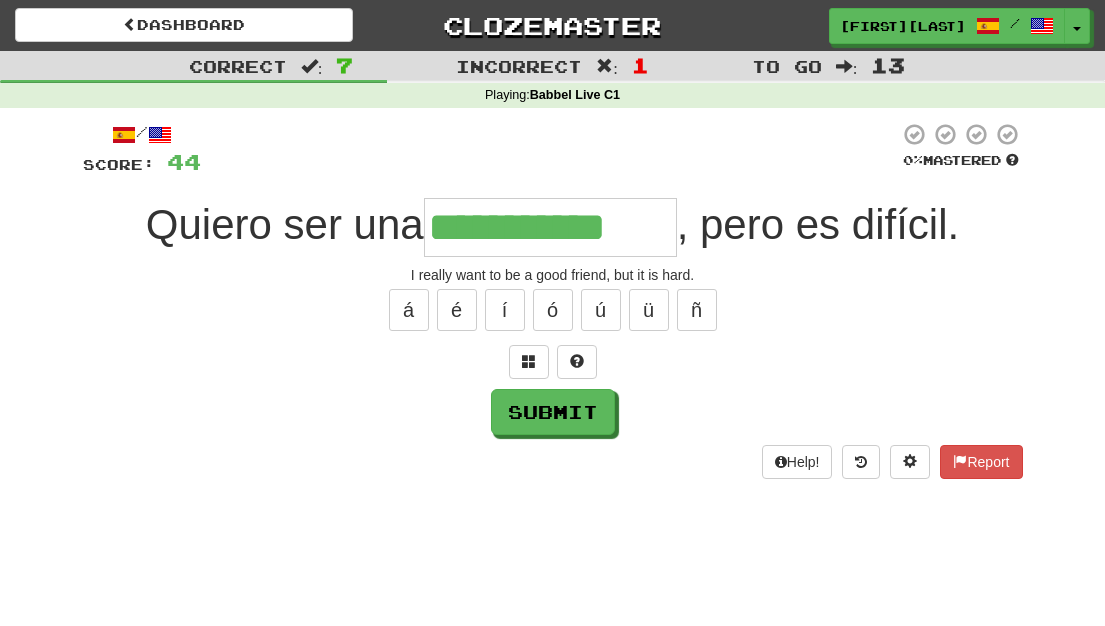 type on "**********" 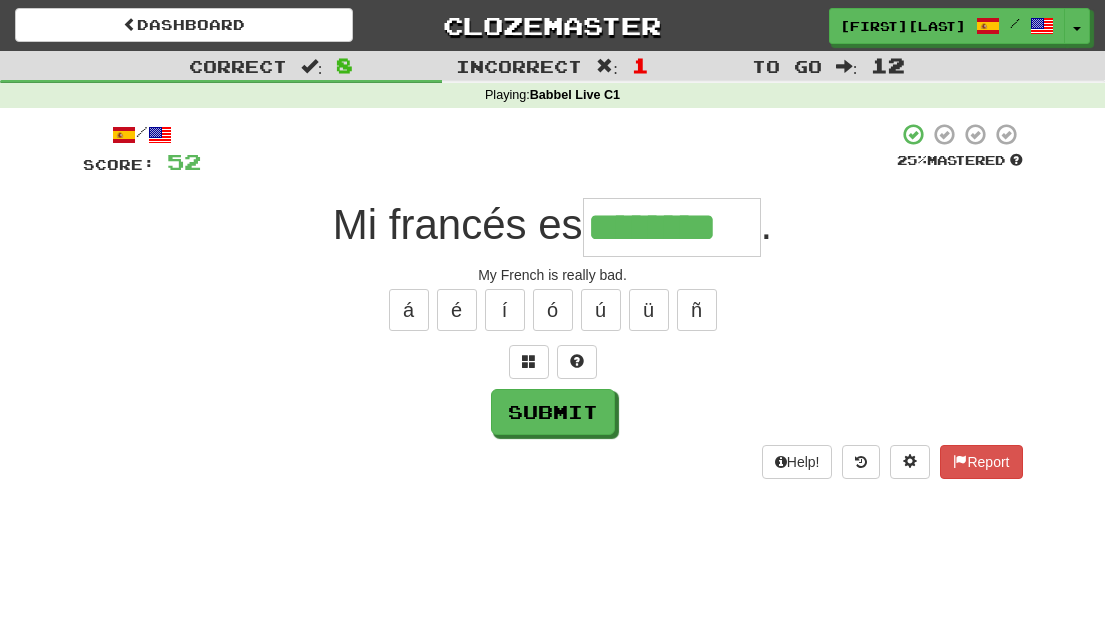 type on "********" 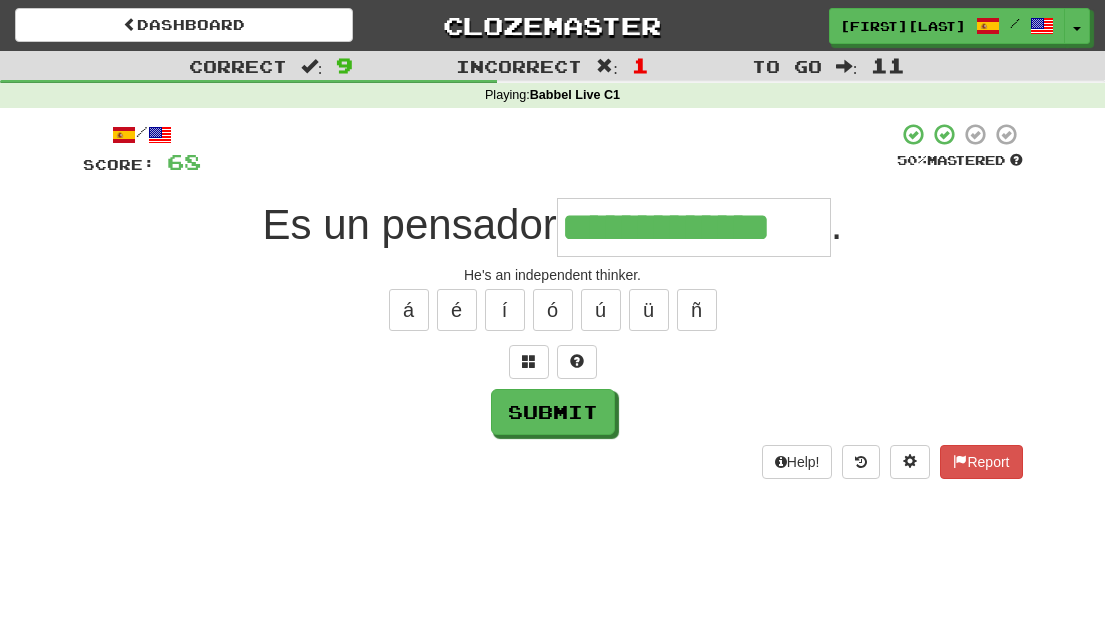 type on "**********" 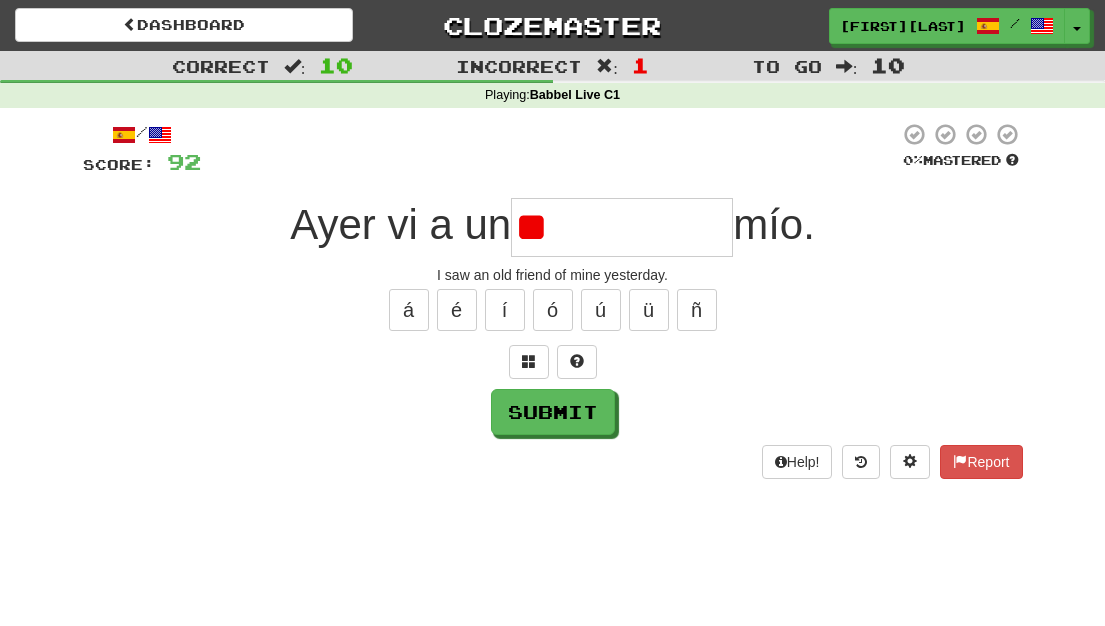 type on "*" 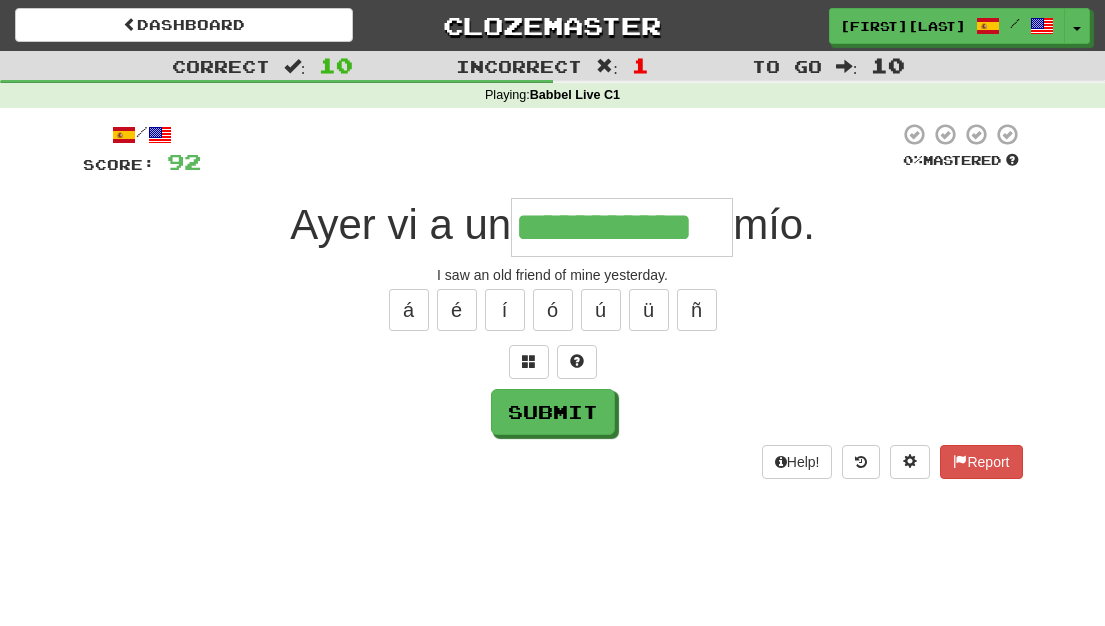 type on "**********" 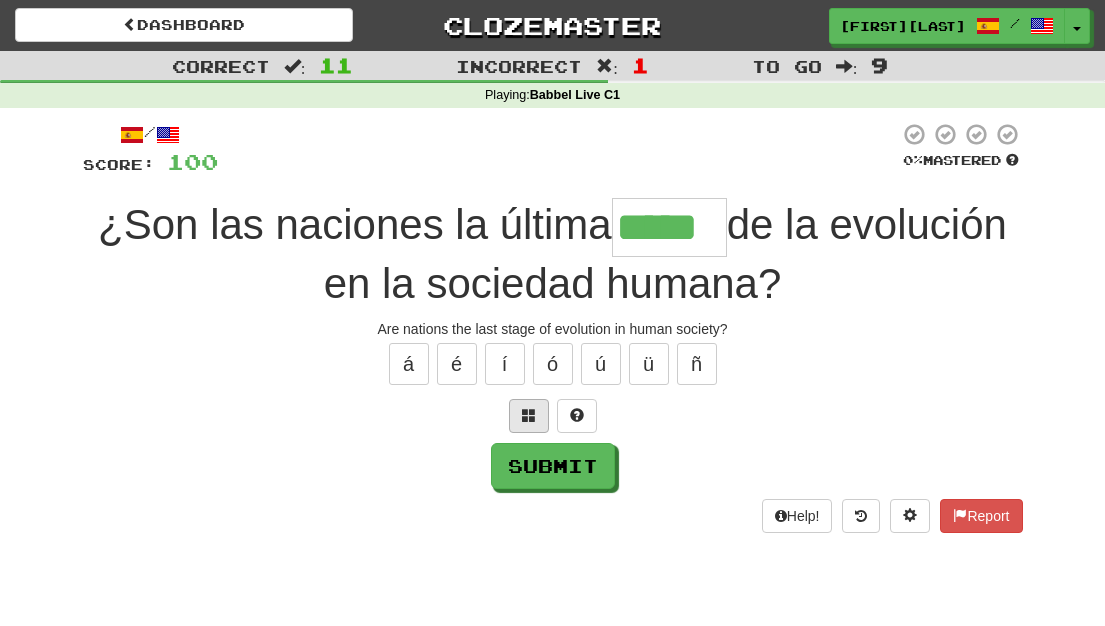 type on "*****" 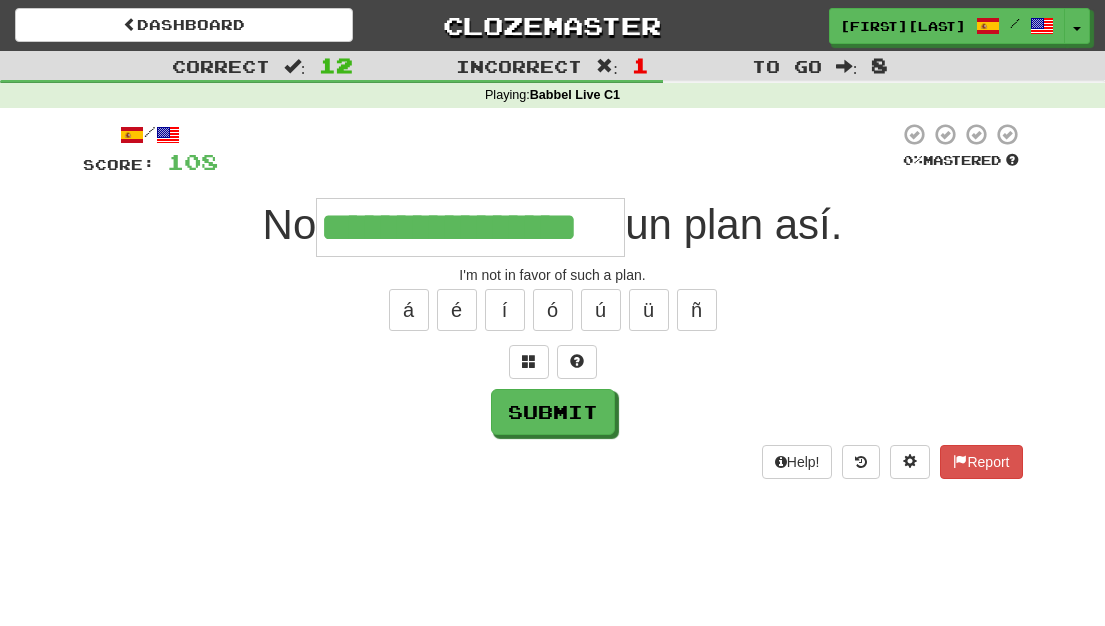 type on "**********" 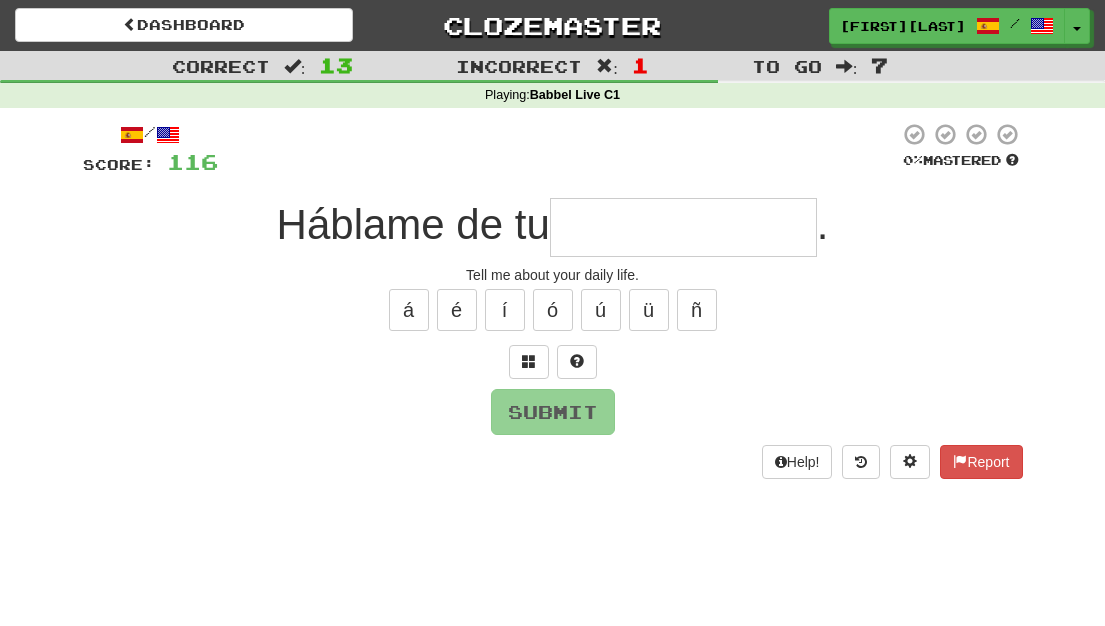 type on "*" 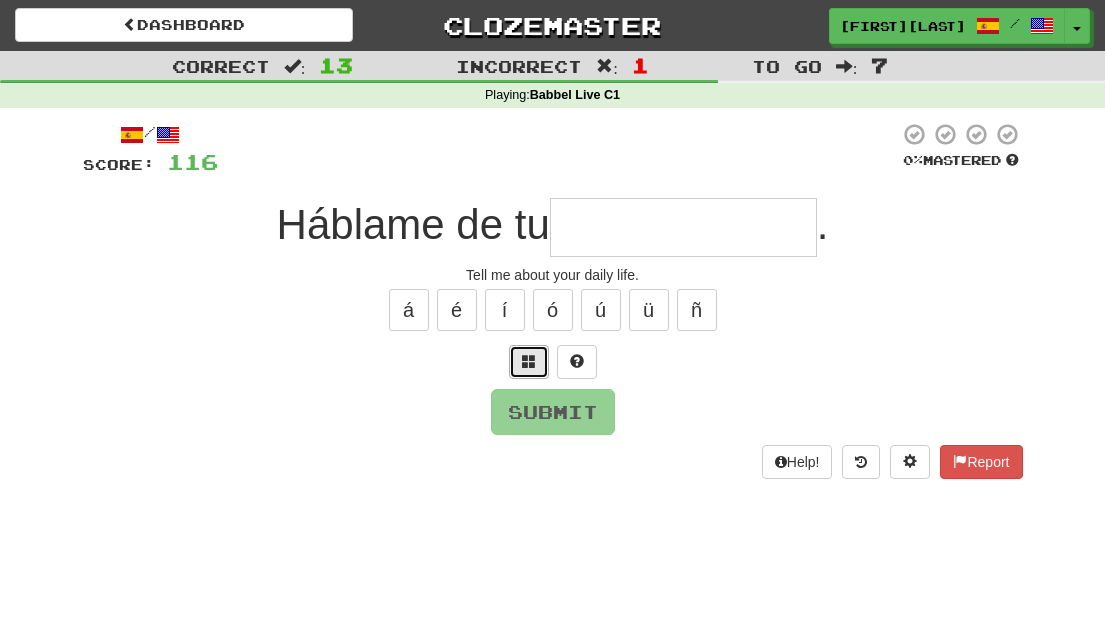click at bounding box center (529, 362) 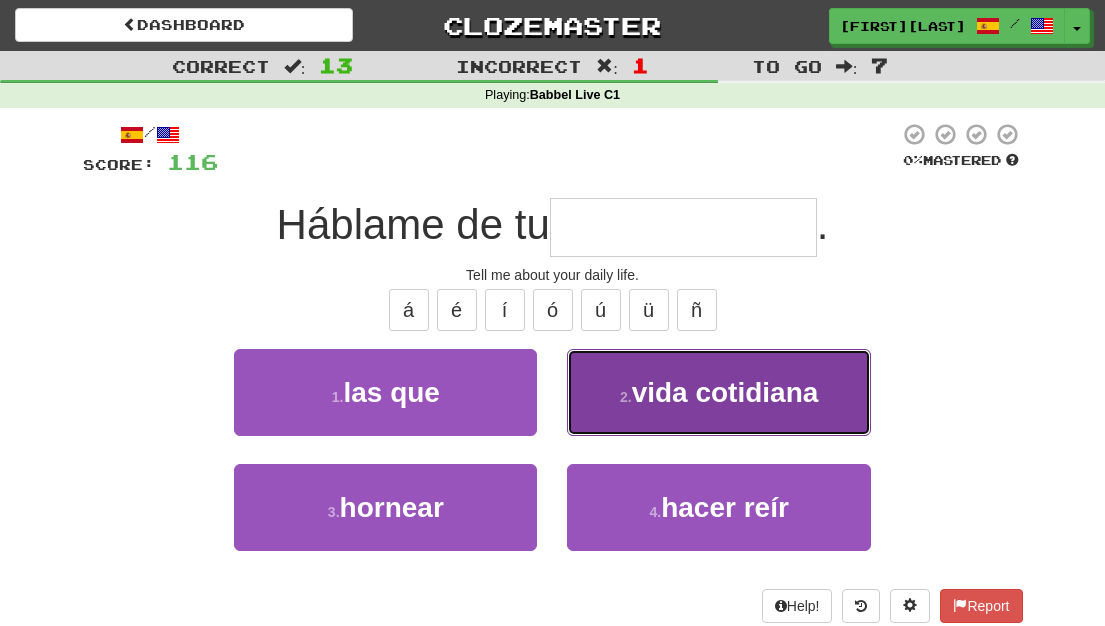 click on "2 .  vida cotidiana" at bounding box center (718, 392) 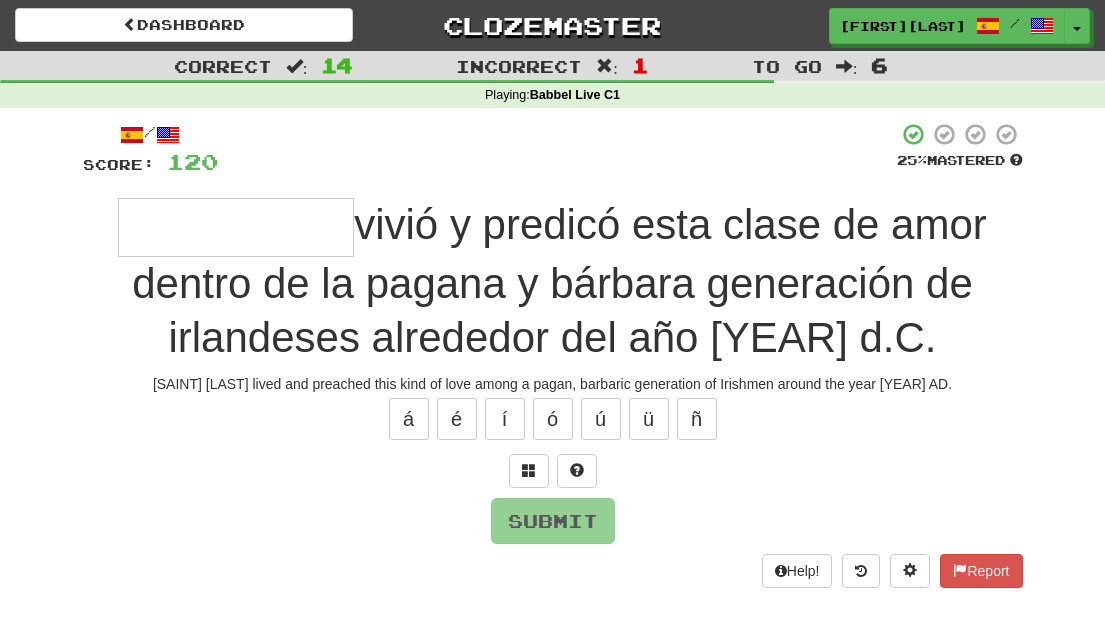 click at bounding box center [553, 471] 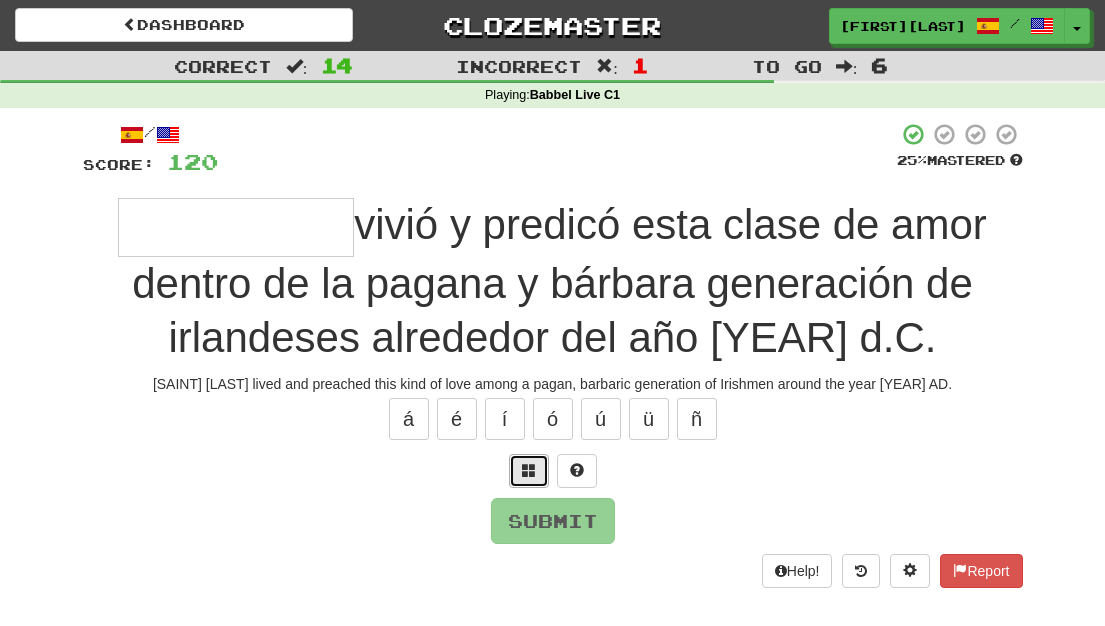 click at bounding box center [529, 471] 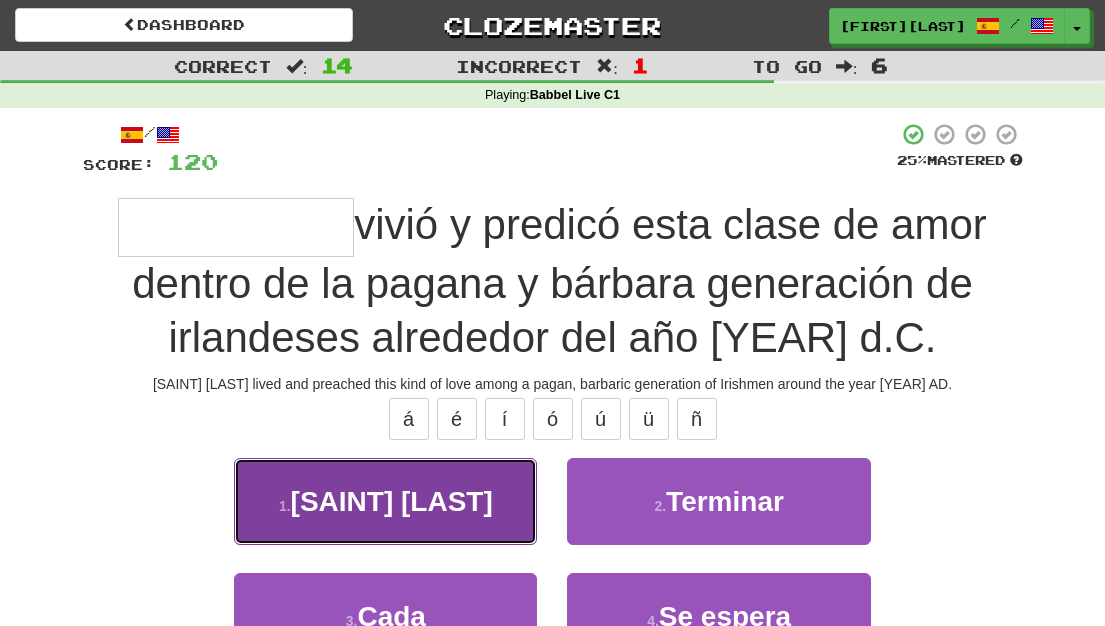 click on "1 . [SAINT] [LAST]" at bounding box center [385, 501] 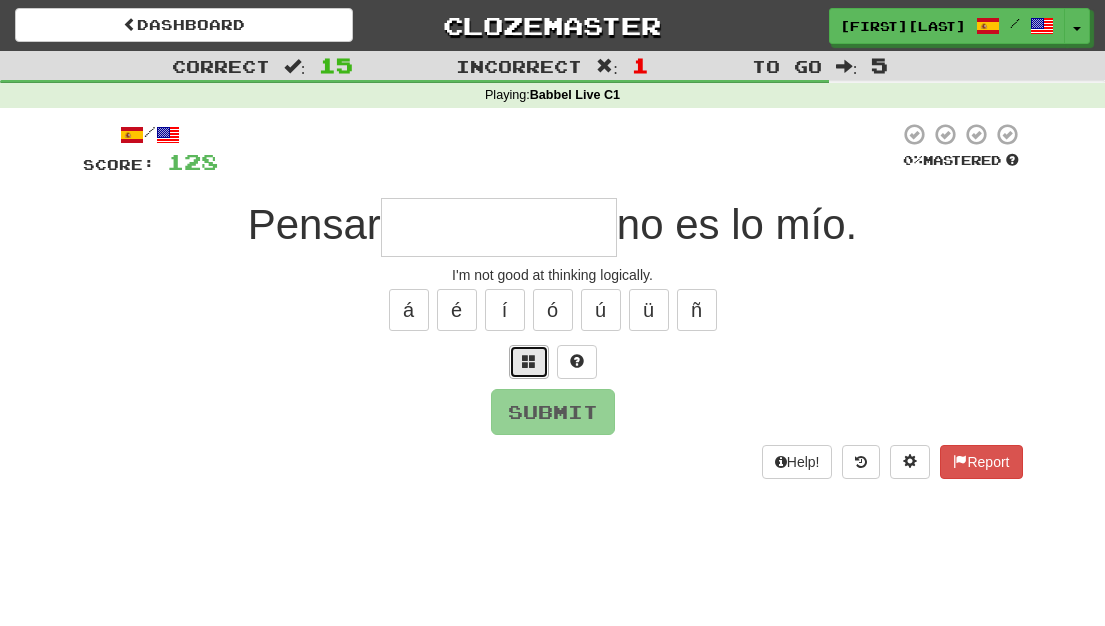 click at bounding box center [529, 361] 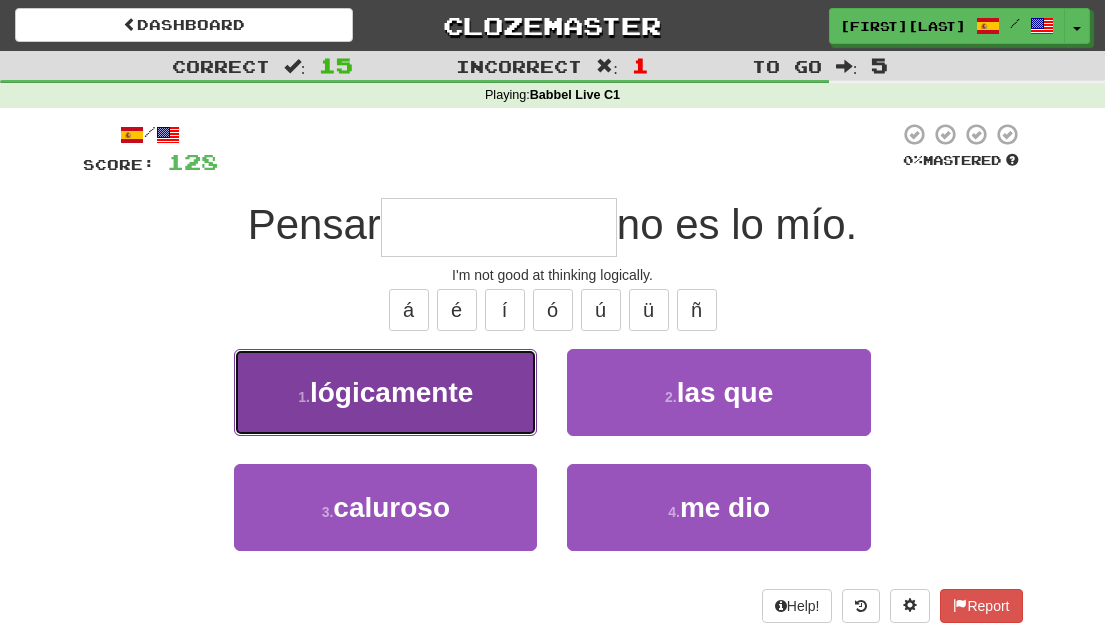 click on "1 .  lógicamente" at bounding box center [385, 392] 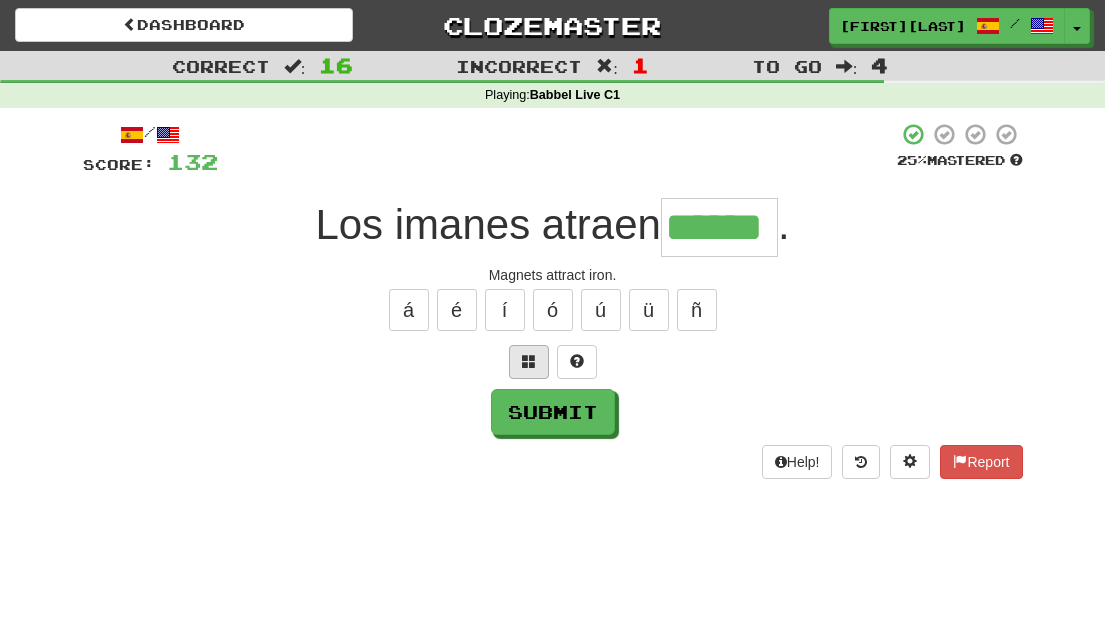 type on "******" 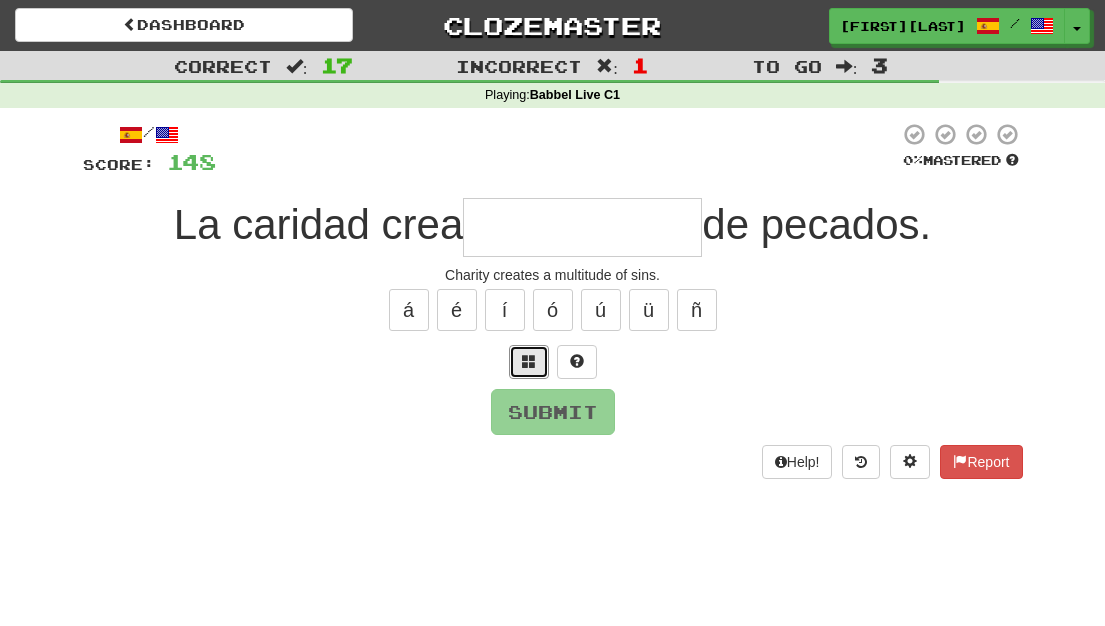 click at bounding box center (529, 362) 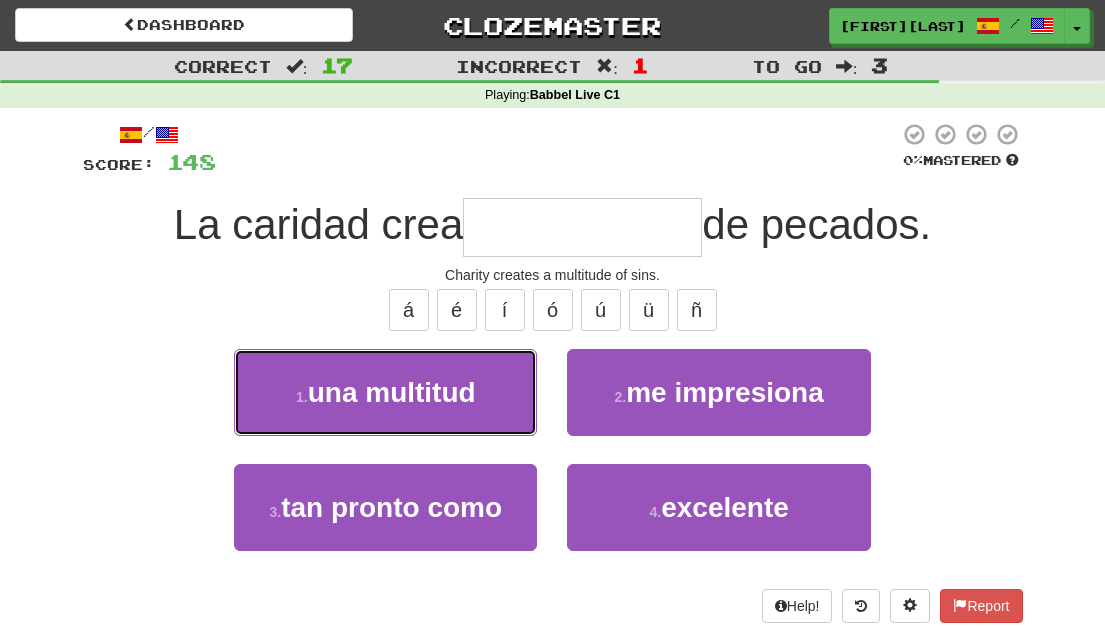click on "1 .  una multitud" at bounding box center [385, 392] 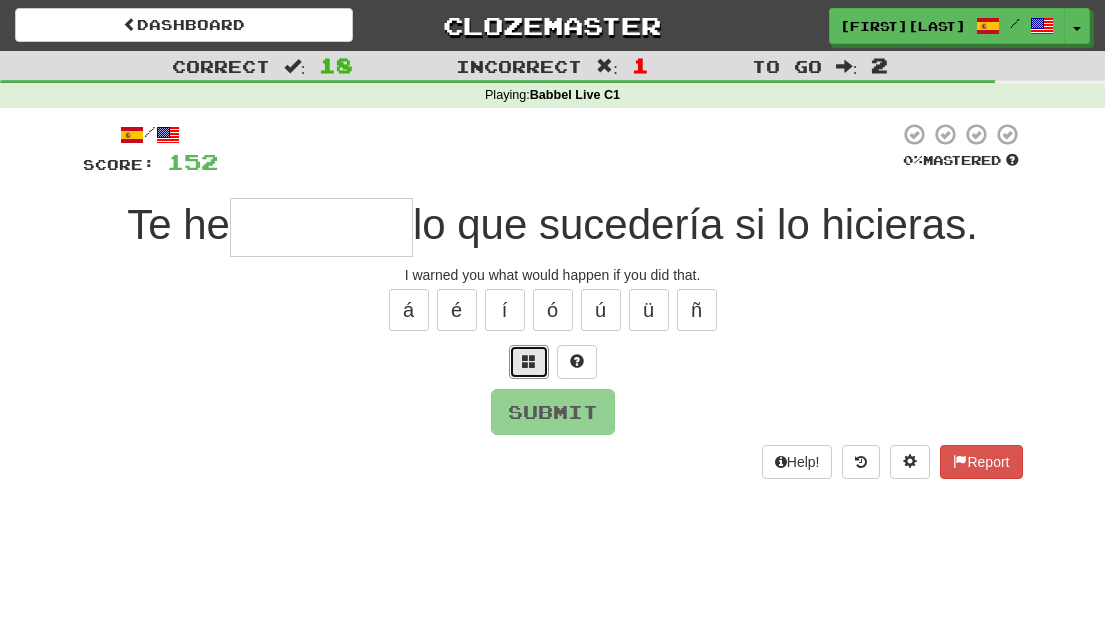 click at bounding box center (529, 362) 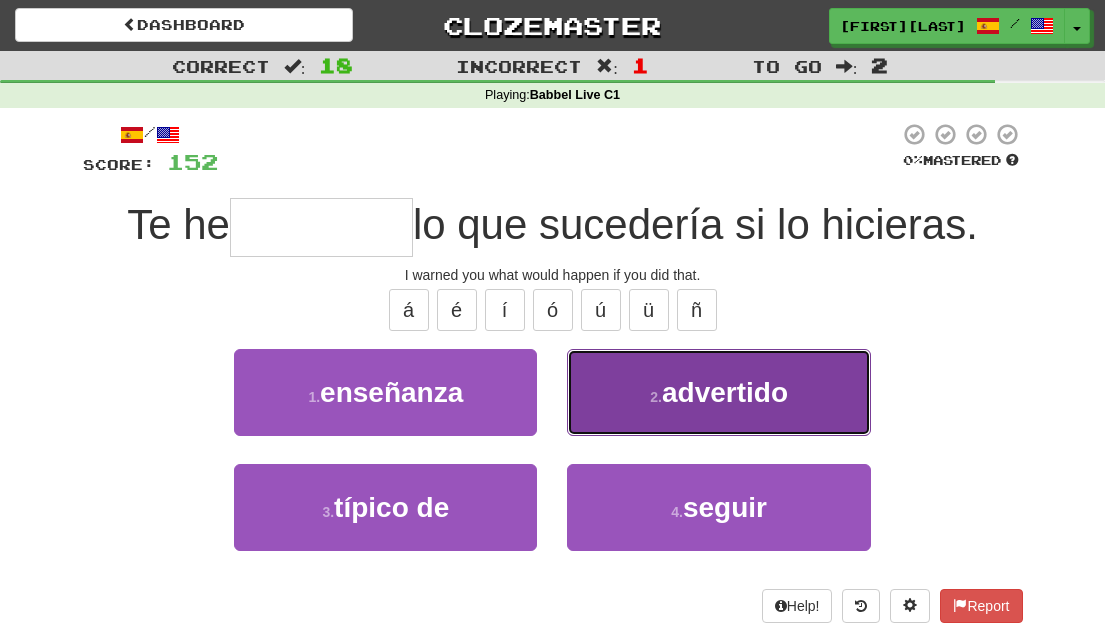 click on "2 .  advertido" at bounding box center (718, 392) 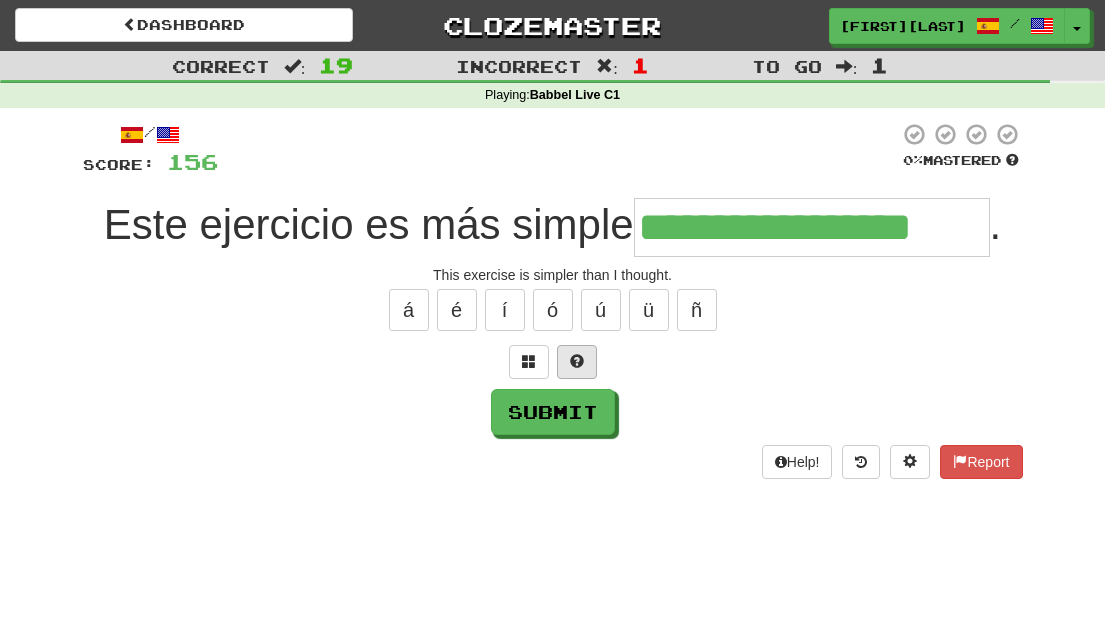 type on "**********" 